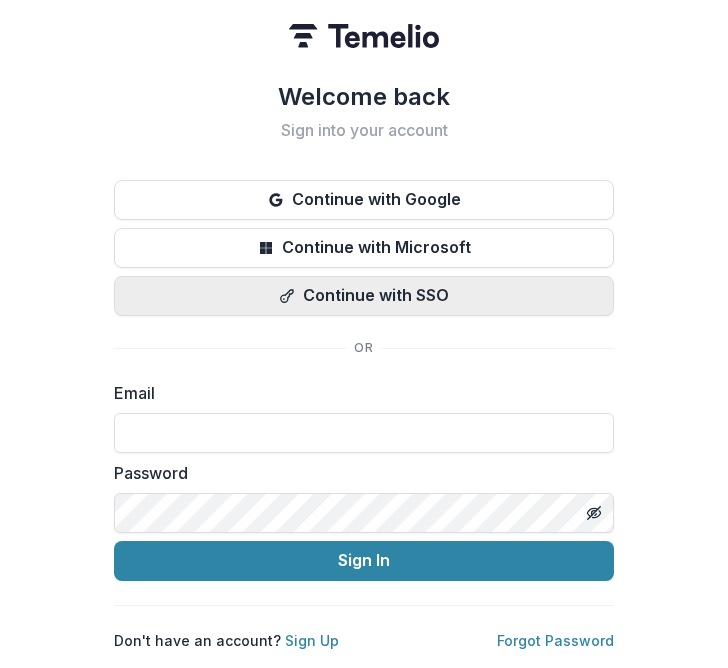 scroll, scrollTop: 0, scrollLeft: 0, axis: both 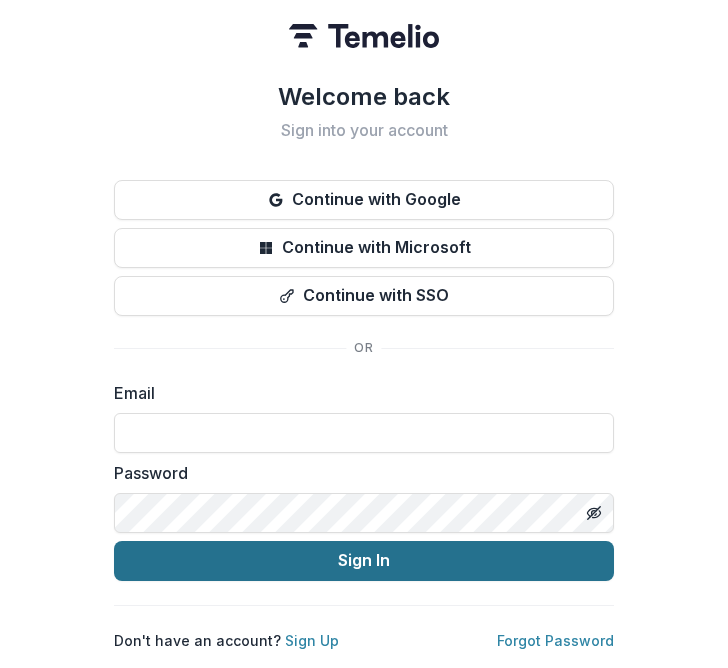 type on "**********" 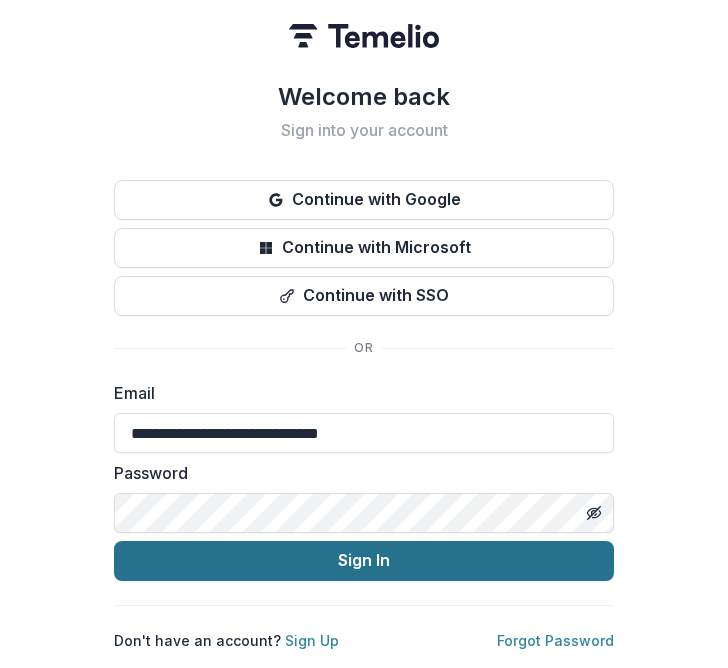 click on "Sign In" at bounding box center [364, 561] 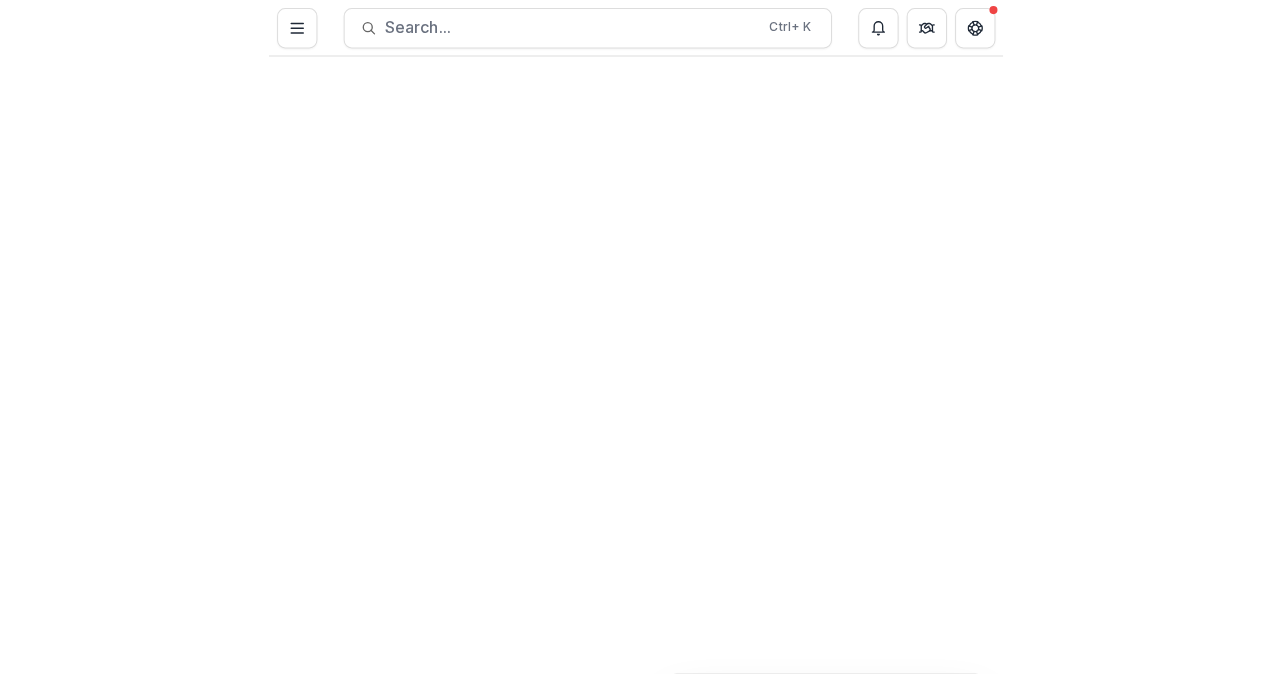 scroll, scrollTop: 0, scrollLeft: 0, axis: both 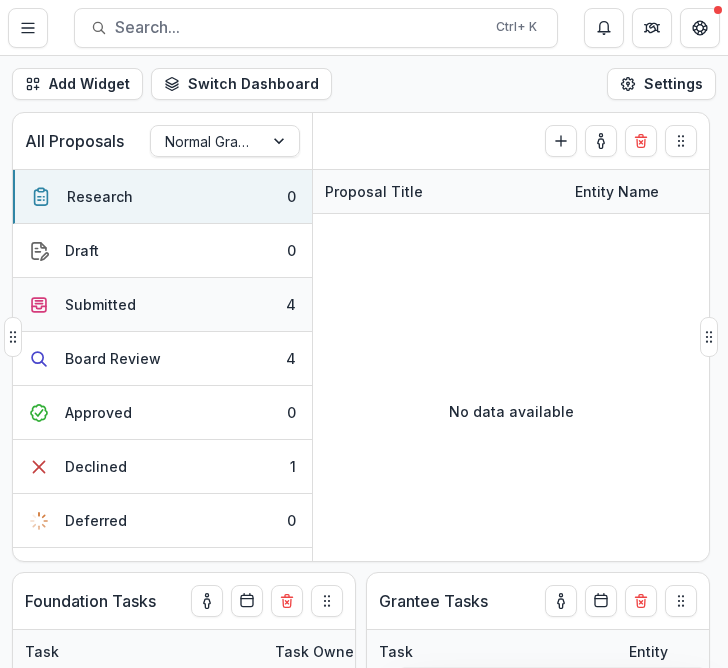 click on "Submitted 4" at bounding box center [162, 305] 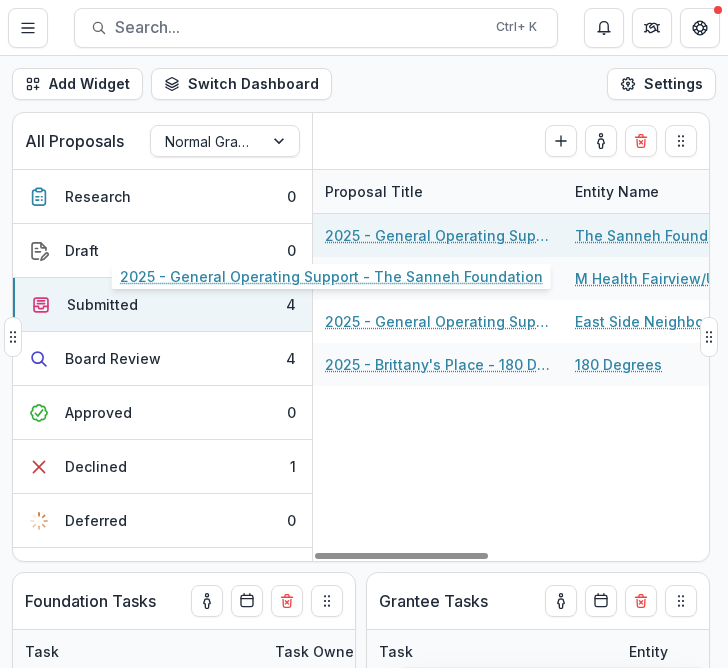 click on "2025 - General Operating Support - The Sanneh Foundation" at bounding box center (438, 235) 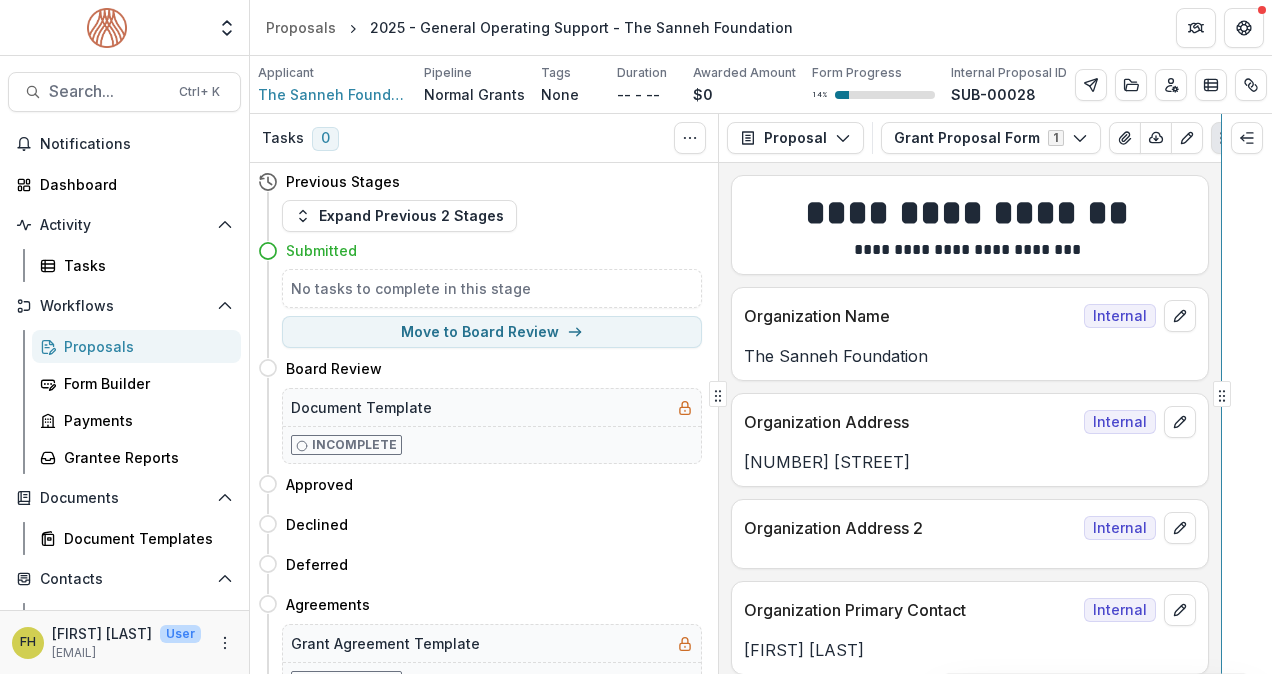 click on "**********" at bounding box center (761, 394) 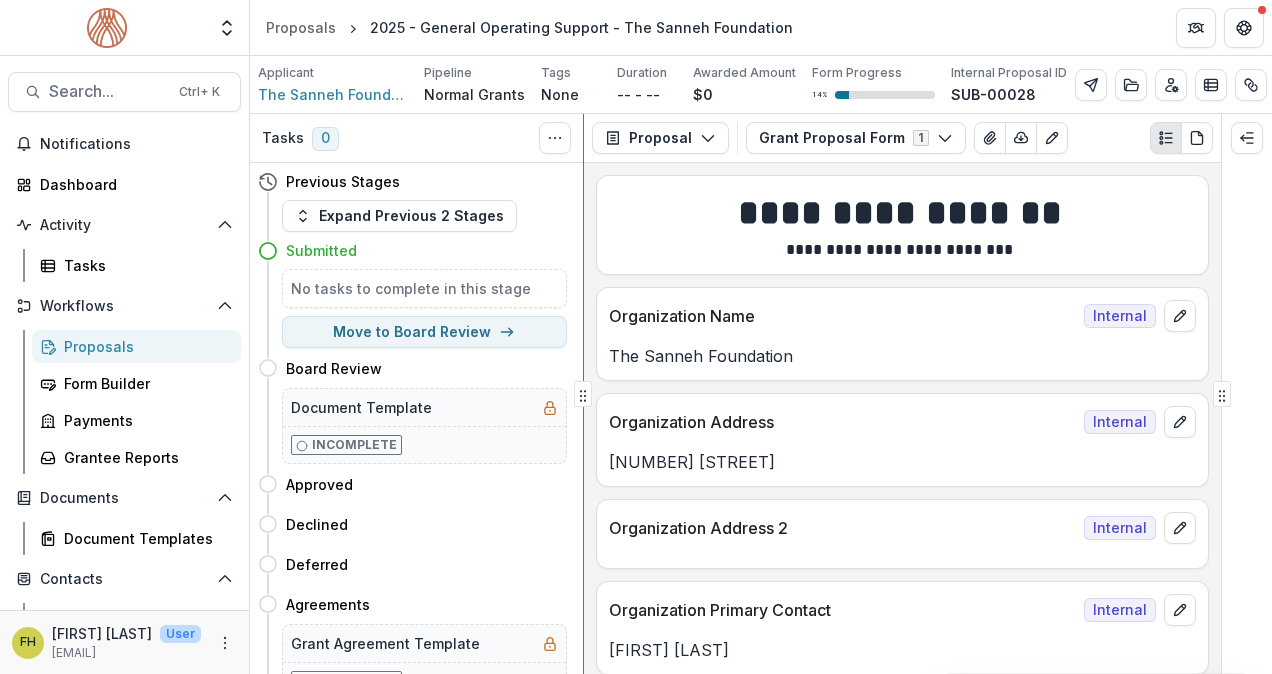 click on "**********" at bounding box center [761, 394] 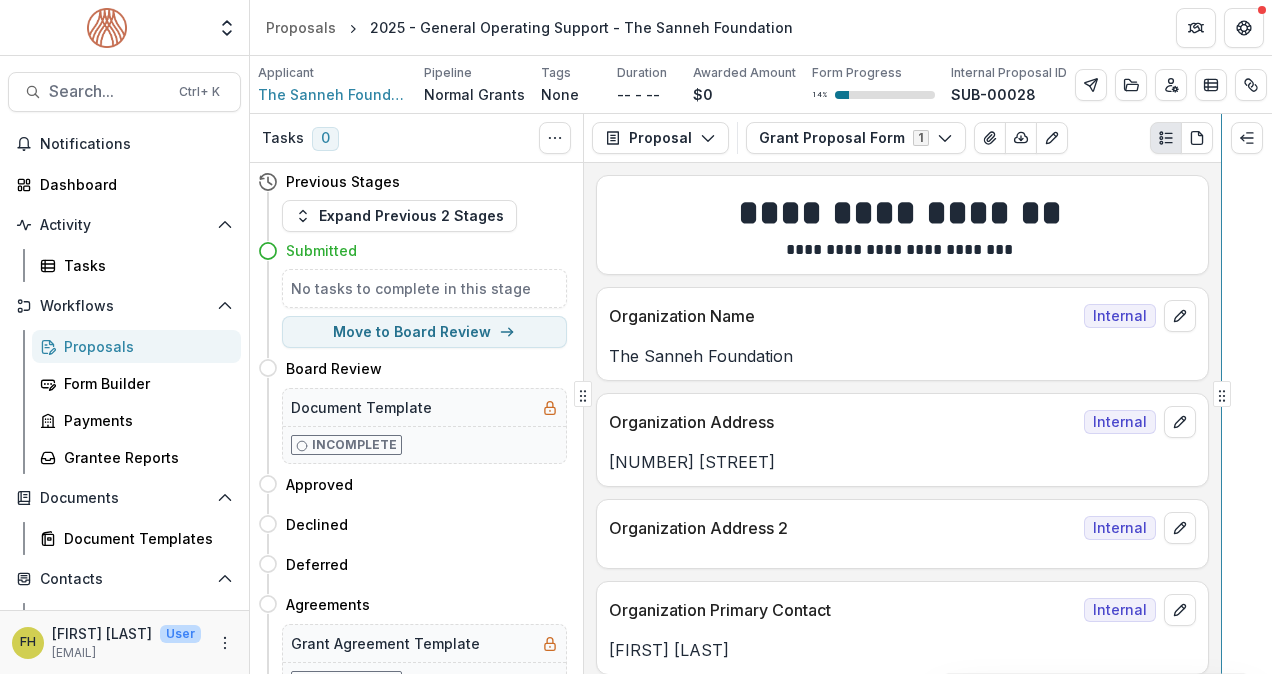 click on "**********" at bounding box center (761, 394) 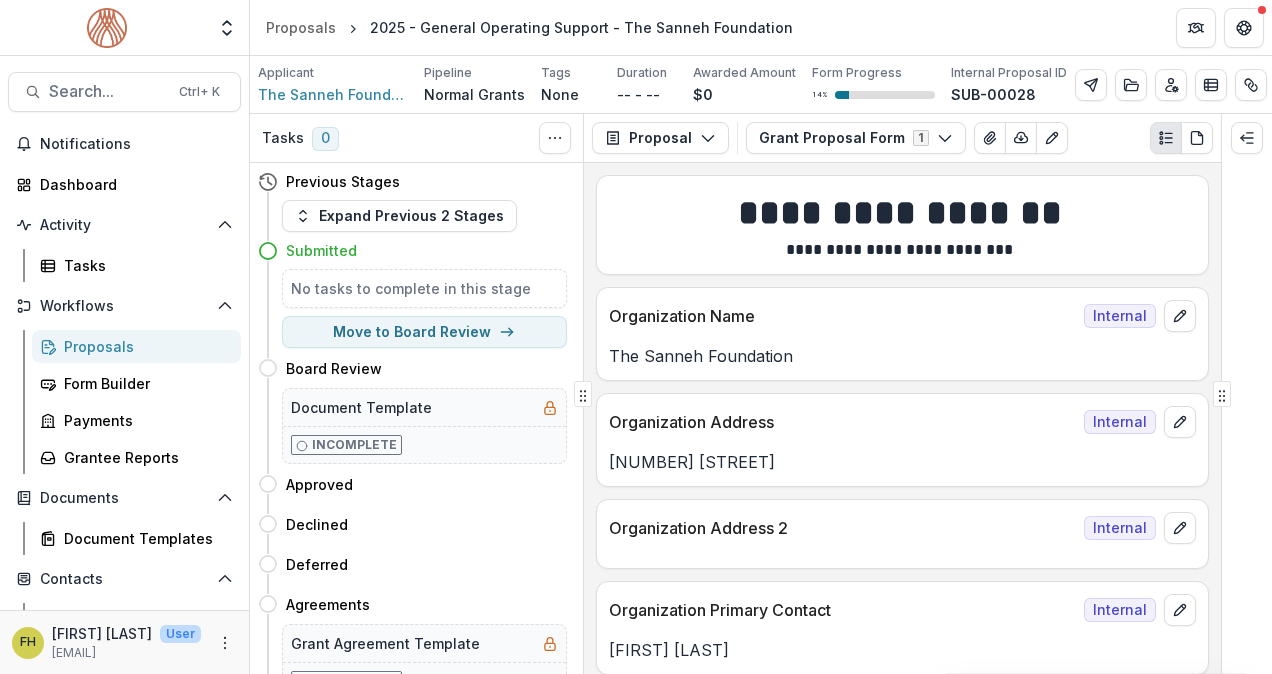 click at bounding box center [1247, 394] 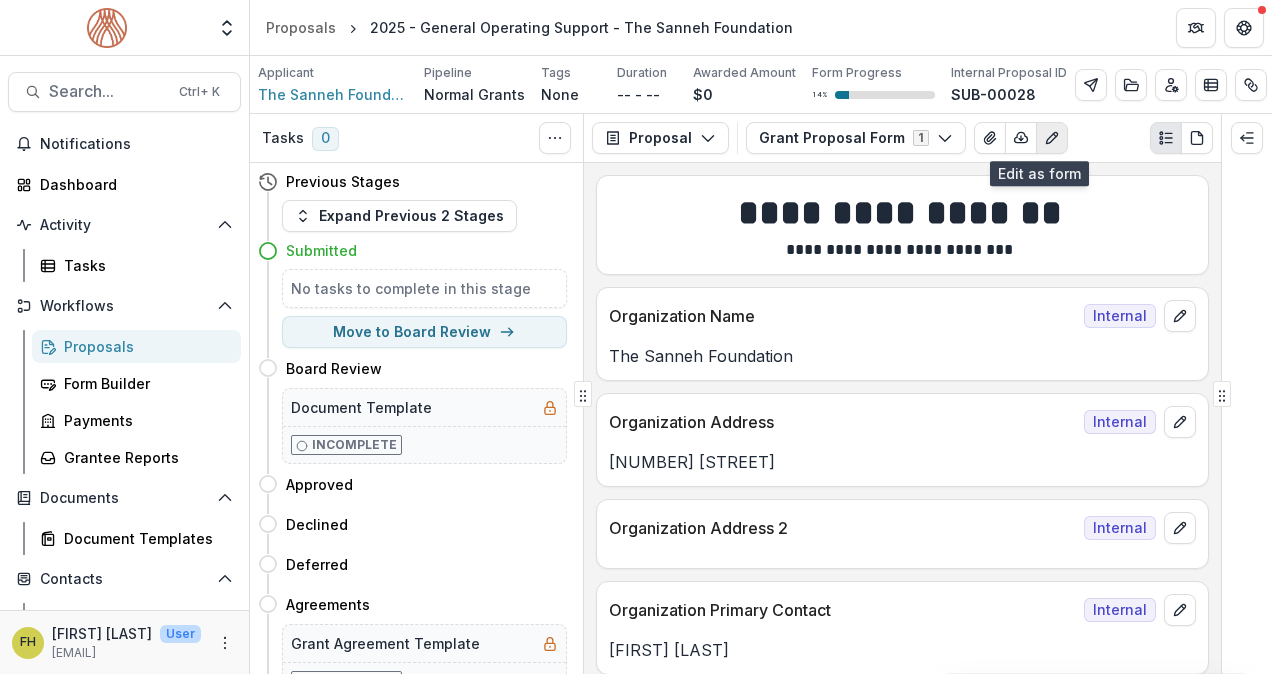 click 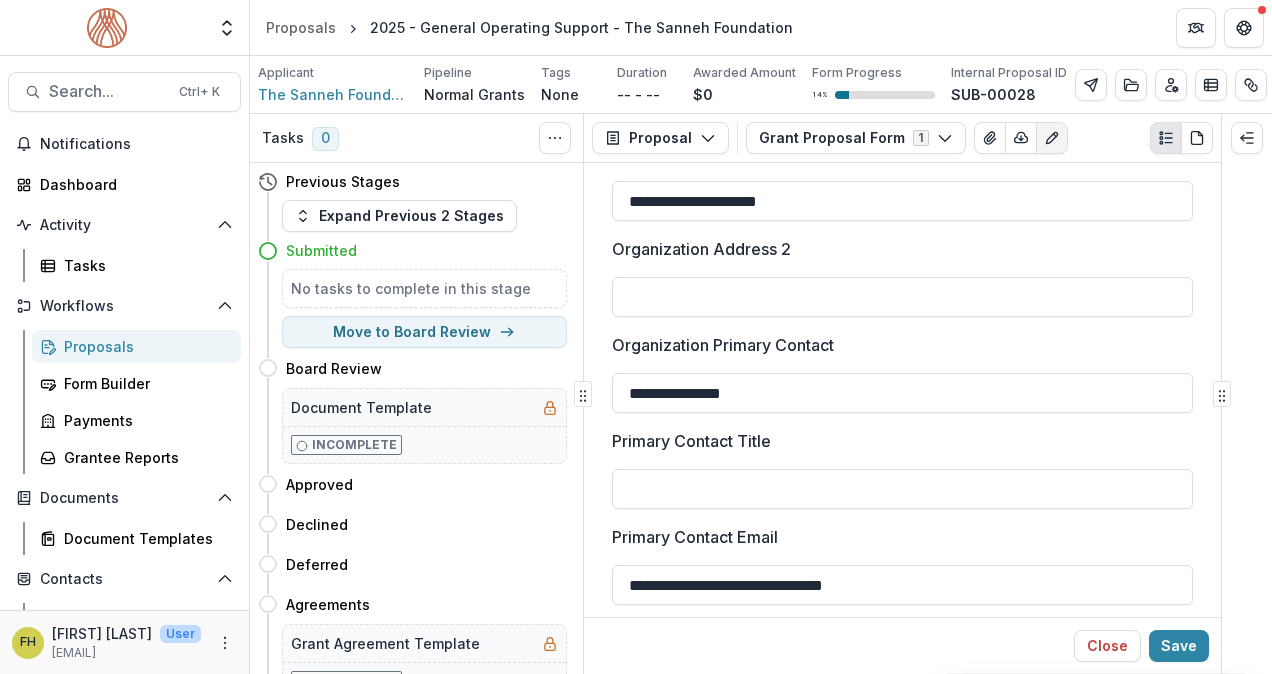 scroll, scrollTop: 200, scrollLeft: 0, axis: vertical 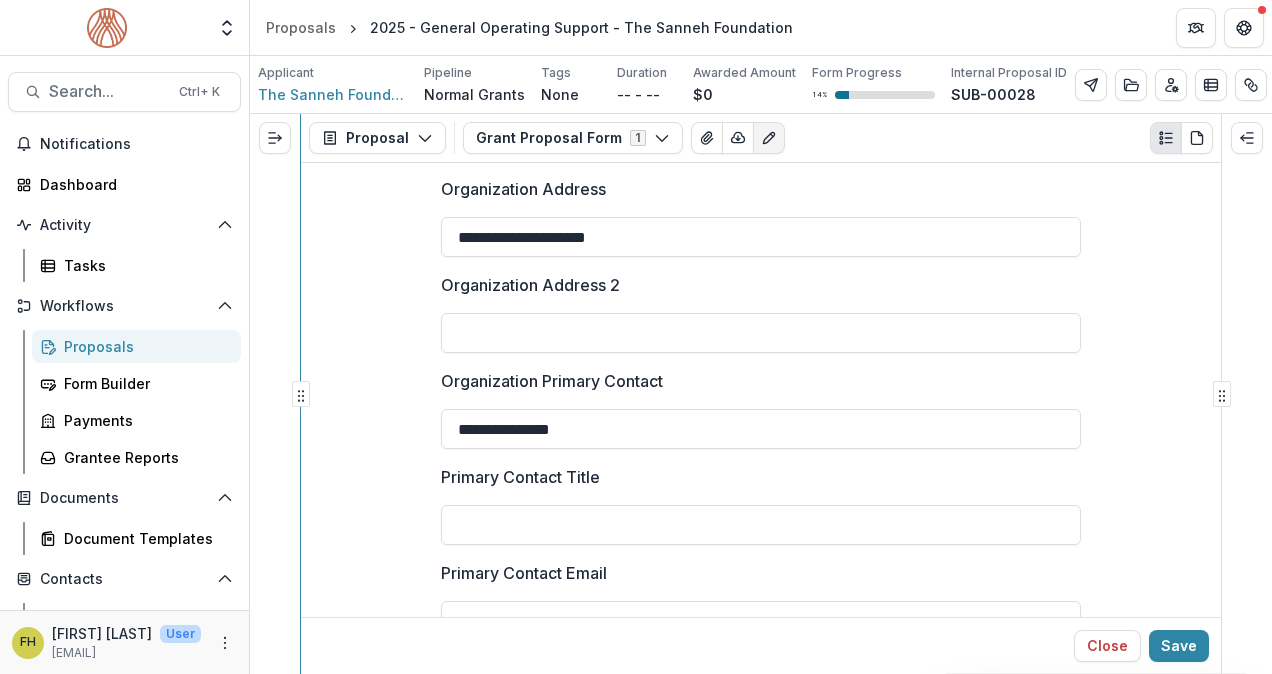click on "**********" at bounding box center [761, 394] 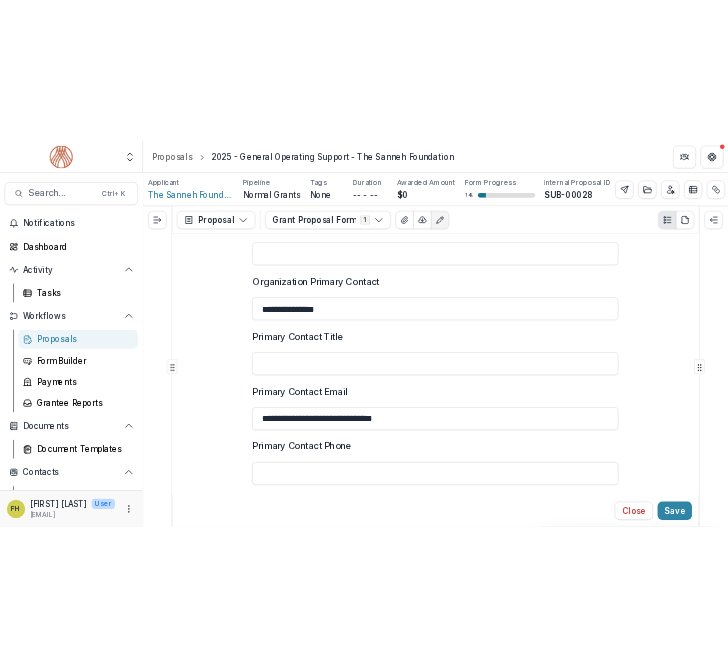 scroll, scrollTop: 300, scrollLeft: 0, axis: vertical 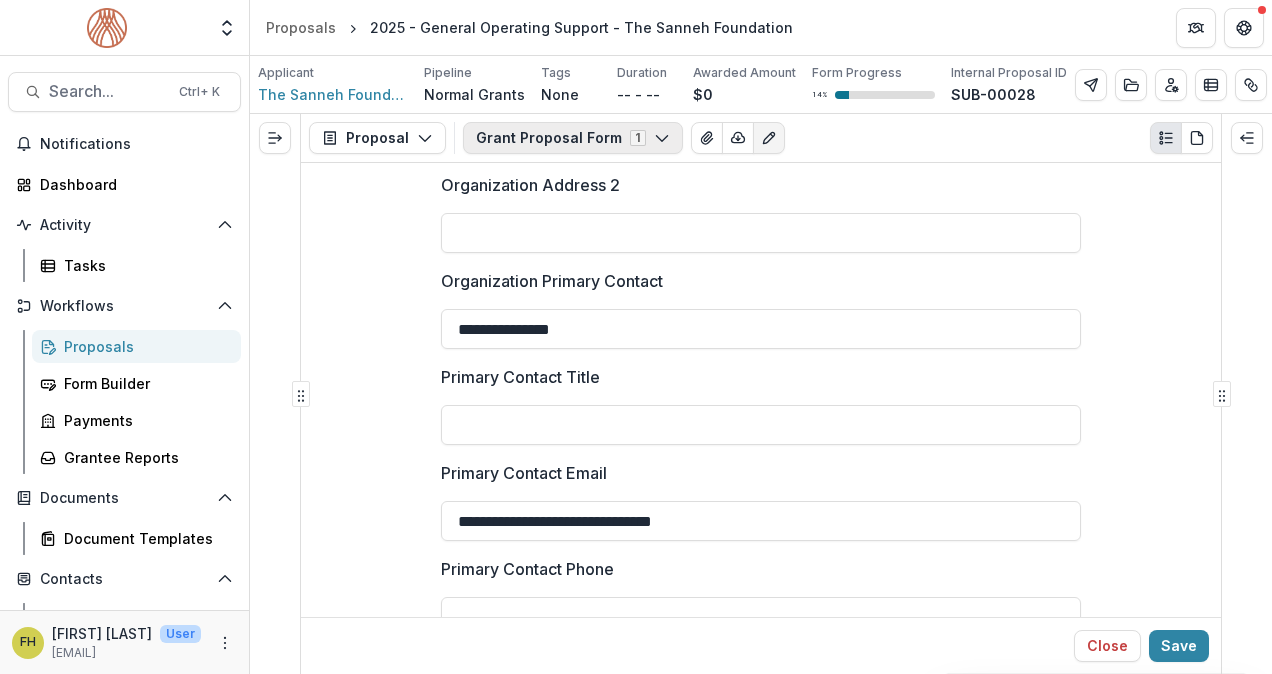 click on "Grant Proposal Form 1" at bounding box center [573, 138] 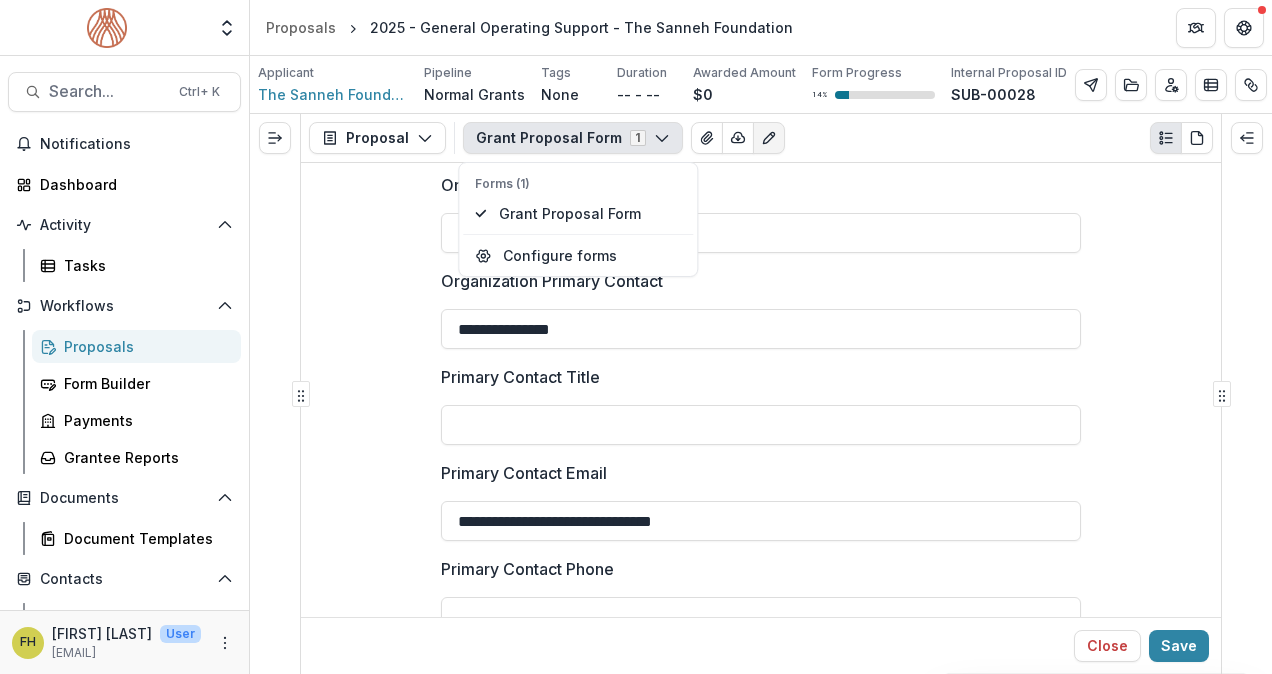 click on "Grant Proposal Form 1" at bounding box center (573, 138) 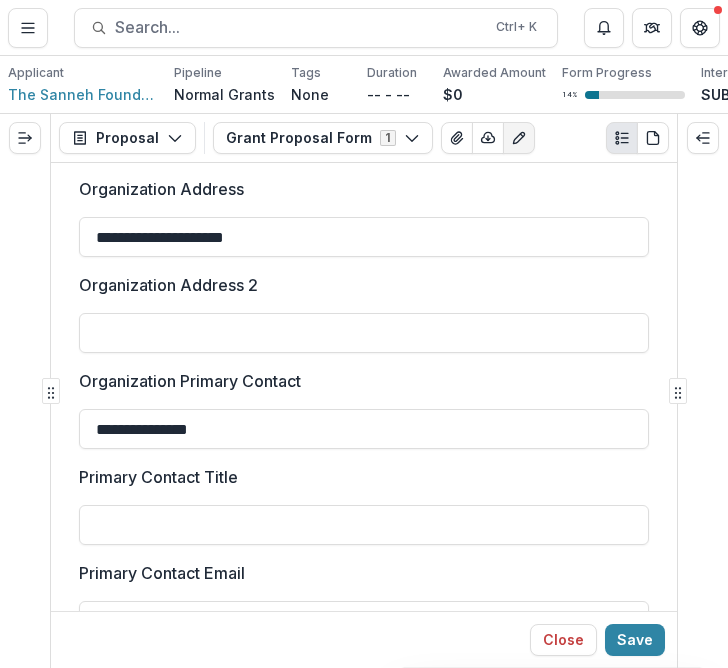 scroll, scrollTop: 300, scrollLeft: 0, axis: vertical 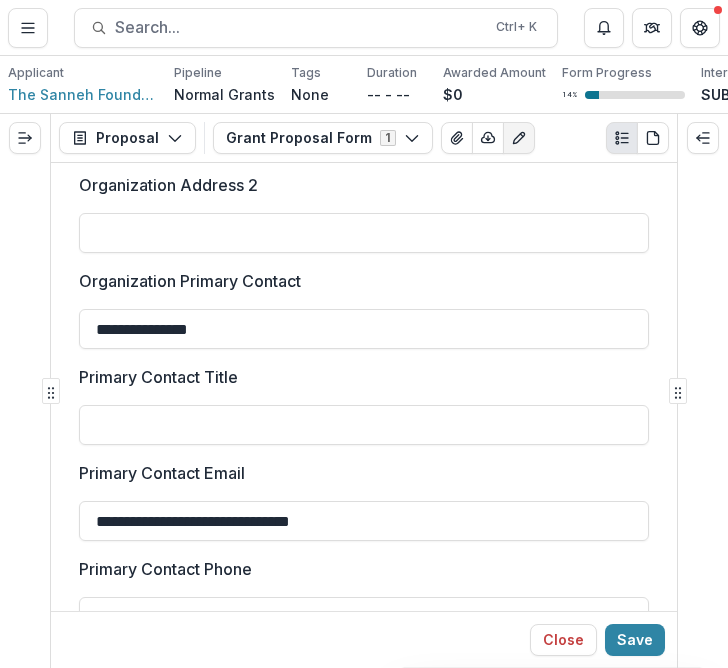 click at bounding box center (364, 305) 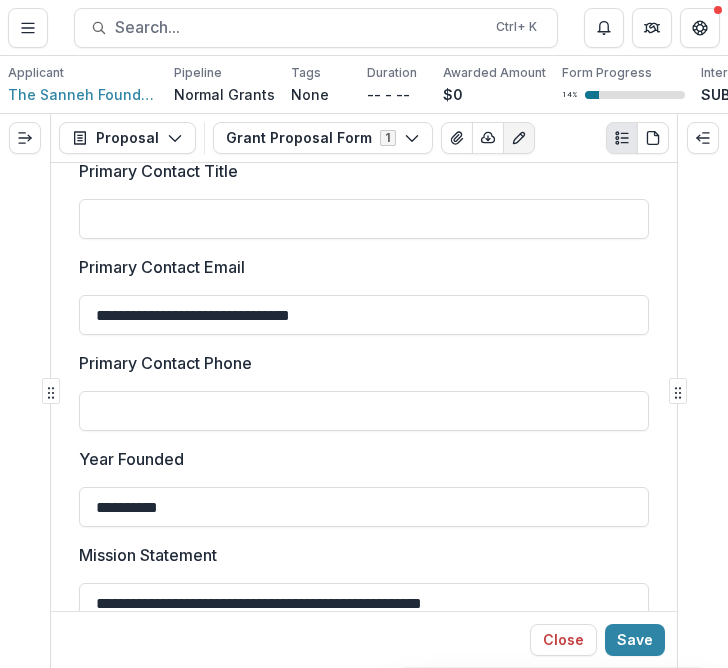 scroll, scrollTop: 600, scrollLeft: 0, axis: vertical 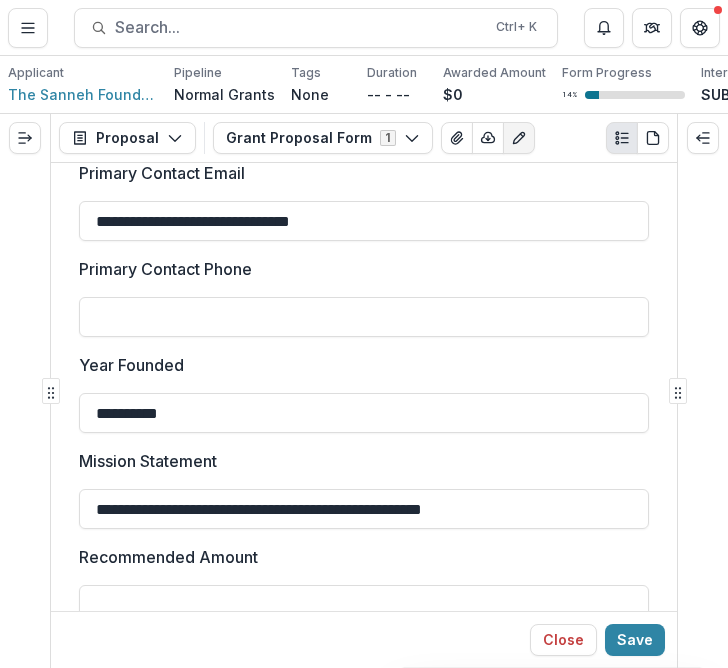 click on "Primary Contact Phone" at bounding box center [364, 317] 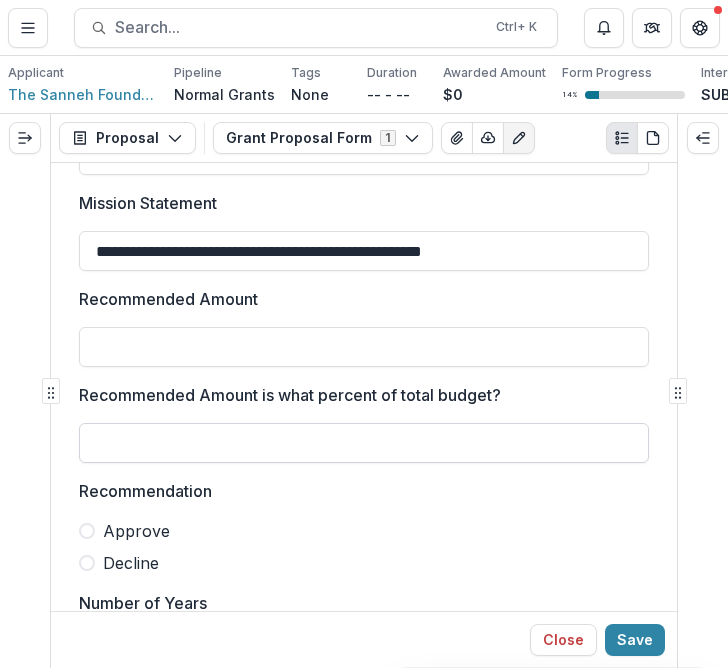 scroll, scrollTop: 900, scrollLeft: 0, axis: vertical 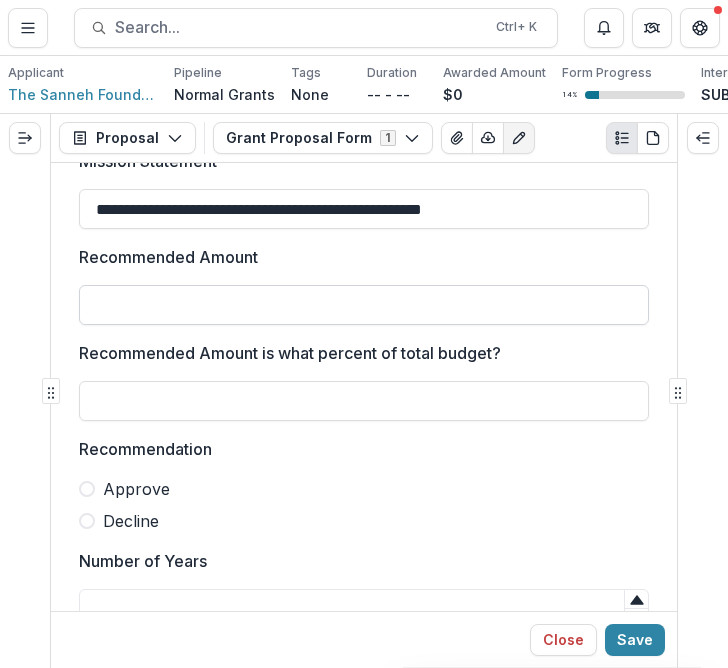 type on "**********" 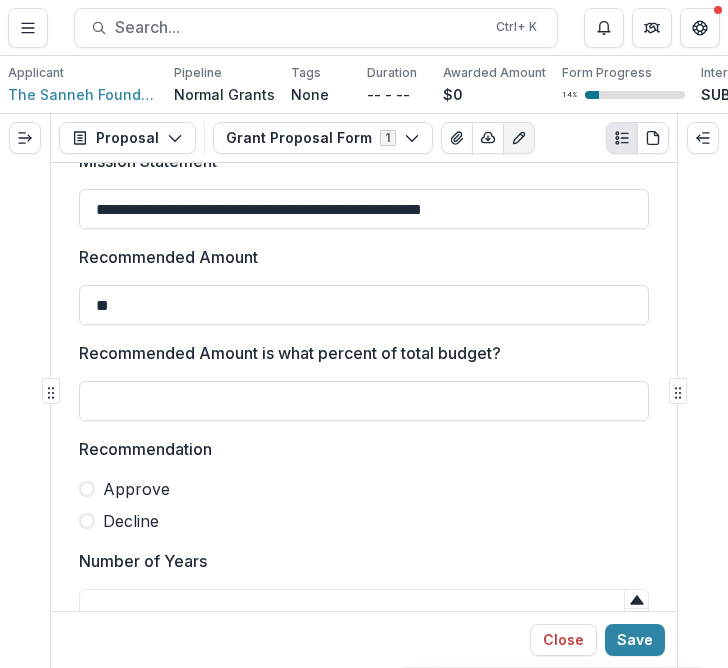 click on "Decline" at bounding box center [364, 521] 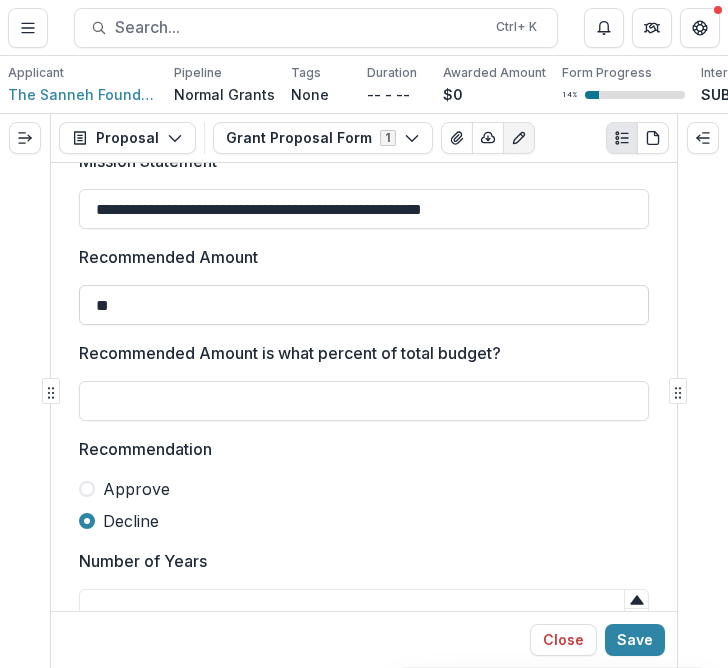 click on "**" at bounding box center [364, 305] 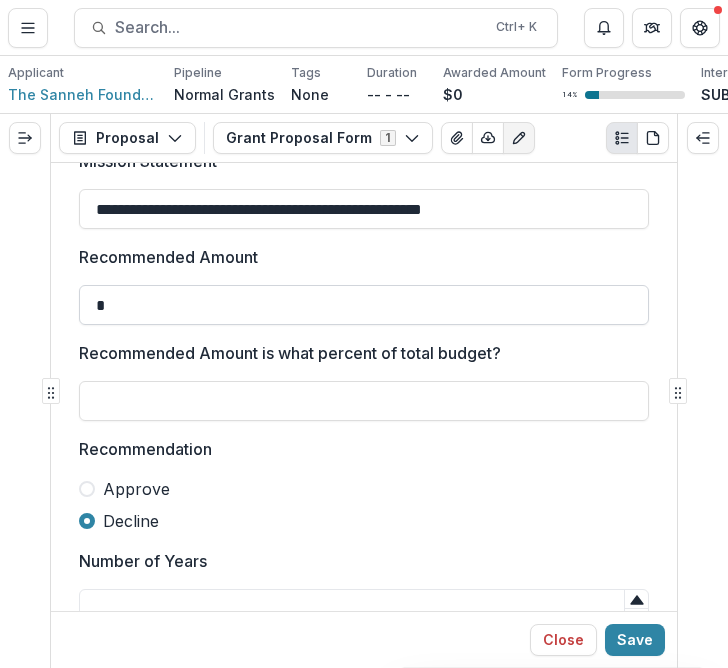 paste on "******" 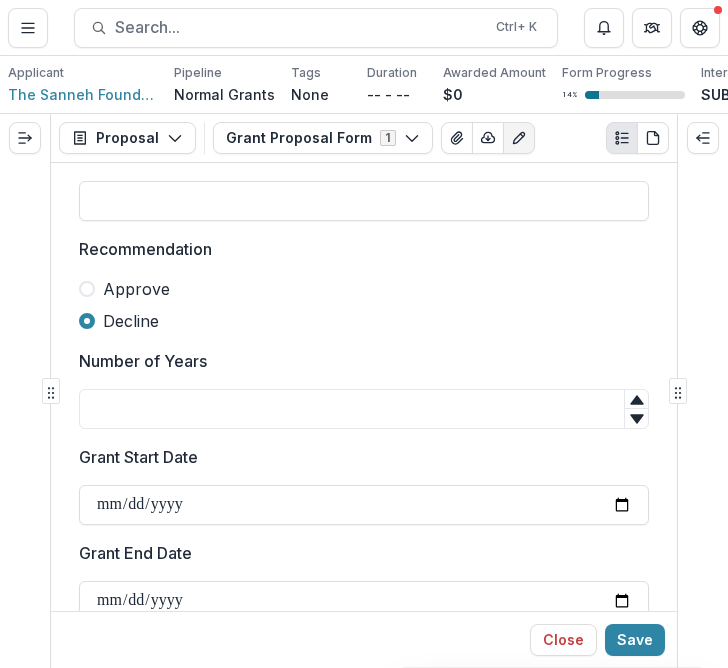 scroll, scrollTop: 1200, scrollLeft: 0, axis: vertical 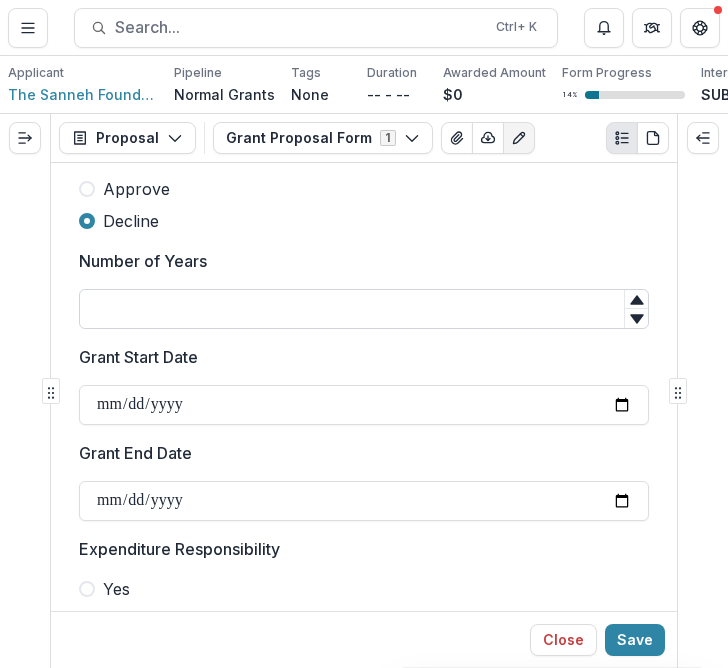 type on "*******" 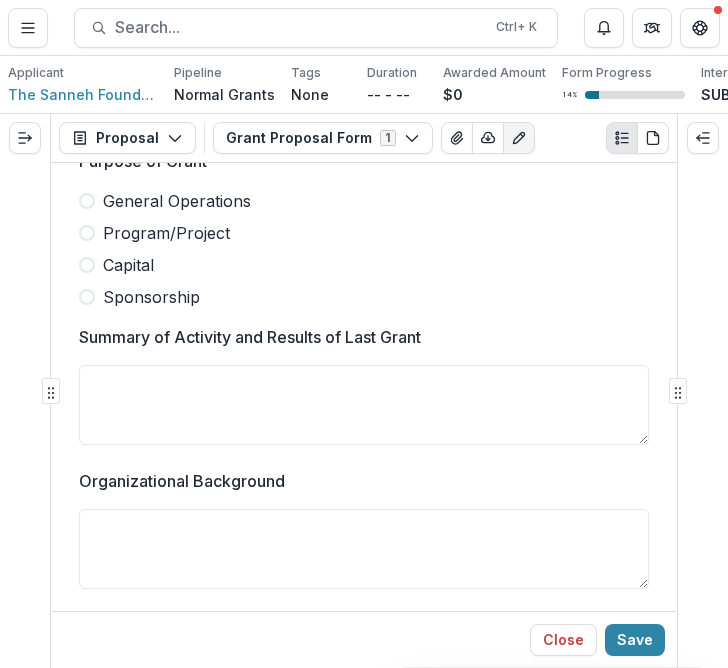 scroll, scrollTop: 1600, scrollLeft: 0, axis: vertical 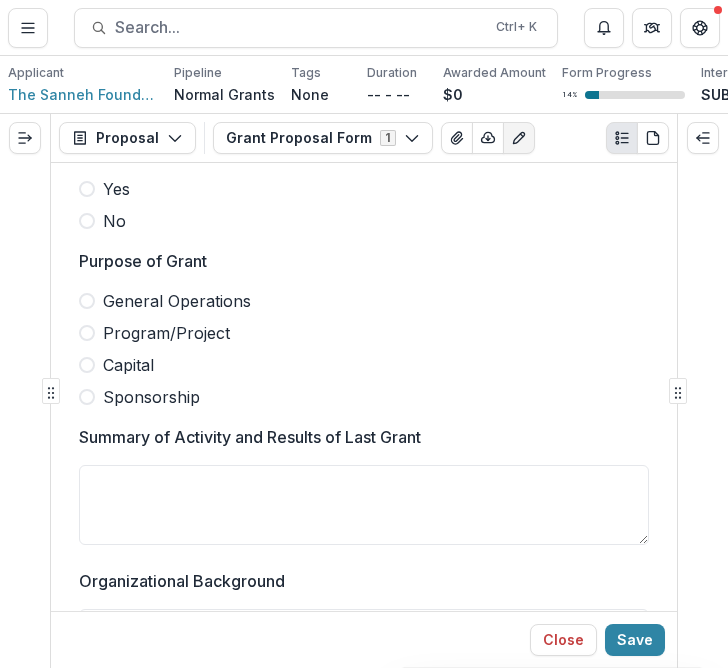 type on "*" 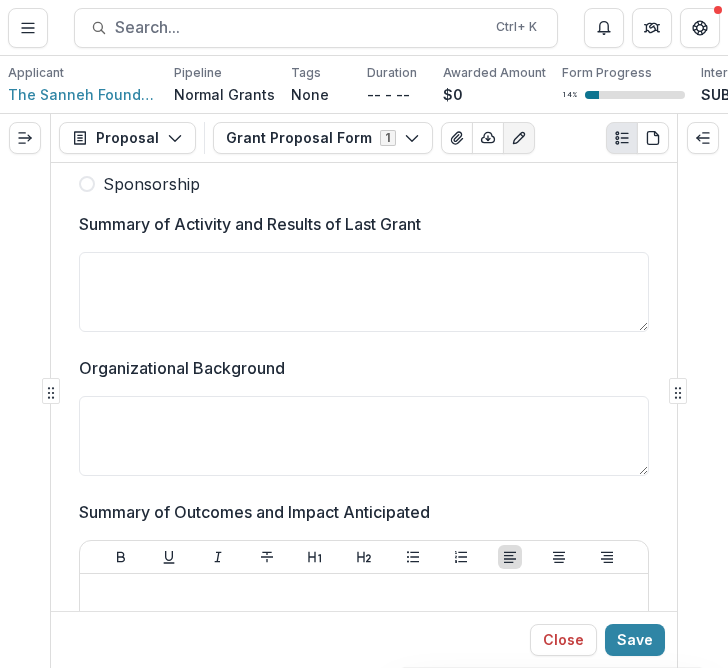 scroll, scrollTop: 1800, scrollLeft: 0, axis: vertical 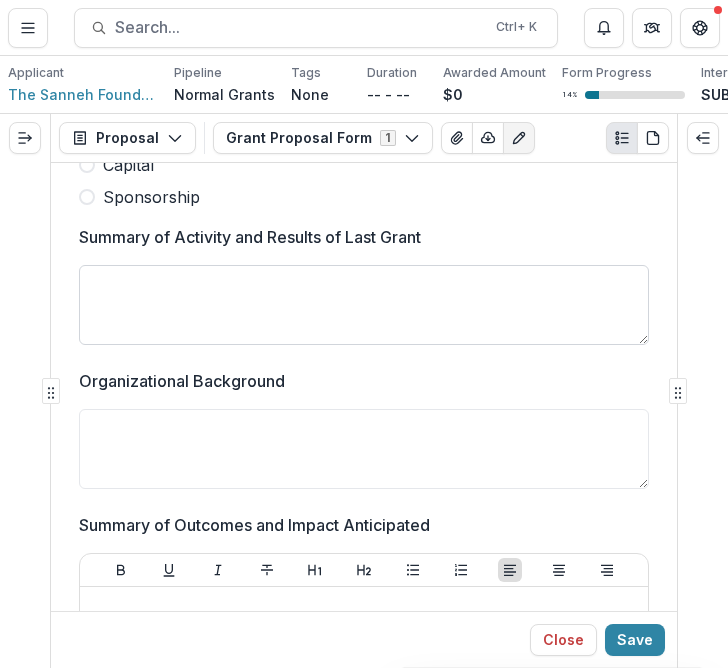 click on "Summary of Activity and Results of Last Grant" at bounding box center (364, 305) 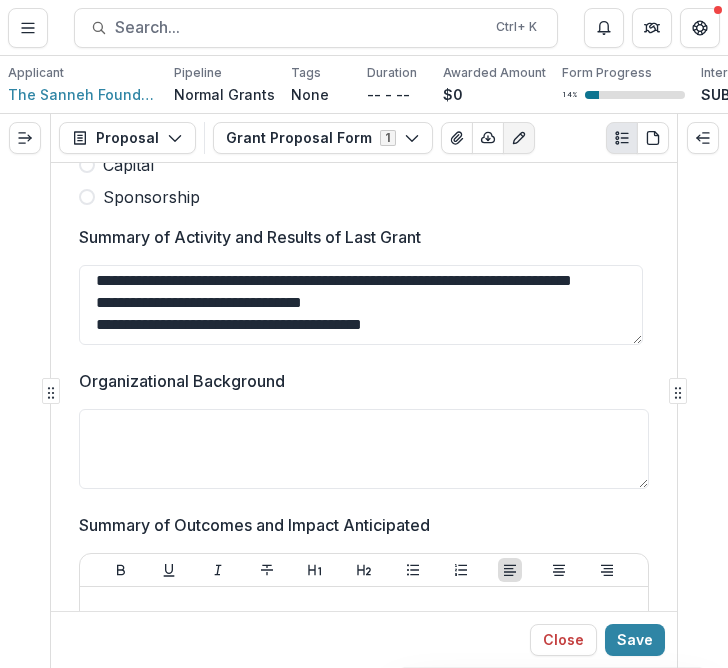 scroll, scrollTop: 47, scrollLeft: 0, axis: vertical 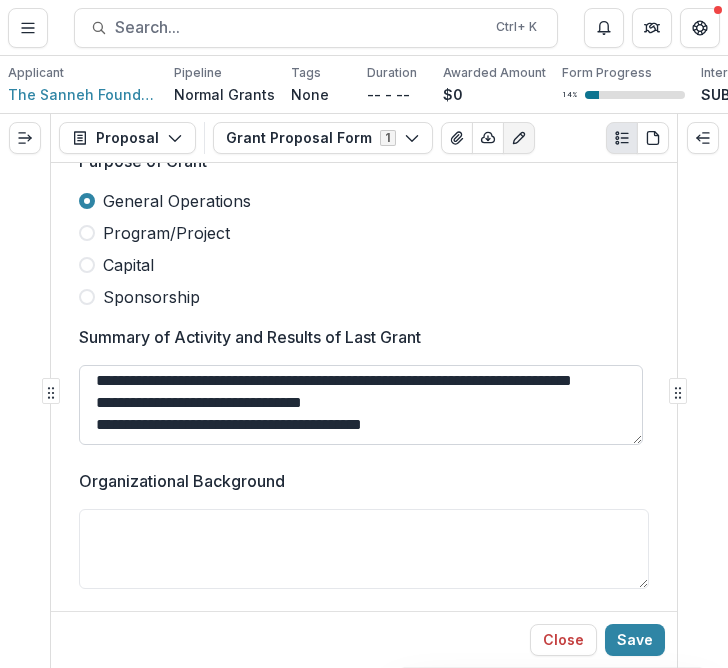 click on "**********" at bounding box center (361, 405) 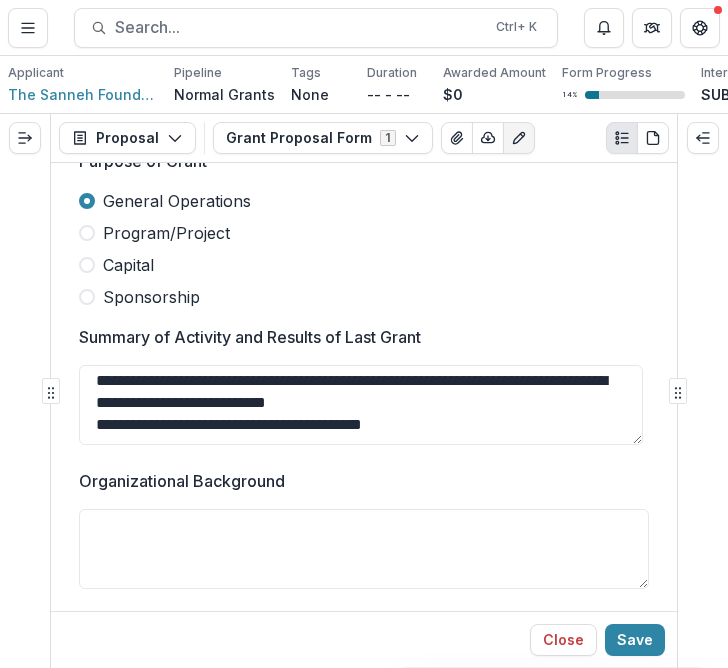 scroll, scrollTop: 25, scrollLeft: 0, axis: vertical 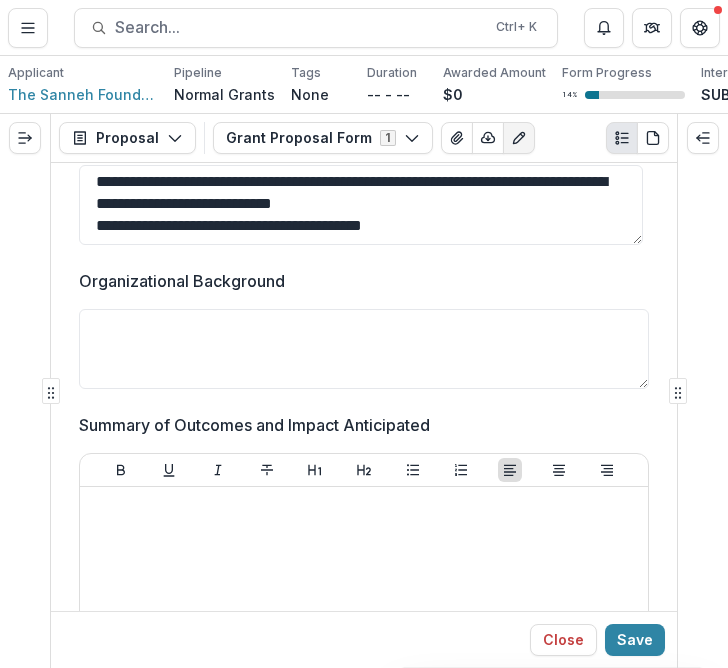 type on "**********" 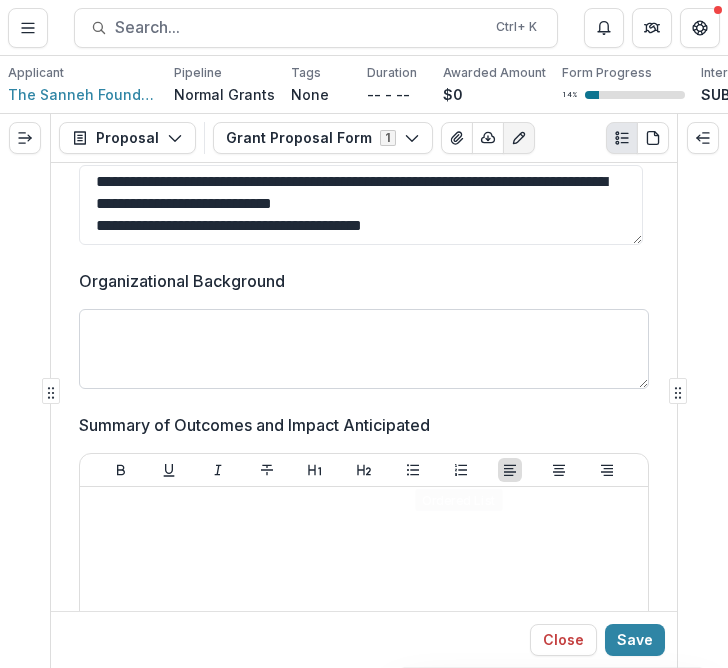 click on "Organizational Background" at bounding box center (364, 349) 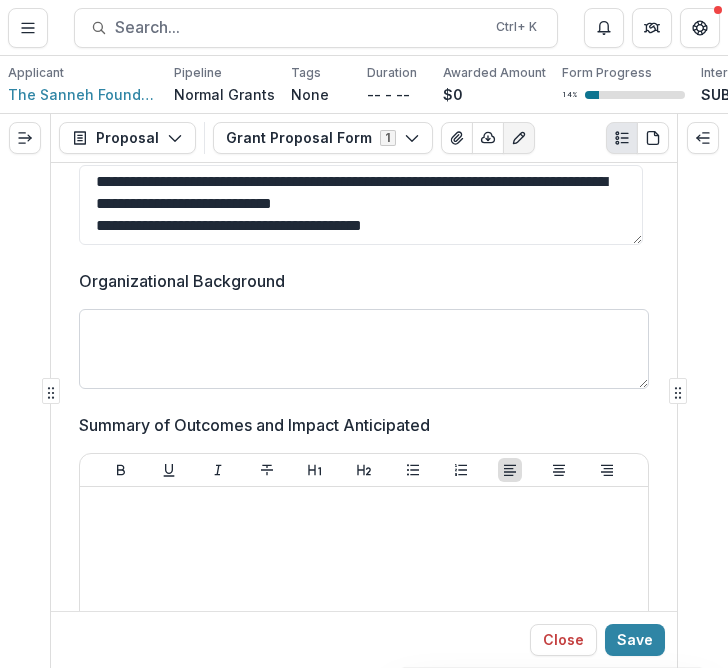 click on "Organizational Background" at bounding box center (364, 349) 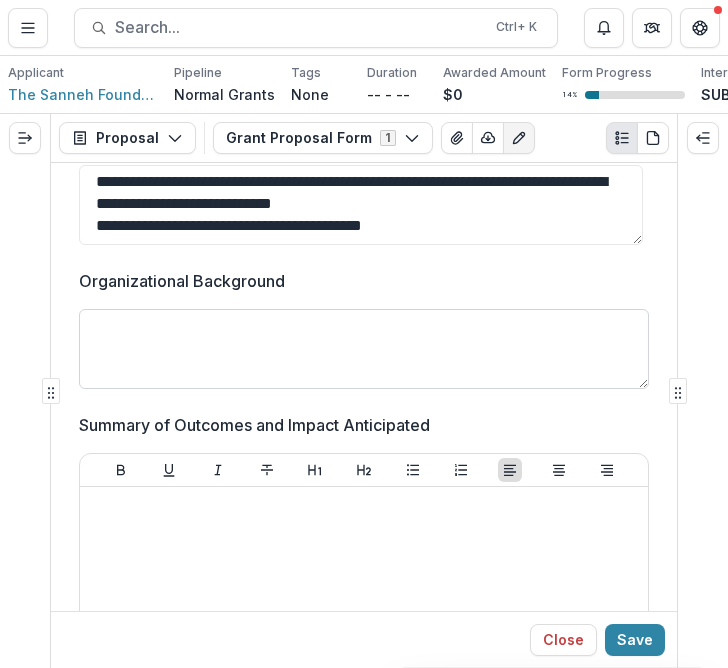 paste on "**********" 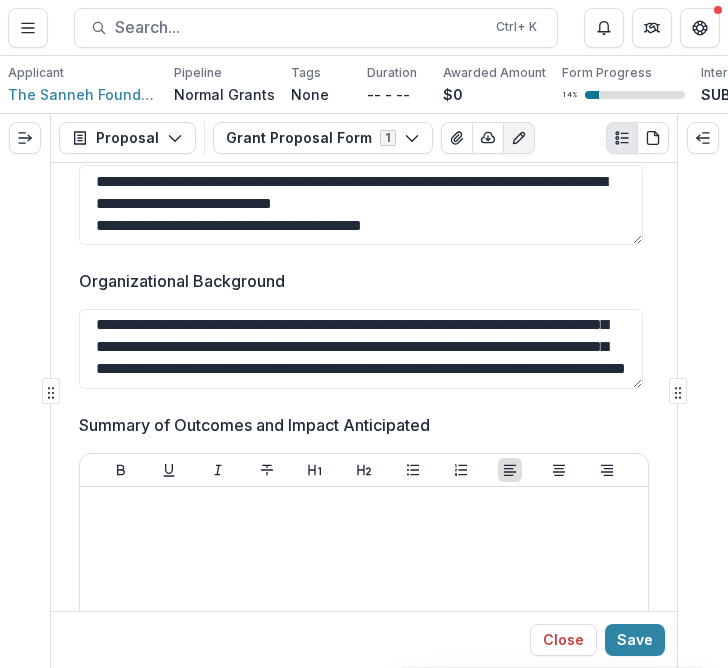 scroll, scrollTop: 1059, scrollLeft: 0, axis: vertical 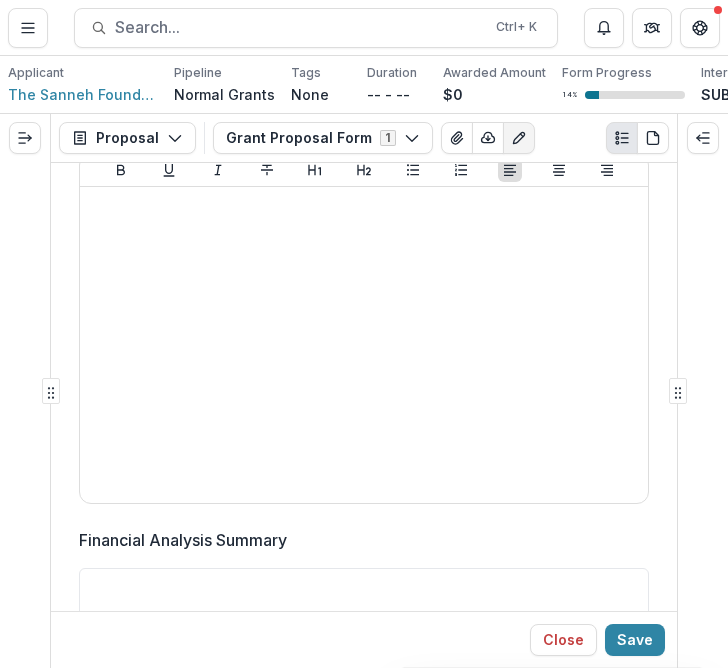 type on "**********" 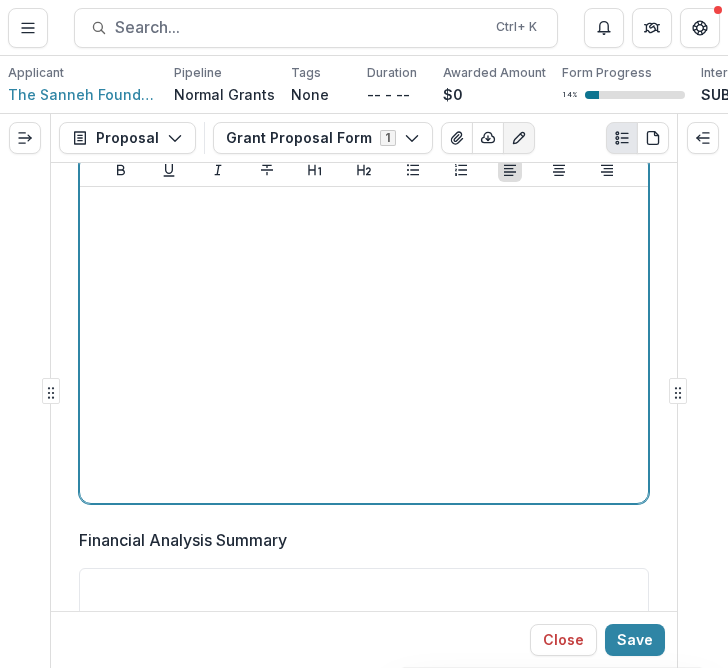 click at bounding box center (364, 345) 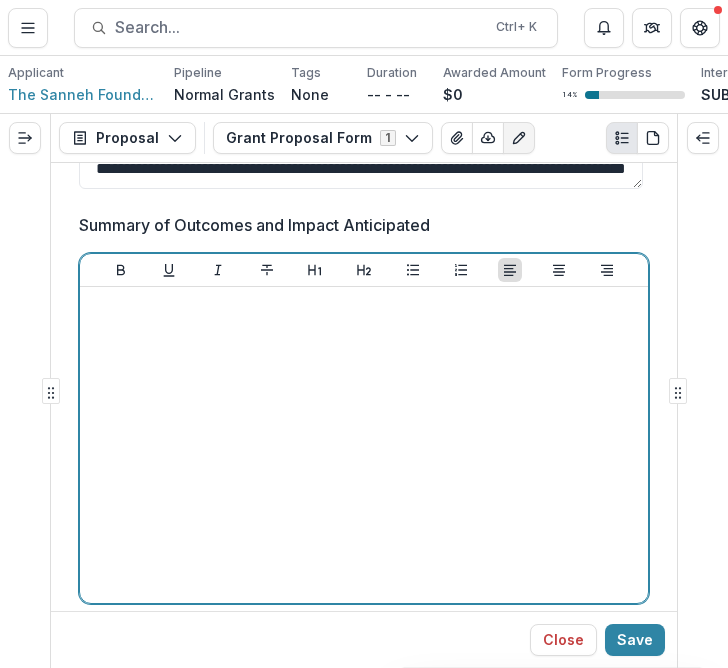 click at bounding box center (364, 445) 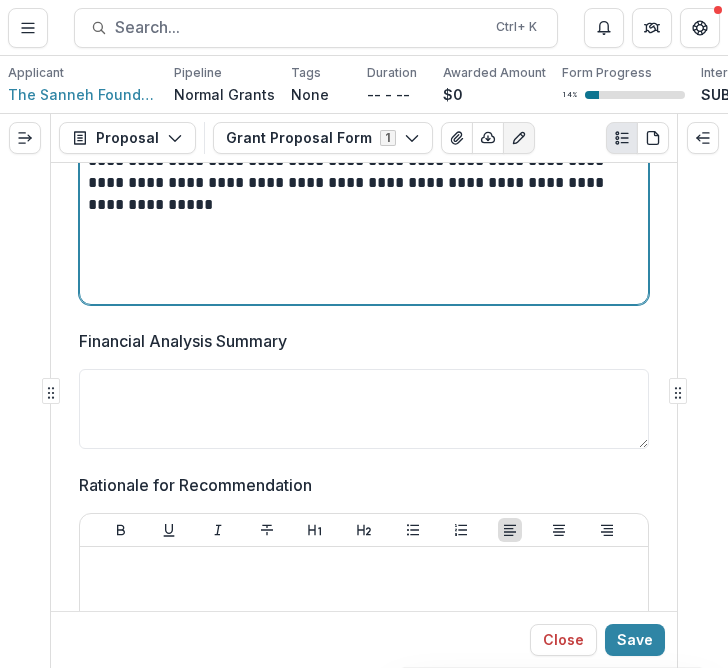 scroll, scrollTop: 2400, scrollLeft: 0, axis: vertical 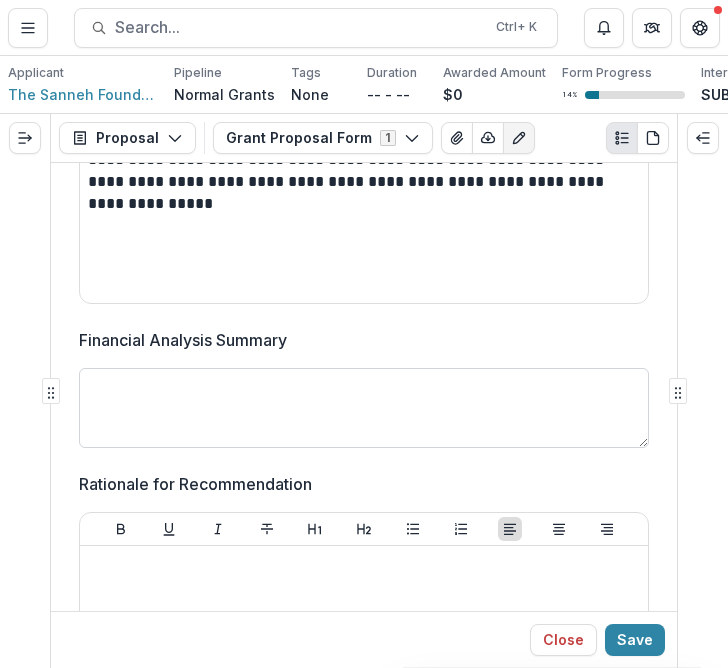 click on "Financial Analysis Summary" at bounding box center (364, 408) 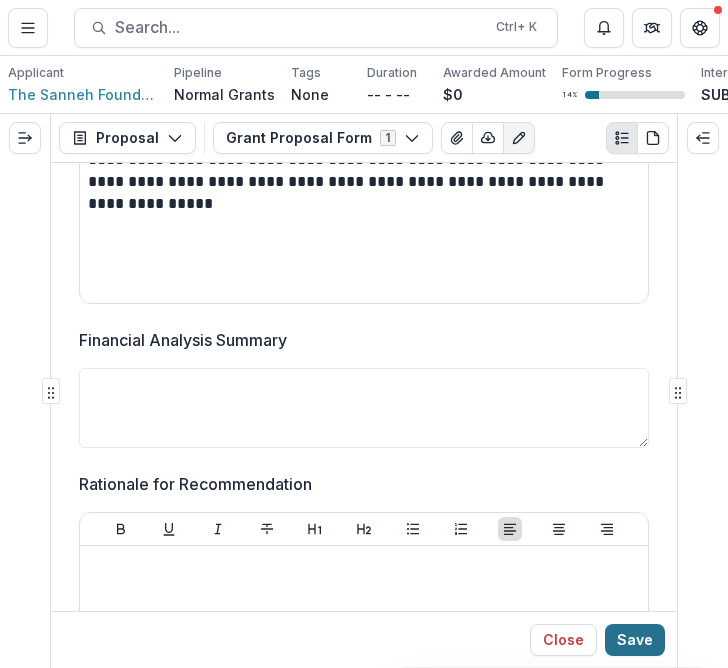 click on "Save" at bounding box center [635, 640] 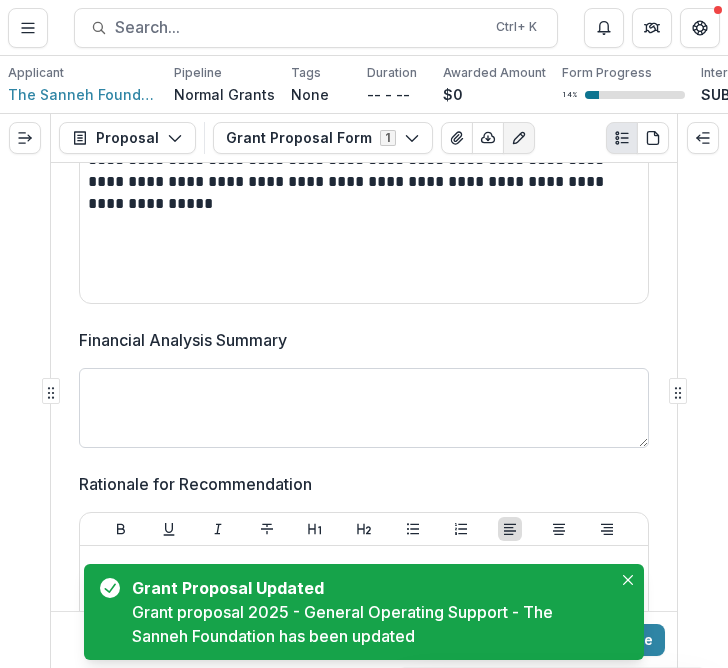 click on "Financial Analysis Summary" at bounding box center (364, 408) 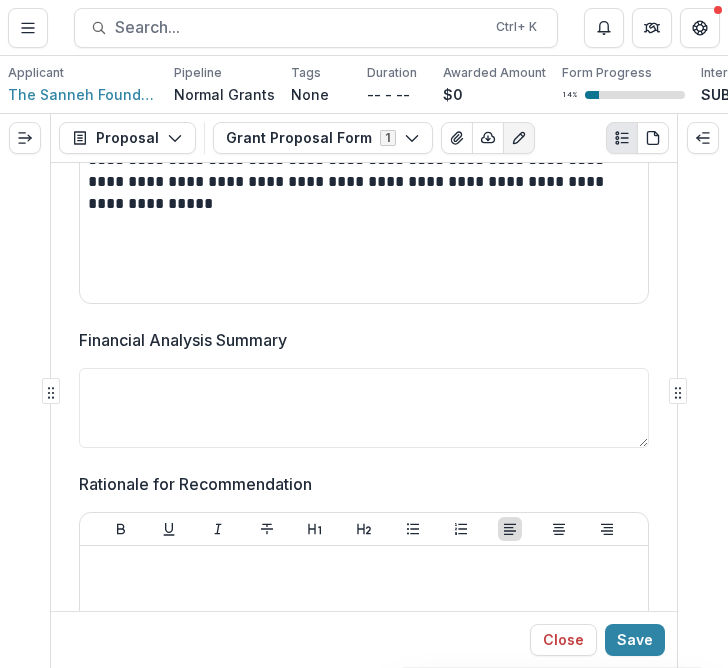 click on "Financial Analysis Summary" at bounding box center (358, 340) 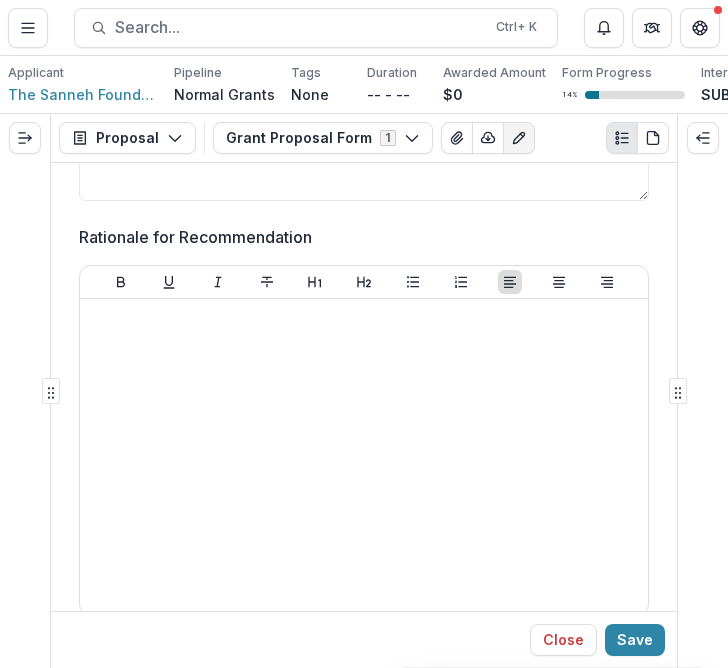 scroll, scrollTop: 2700, scrollLeft: 0, axis: vertical 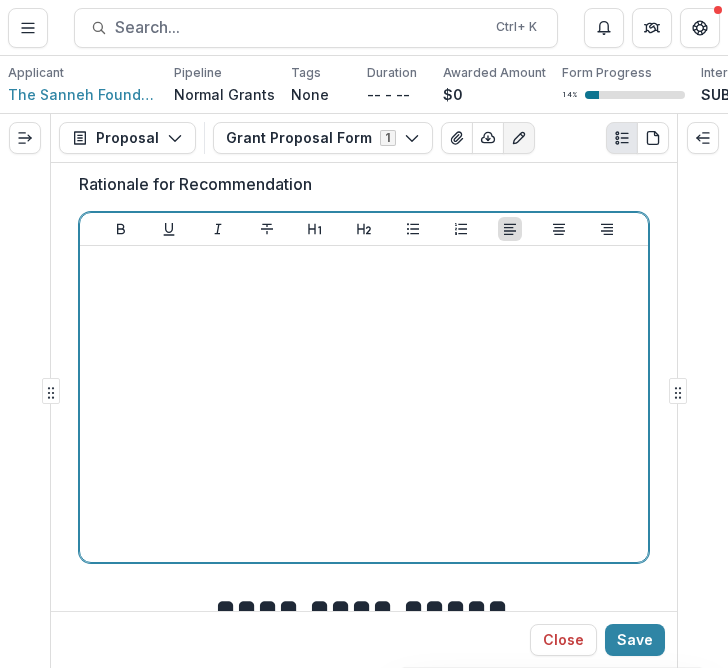 click at bounding box center [364, 404] 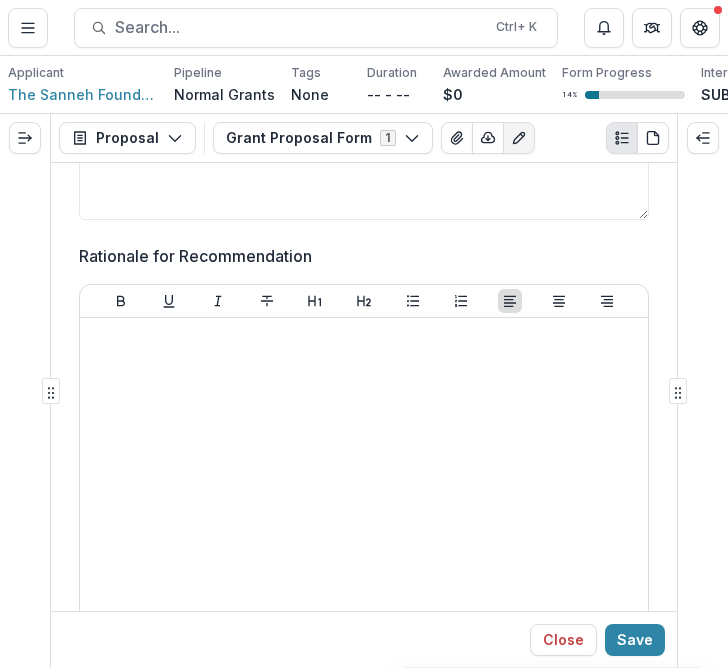 scroll, scrollTop: 2600, scrollLeft: 0, axis: vertical 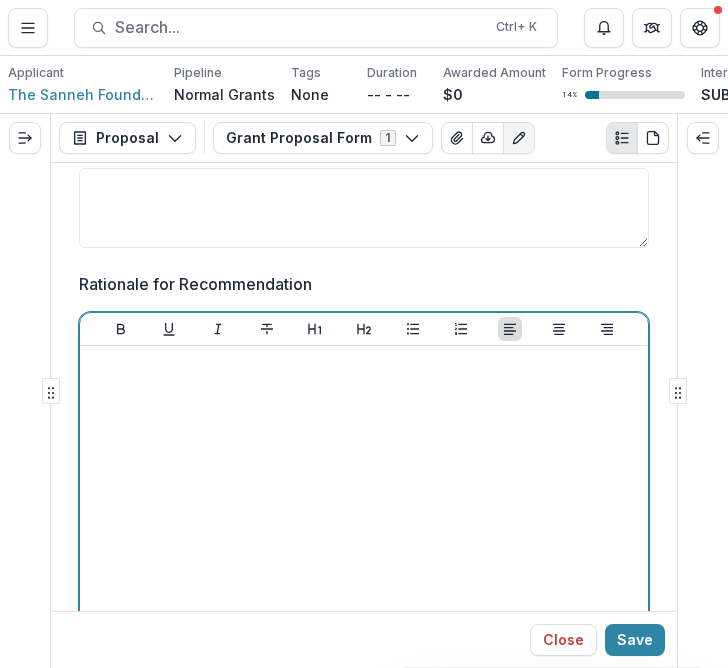 drag, startPoint x: 99, startPoint y: 282, endPoint x: 562, endPoint y: 471, distance: 500.09 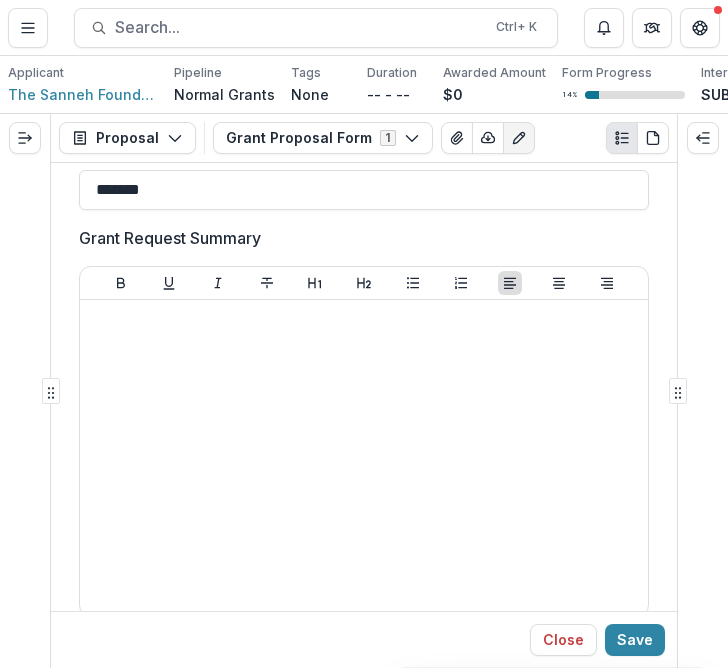 scroll, scrollTop: 3200, scrollLeft: 0, axis: vertical 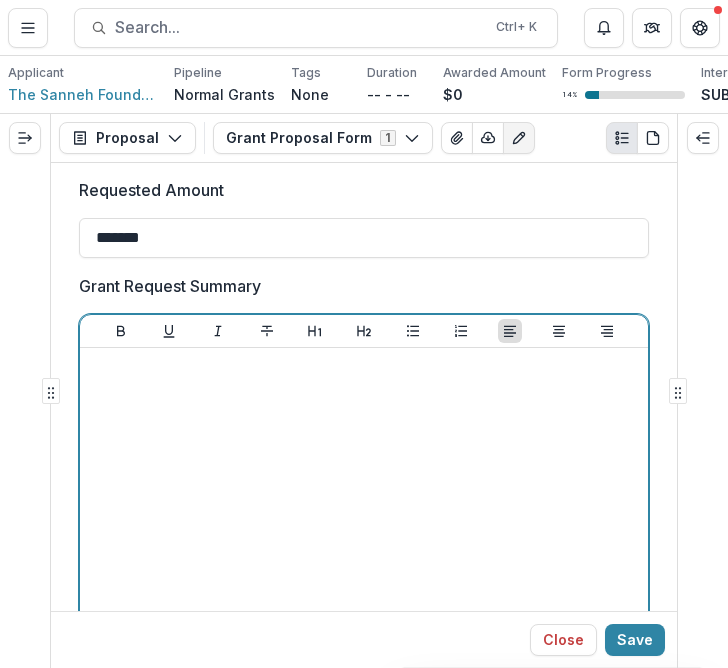 click at bounding box center (364, 506) 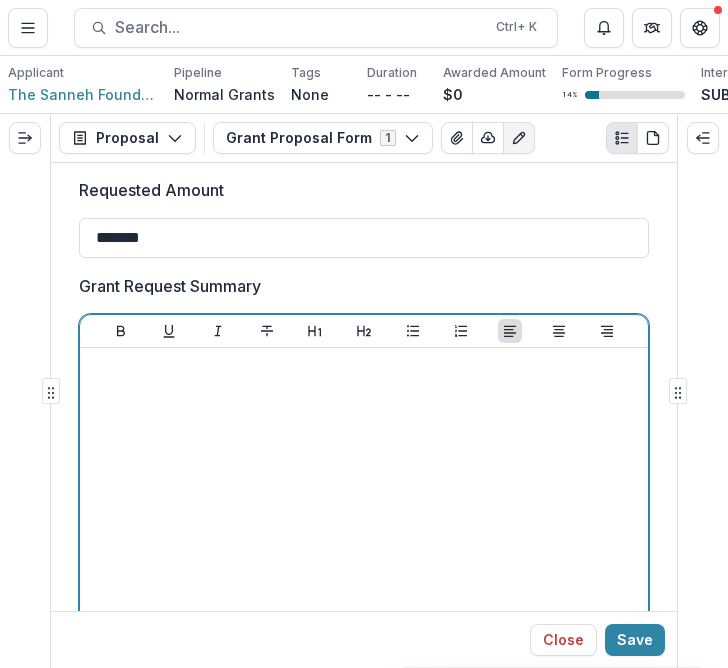 click at bounding box center [364, 506] 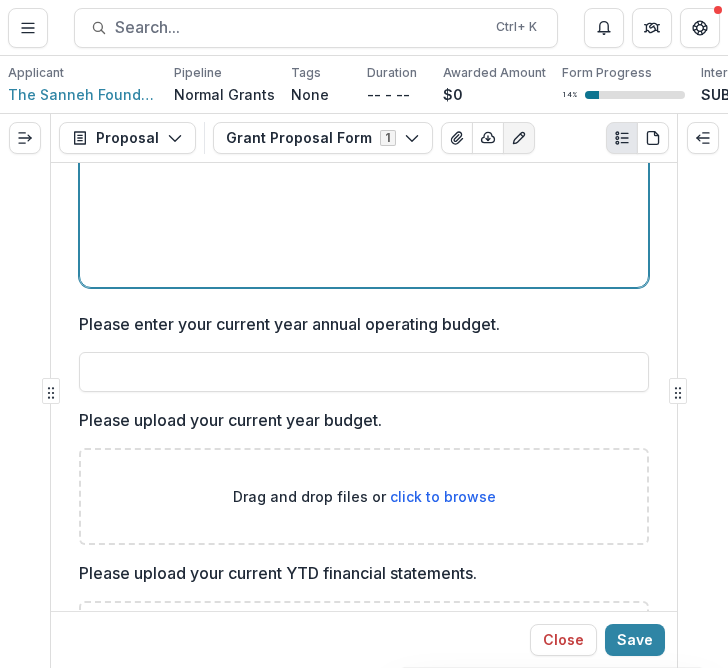 scroll, scrollTop: 3609, scrollLeft: 0, axis: vertical 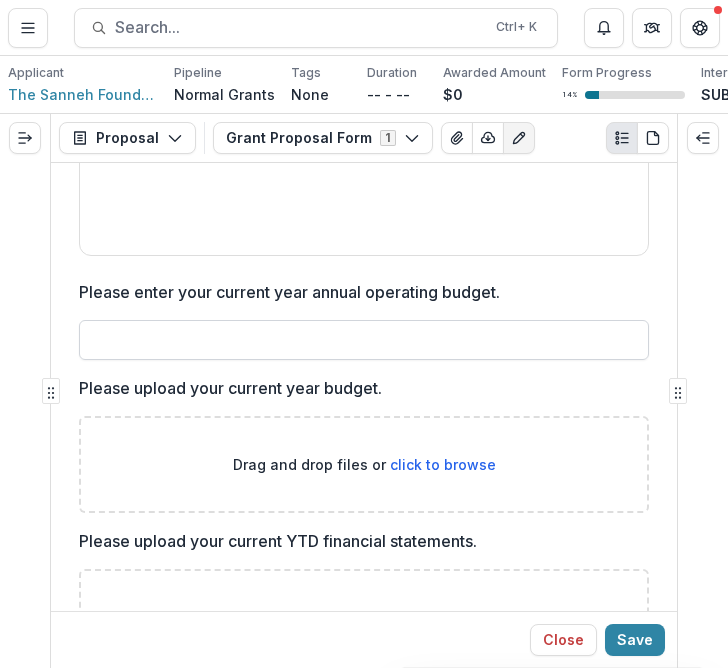 click on "Please enter your current year annual operating budget." at bounding box center [364, 340] 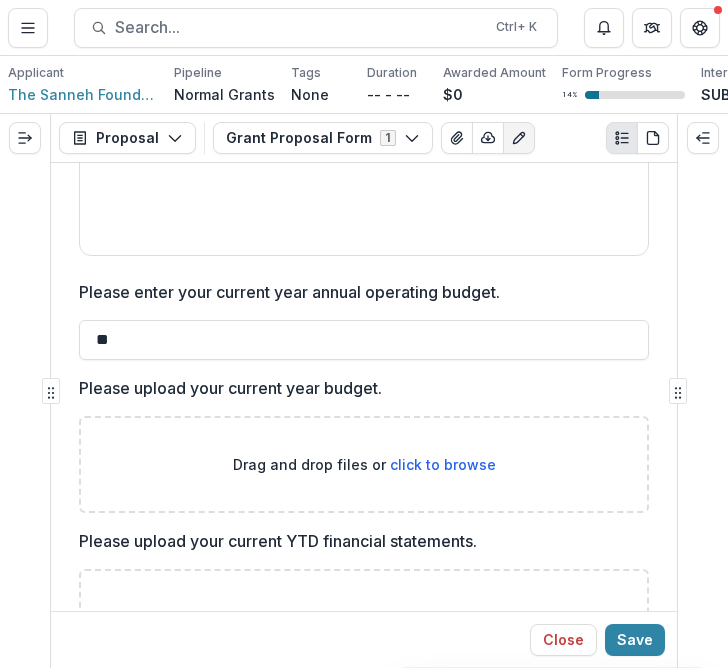 click on "Please enter your current year annual operating budget." at bounding box center [289, 292] 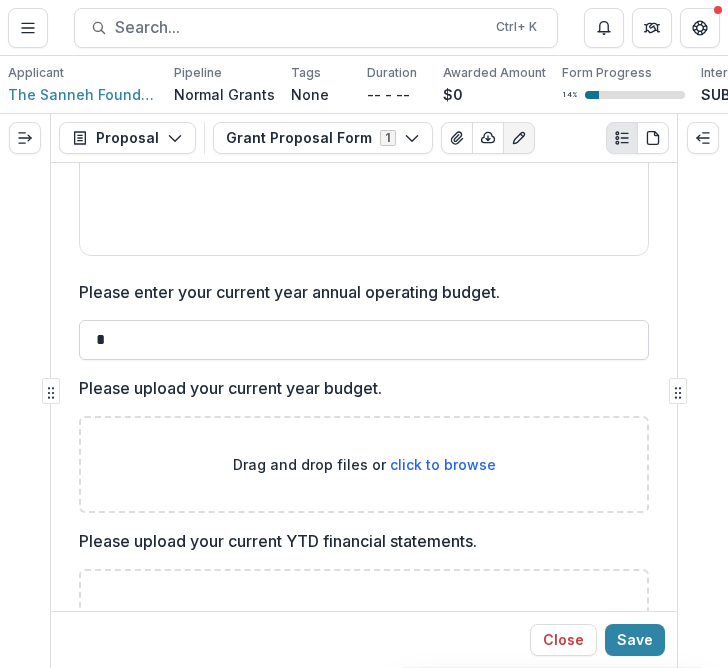 paste on "*********" 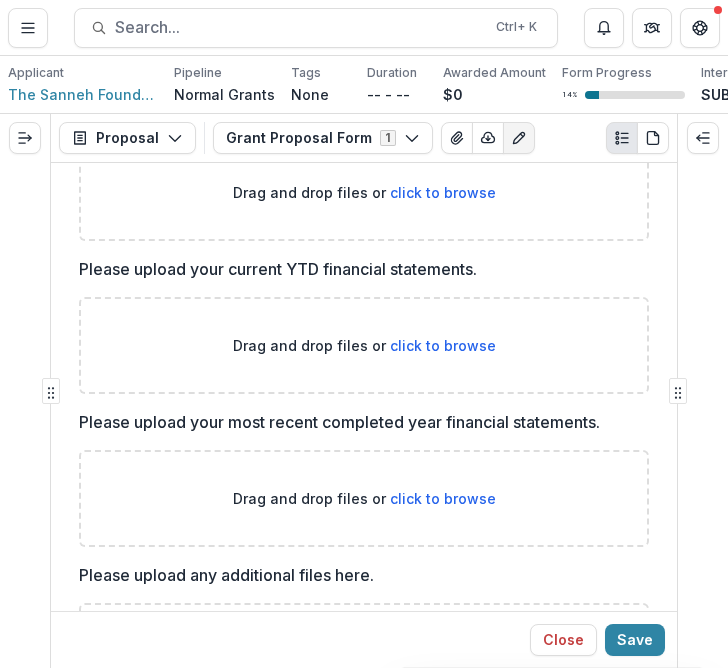 scroll, scrollTop: 4009, scrollLeft: 0, axis: vertical 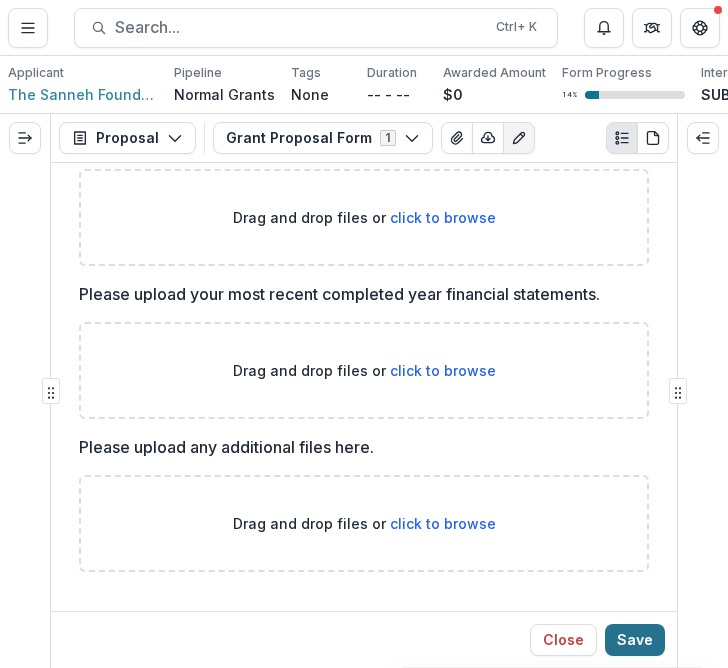 type on "**********" 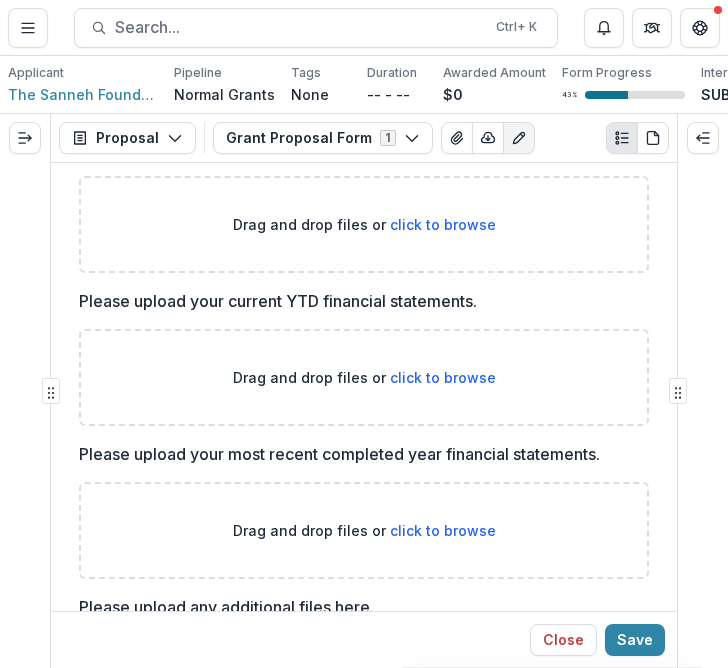 scroll, scrollTop: 4009, scrollLeft: 0, axis: vertical 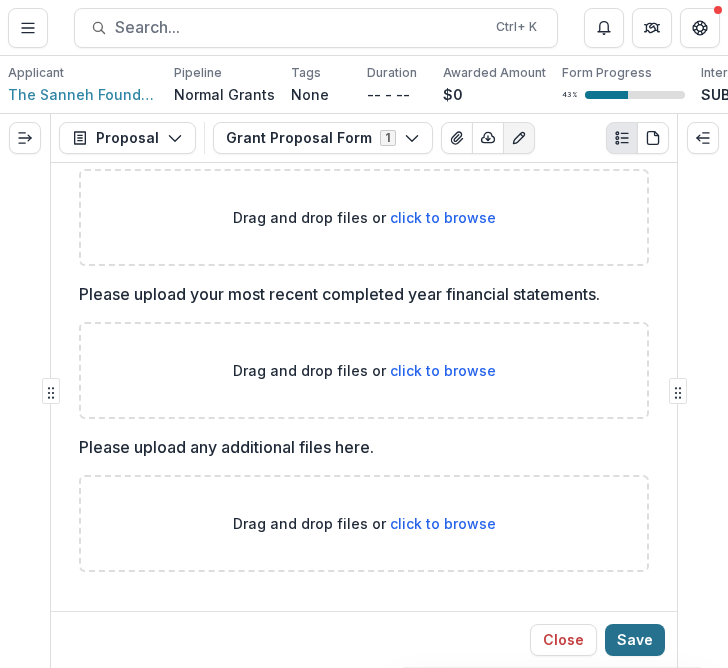 click on "Save" at bounding box center (635, 640) 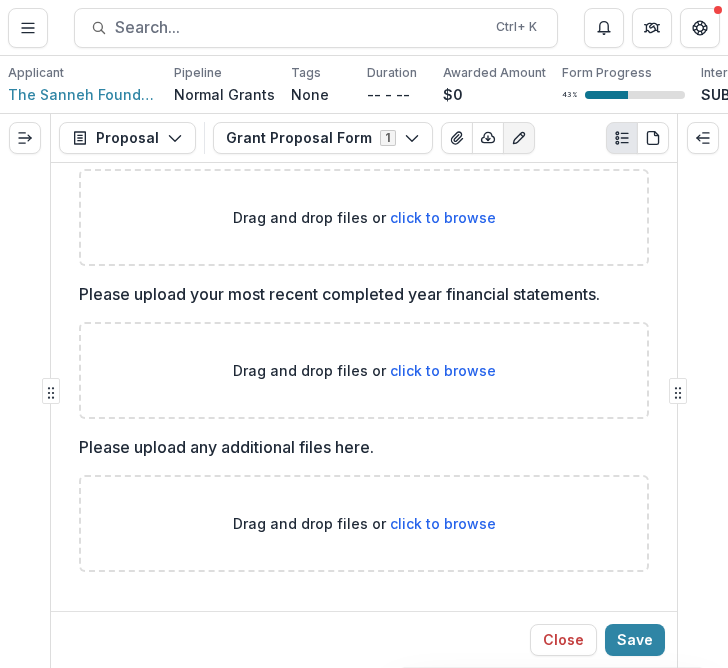 click on "Drag and drop files or   click to browse" at bounding box center (364, 370) 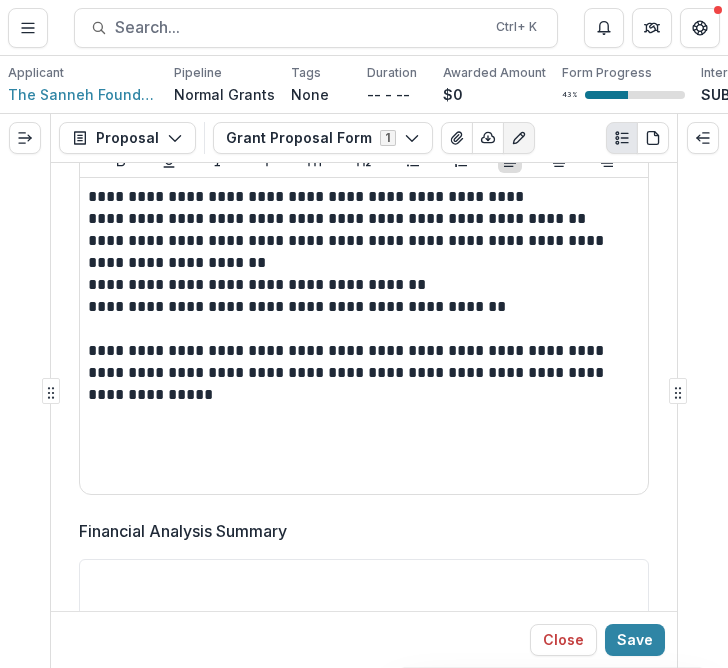 scroll, scrollTop: 2309, scrollLeft: 0, axis: vertical 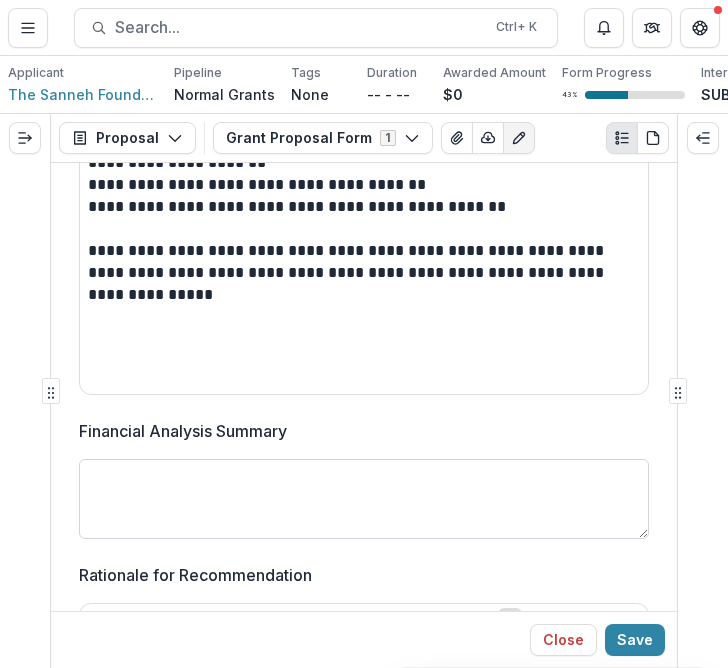 click on "Financial Analysis Summary" at bounding box center (364, 499) 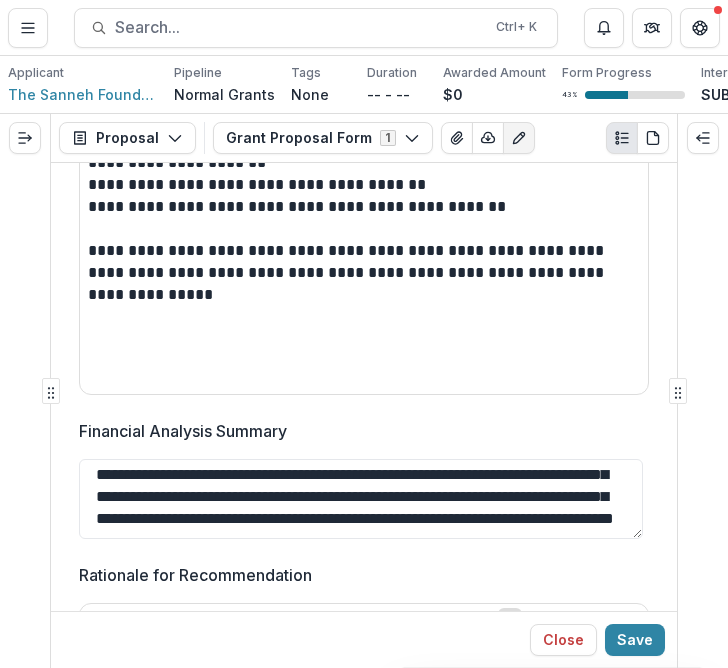 scroll, scrollTop: 377, scrollLeft: 0, axis: vertical 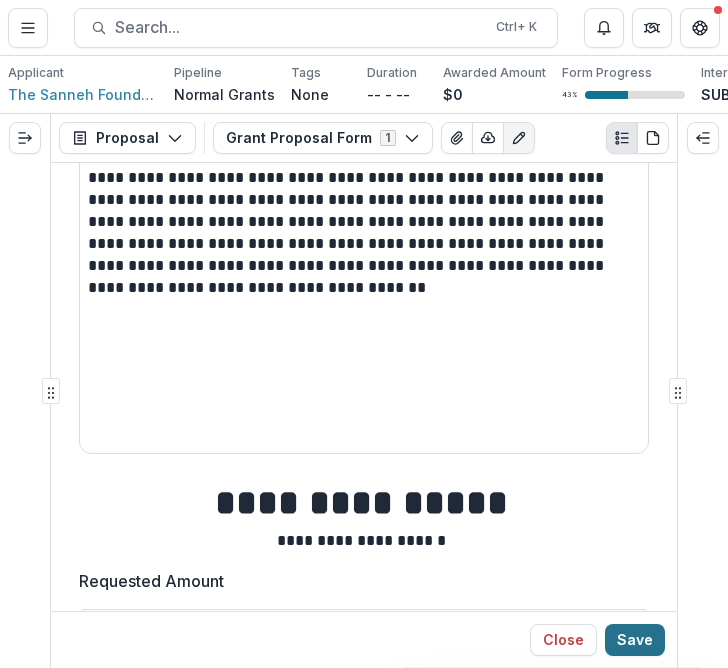 type on "**********" 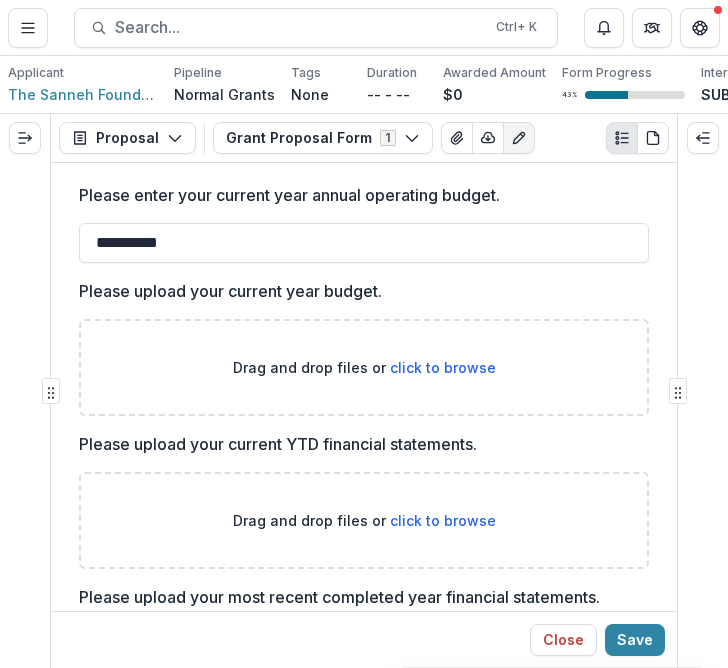 scroll, scrollTop: 3709, scrollLeft: 0, axis: vertical 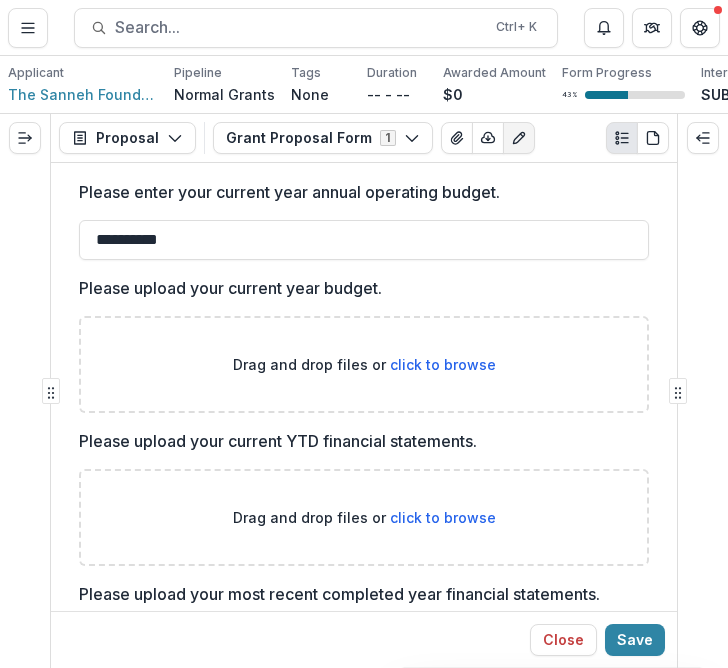 click on "click to browse" at bounding box center (443, 364) 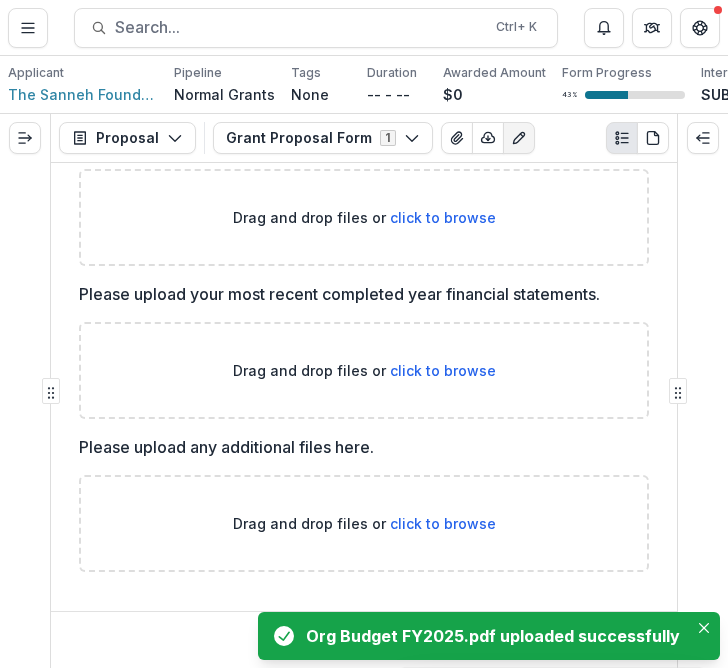 scroll, scrollTop: 4073, scrollLeft: 0, axis: vertical 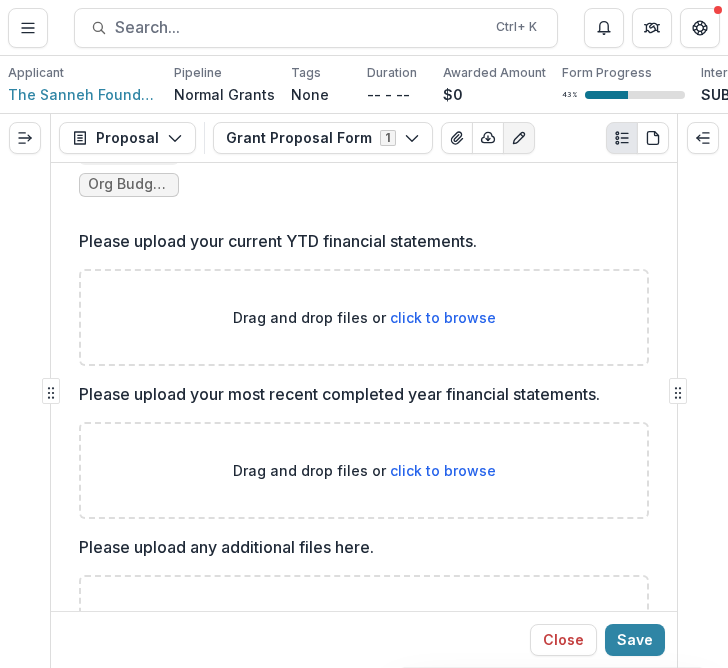 click on "click to browse" at bounding box center (443, 317) 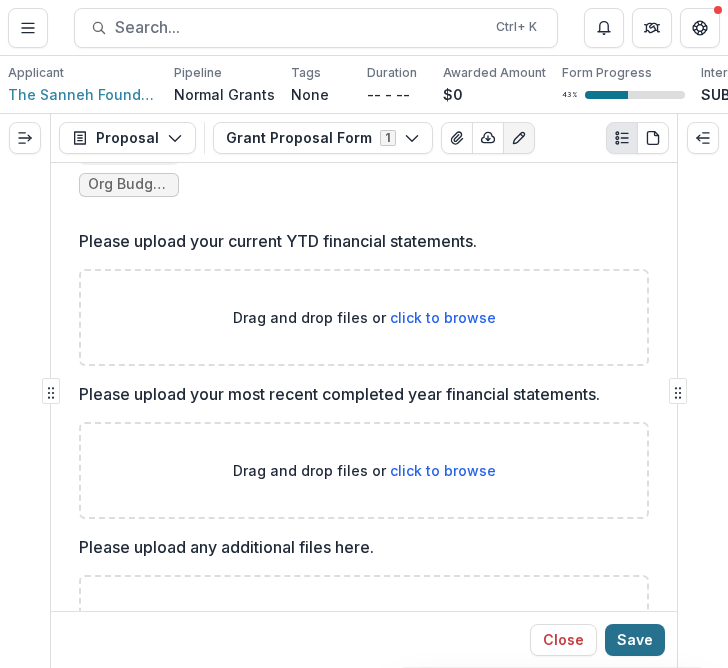 click on "Save" at bounding box center (635, 640) 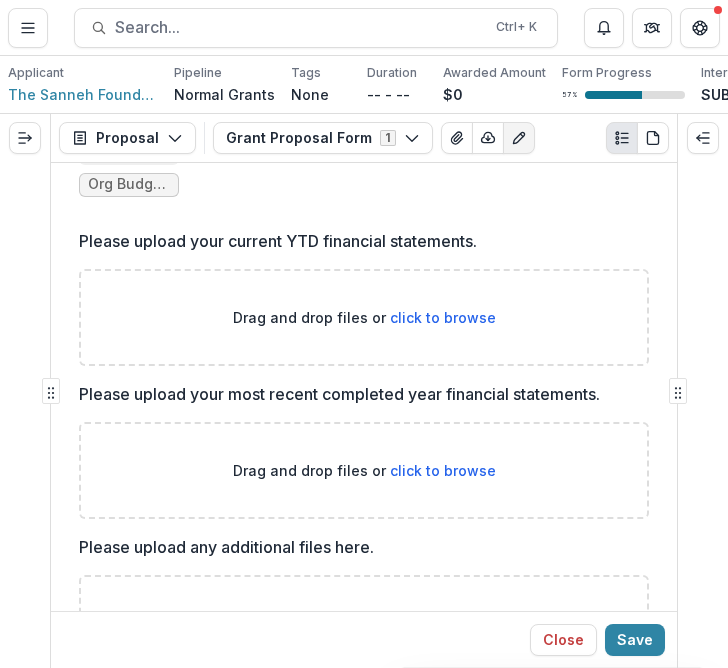click on "Org Budget FY2025.pdf" at bounding box center (364, 131) 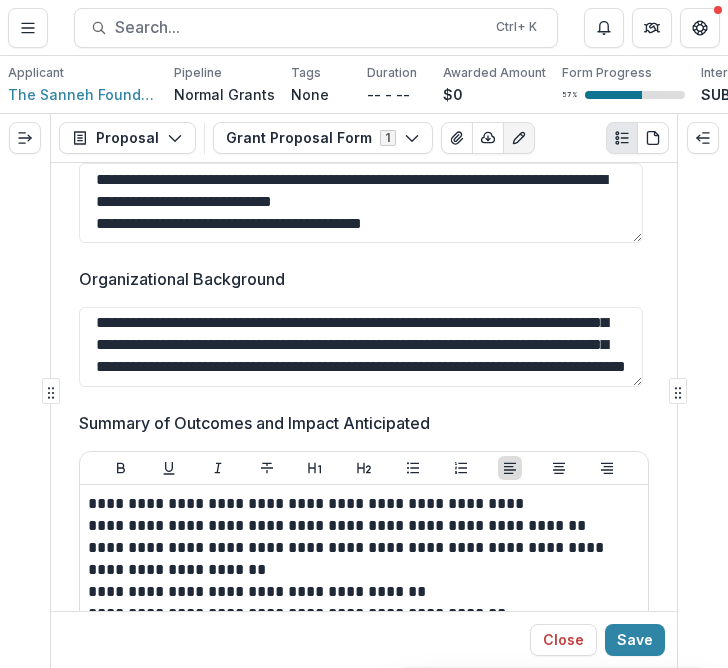 scroll, scrollTop: 1773, scrollLeft: 0, axis: vertical 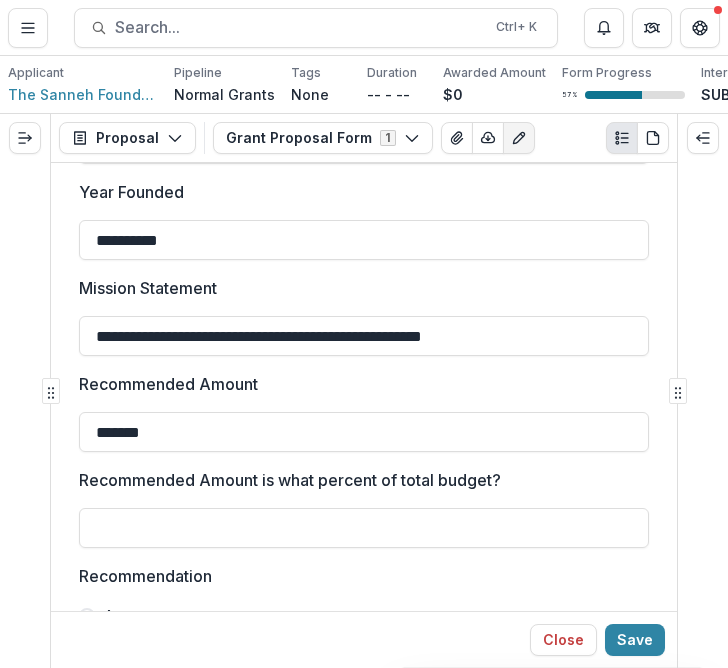 click on "Recommended Amount is what percent of total budget?" at bounding box center [358, 480] 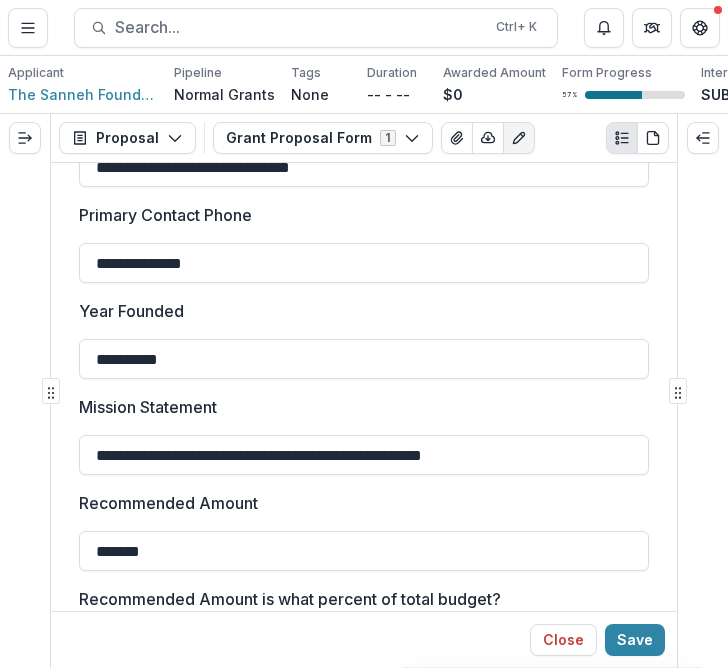 scroll, scrollTop: 700, scrollLeft: 0, axis: vertical 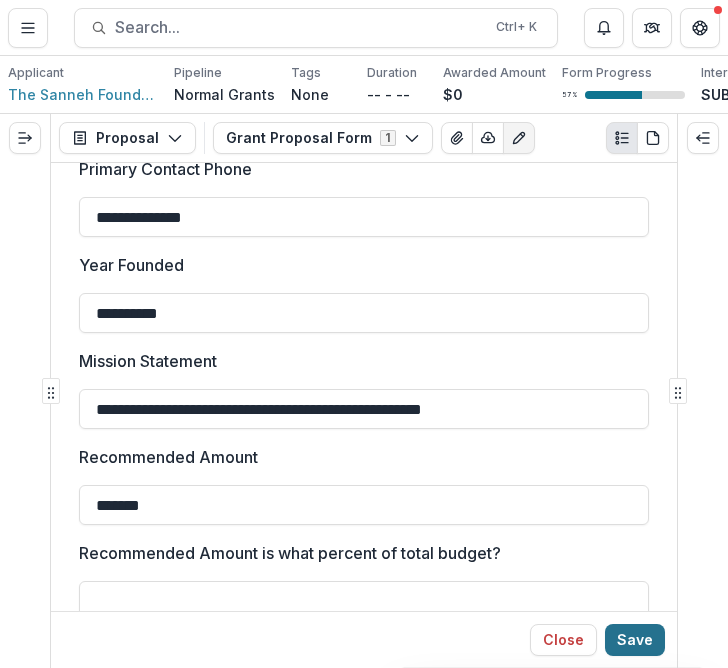 click on "Save" at bounding box center (635, 640) 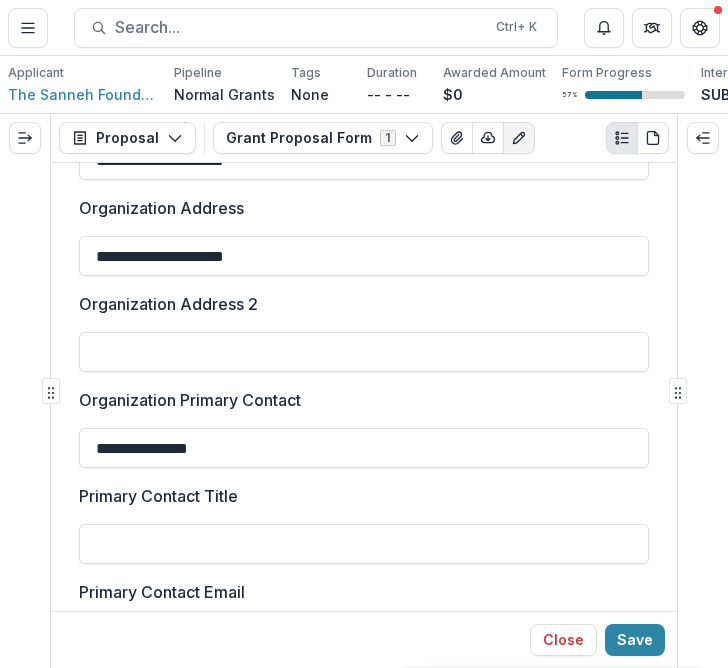 scroll, scrollTop: 200, scrollLeft: 0, axis: vertical 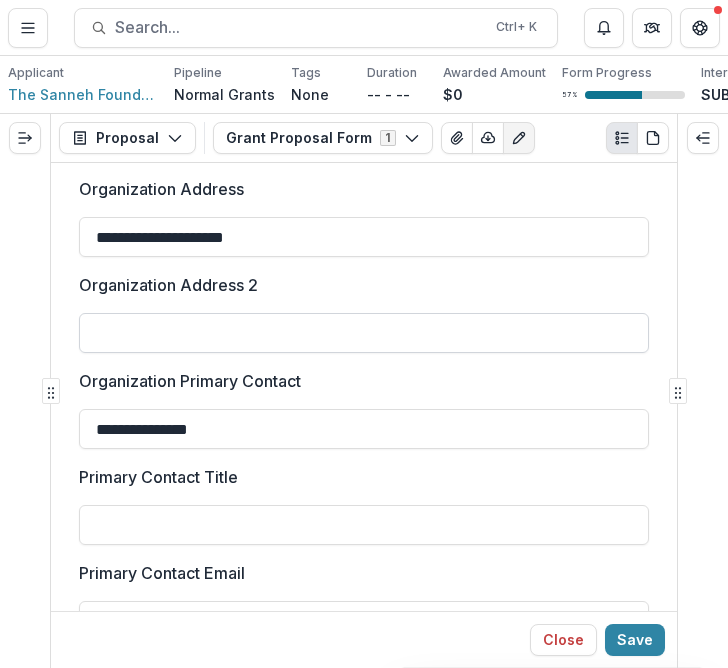 click on "Organization Address 2" at bounding box center [364, 333] 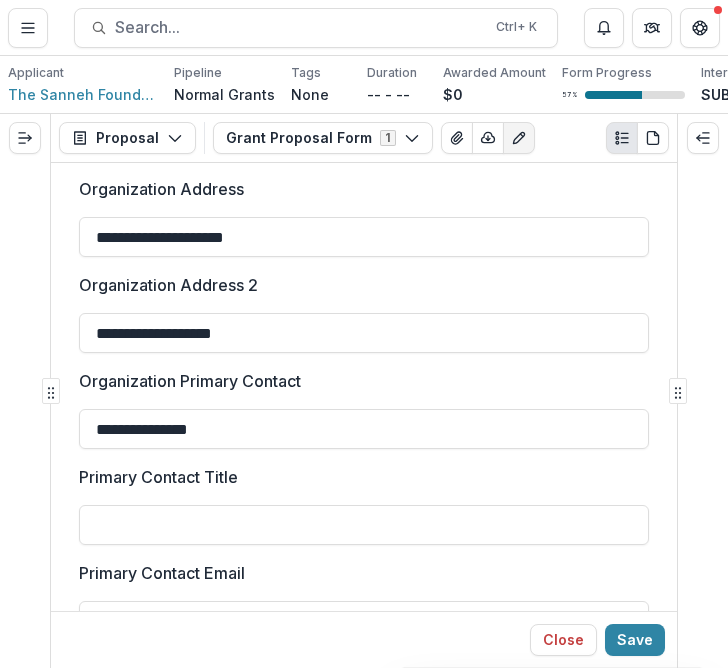 scroll, scrollTop: 300, scrollLeft: 0, axis: vertical 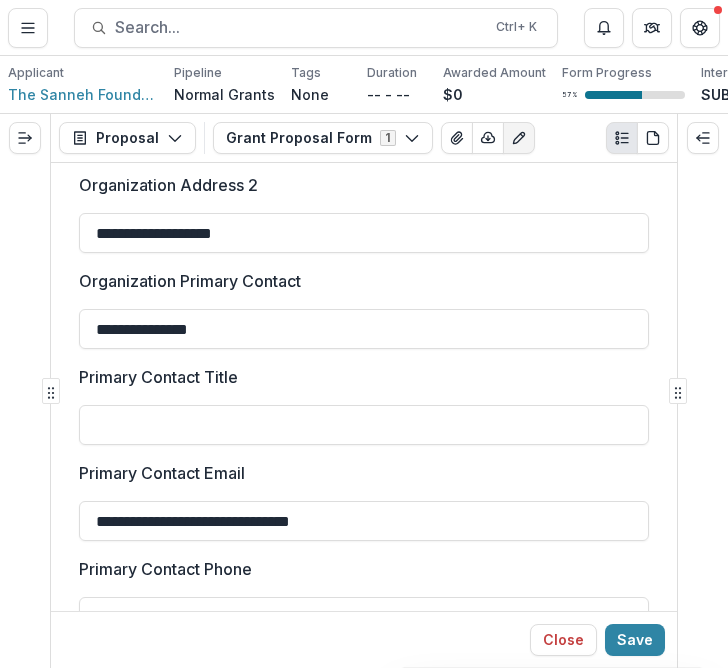 type on "**********" 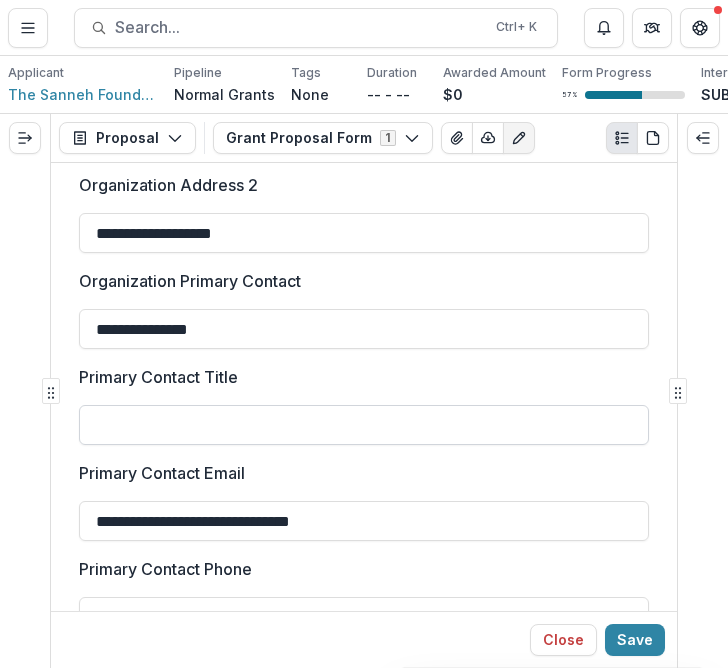 click on "Primary Contact Title" at bounding box center (364, 425) 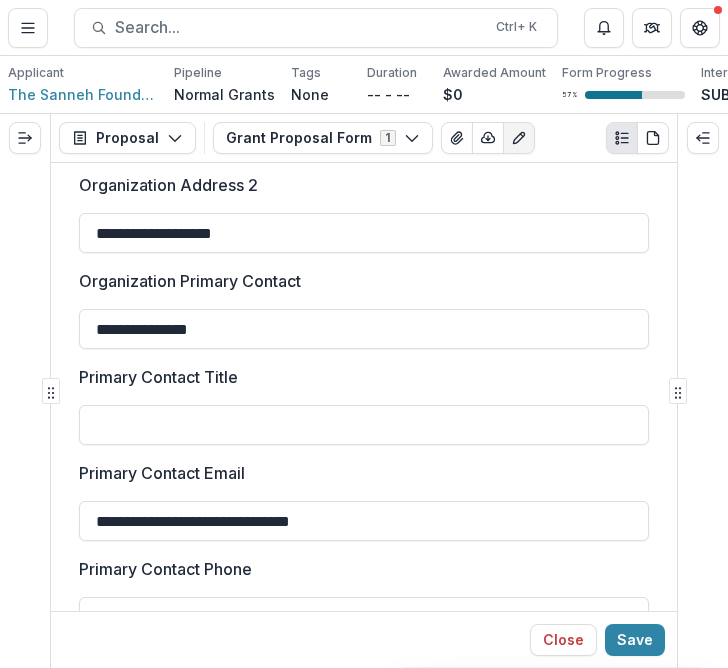 drag, startPoint x: 452, startPoint y: 398, endPoint x: 405, endPoint y: 400, distance: 47.042534 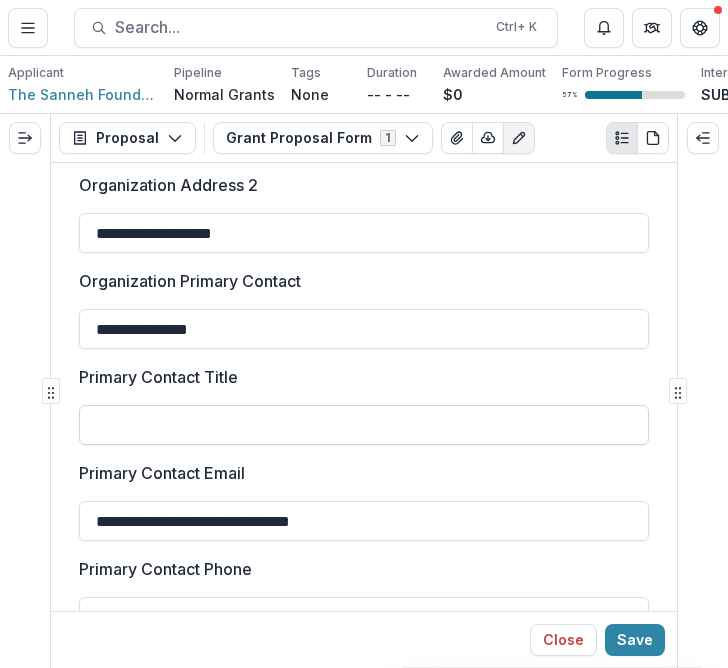 click on "Primary Contact Title" at bounding box center (364, 425) 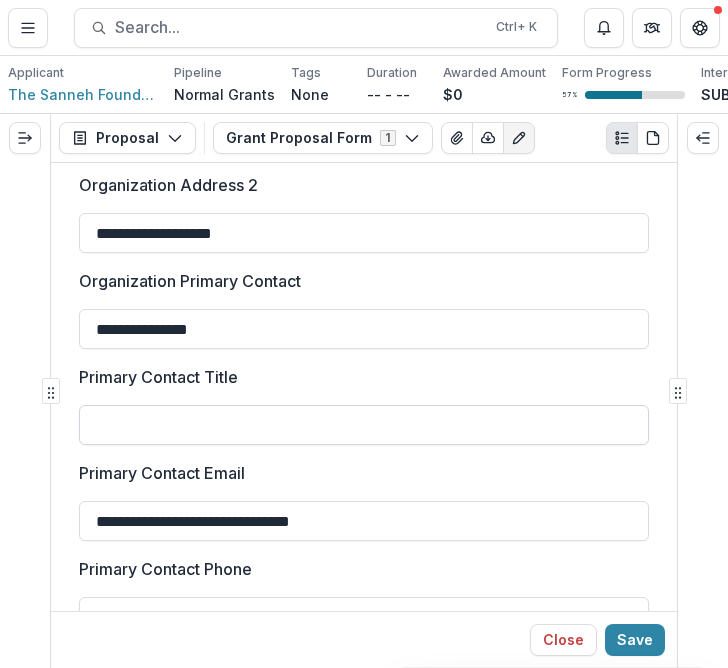paste on "**********" 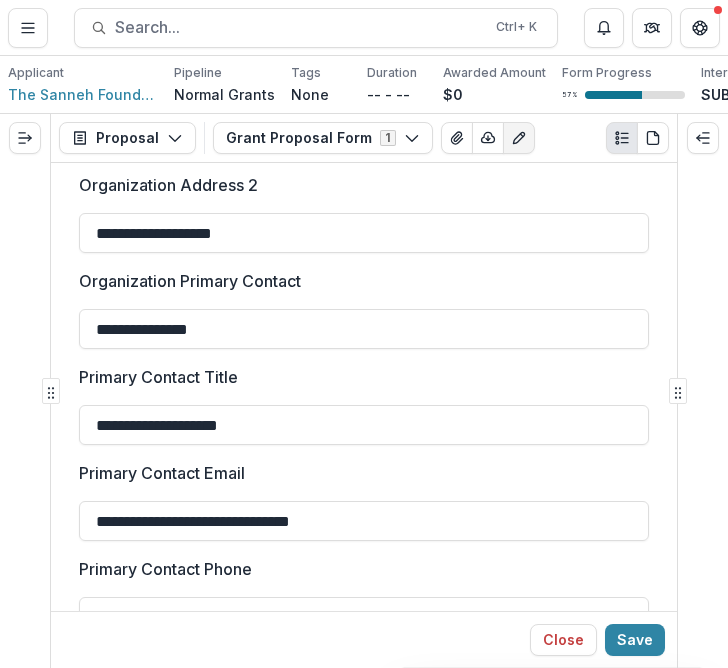 type on "**********" 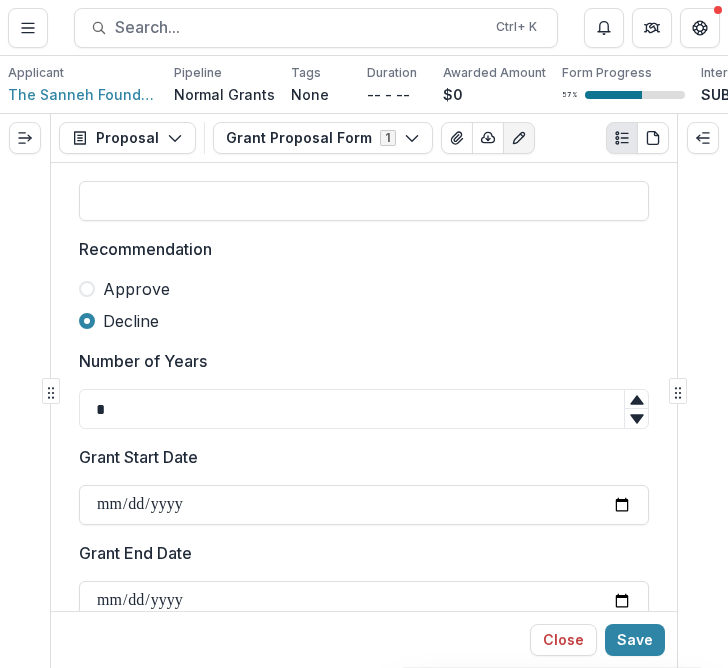 scroll, scrollTop: 1000, scrollLeft: 0, axis: vertical 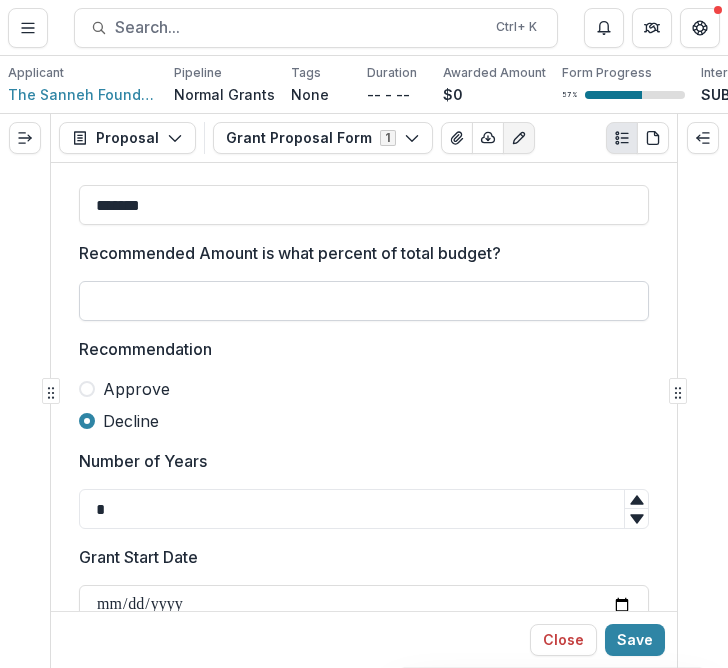 click on "Recommended Amount is what percent of total budget?" at bounding box center (364, 301) 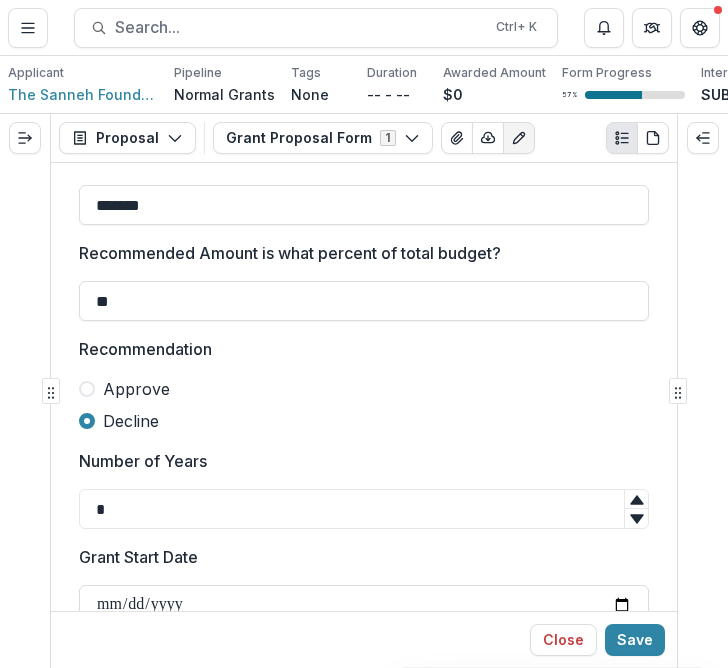 type on "*" 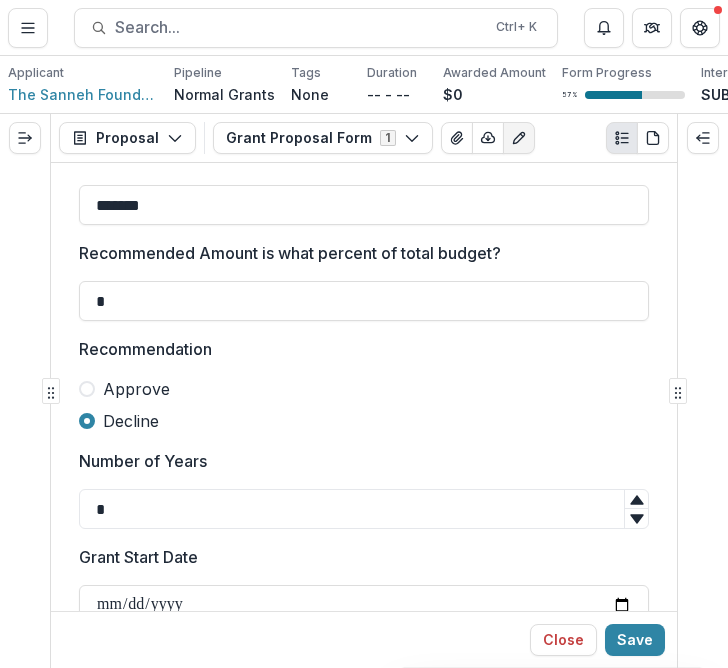 type 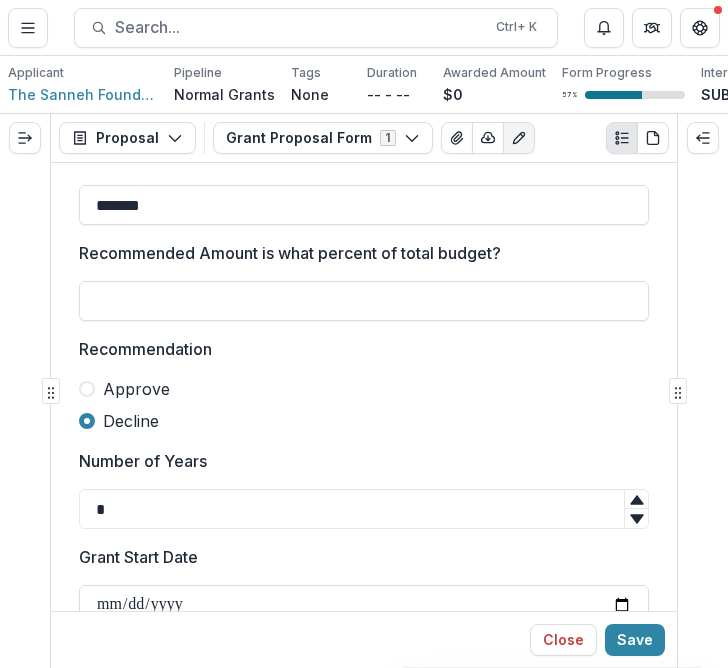 scroll, scrollTop: 1200, scrollLeft: 0, axis: vertical 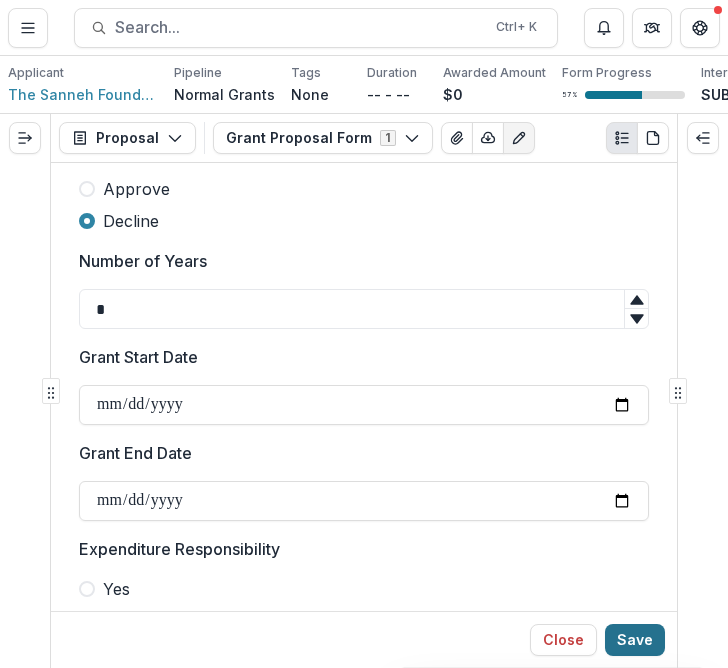 click on "Save" at bounding box center [635, 640] 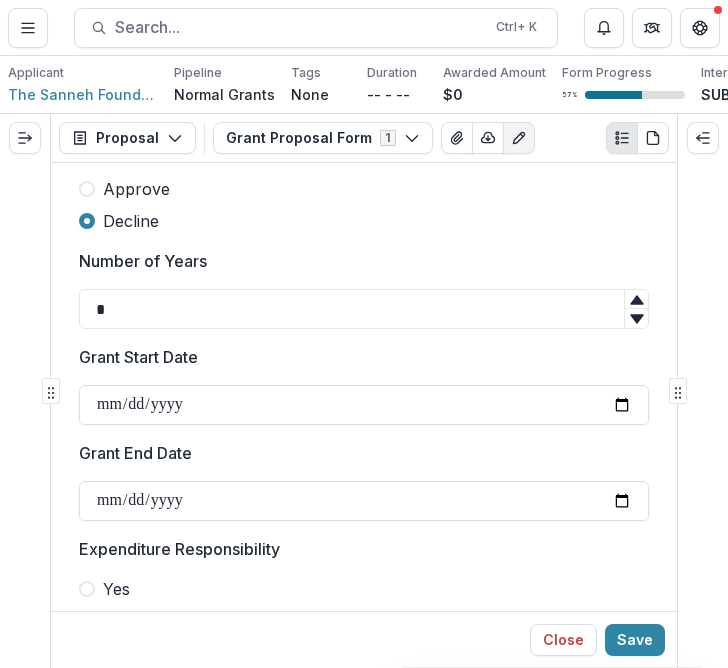 click on "**********" at bounding box center [364, 1276] 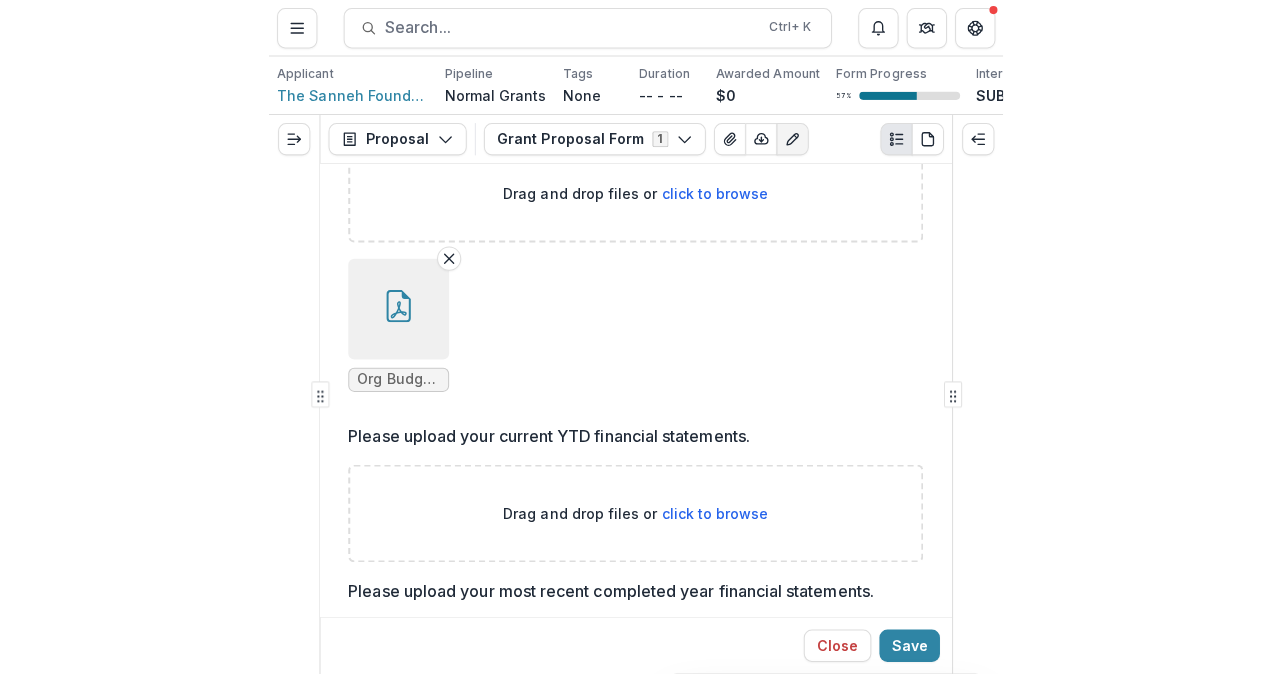 scroll, scrollTop: 3873, scrollLeft: 0, axis: vertical 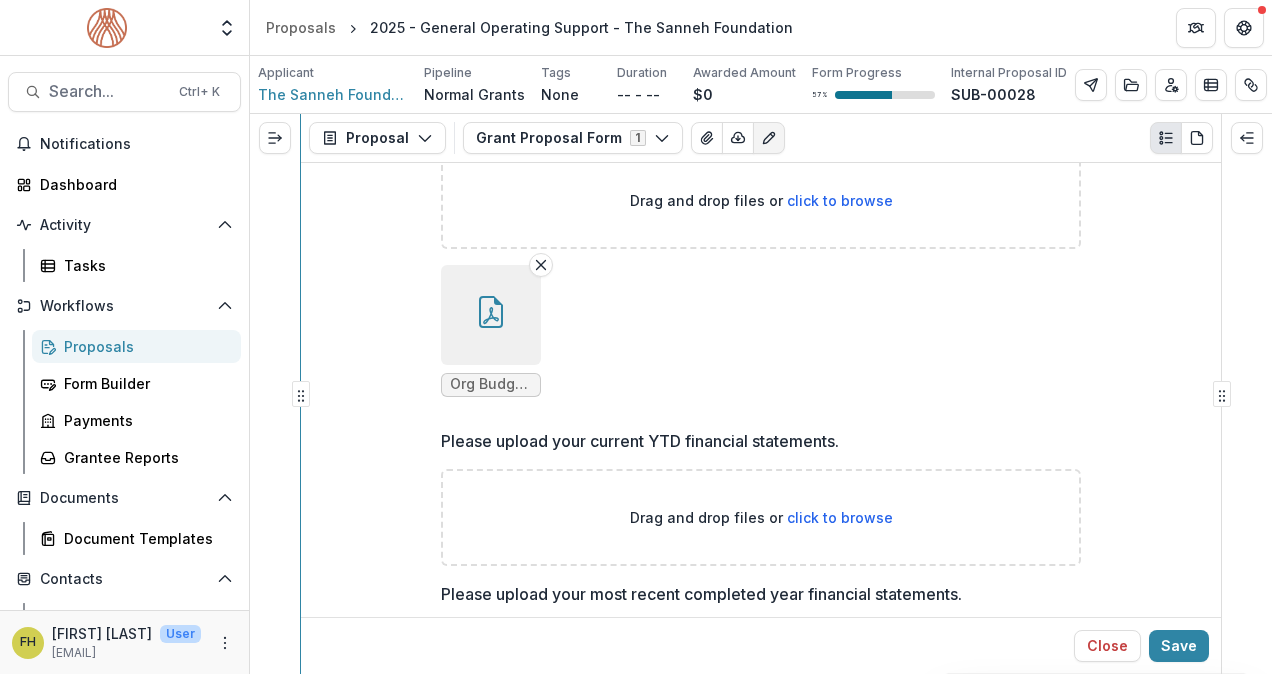 click on "**********" at bounding box center [761, 394] 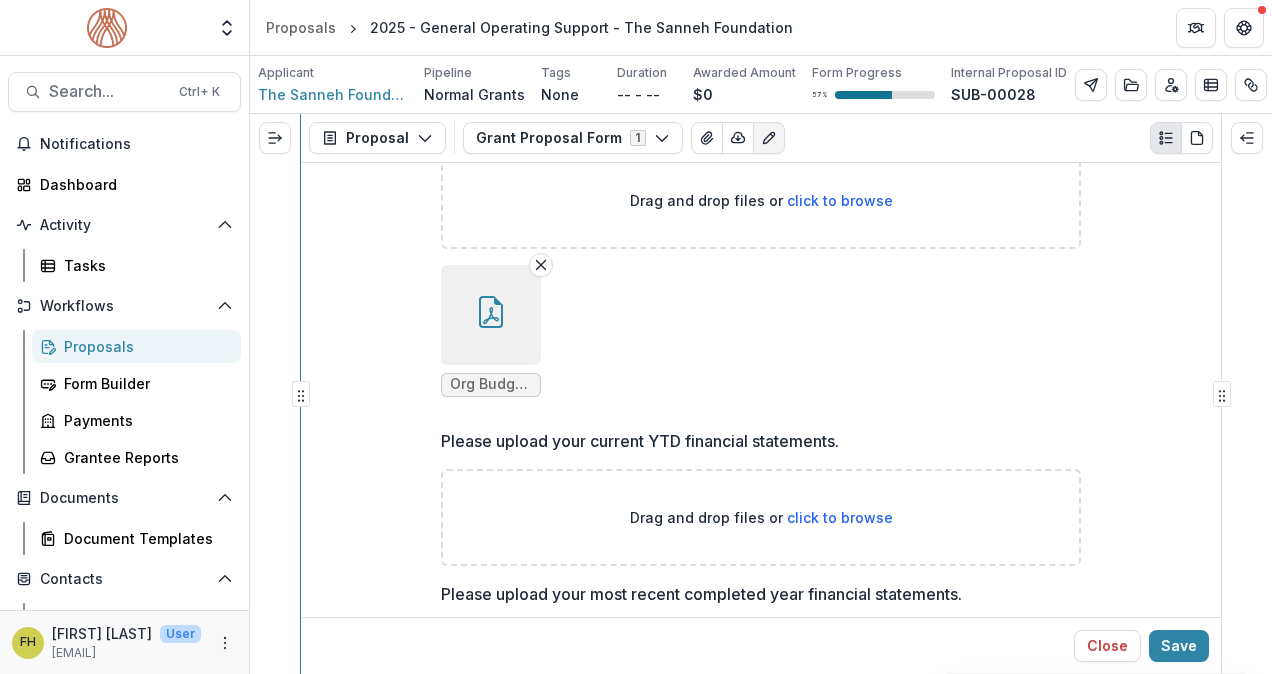 click on "**********" at bounding box center [761, 394] 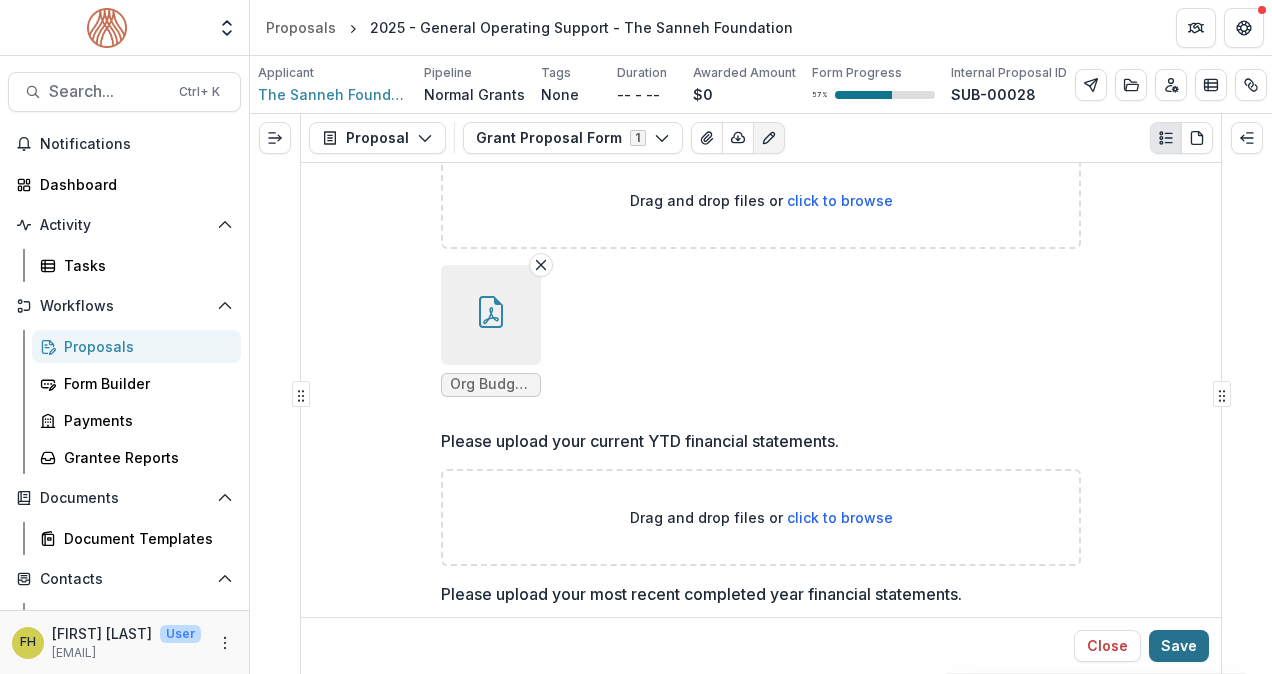 click on "Save" at bounding box center [1179, 646] 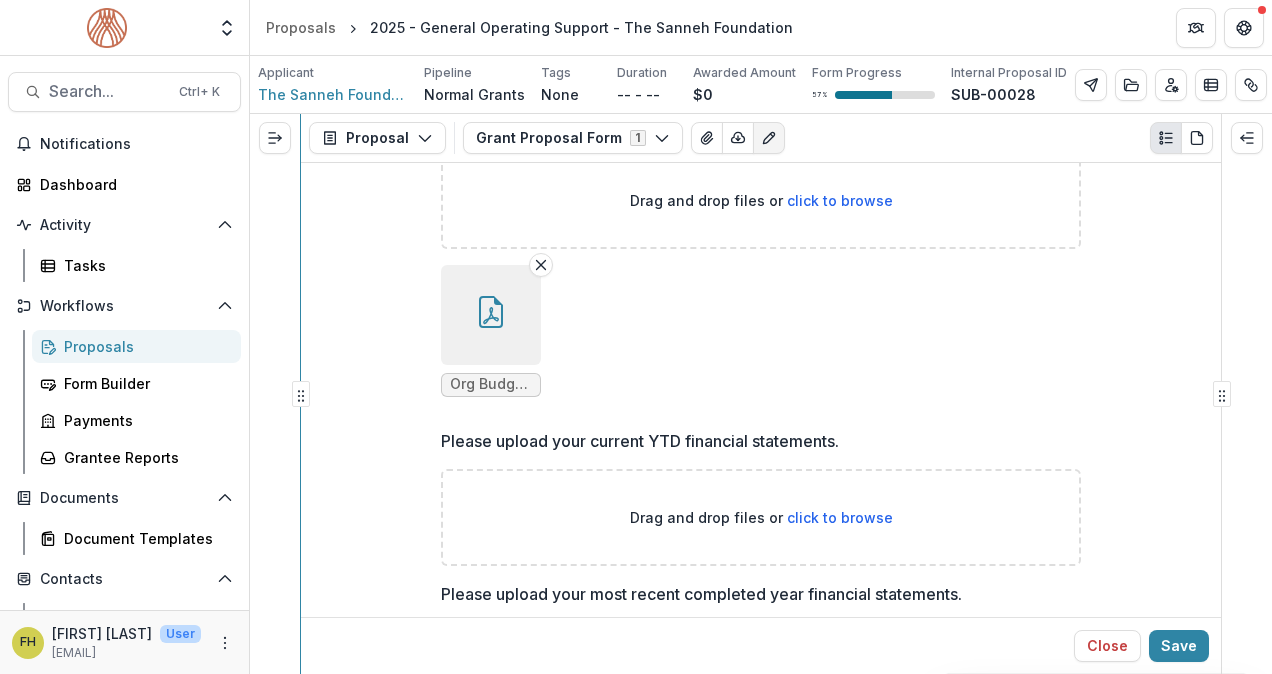 click on "**********" at bounding box center [761, 394] 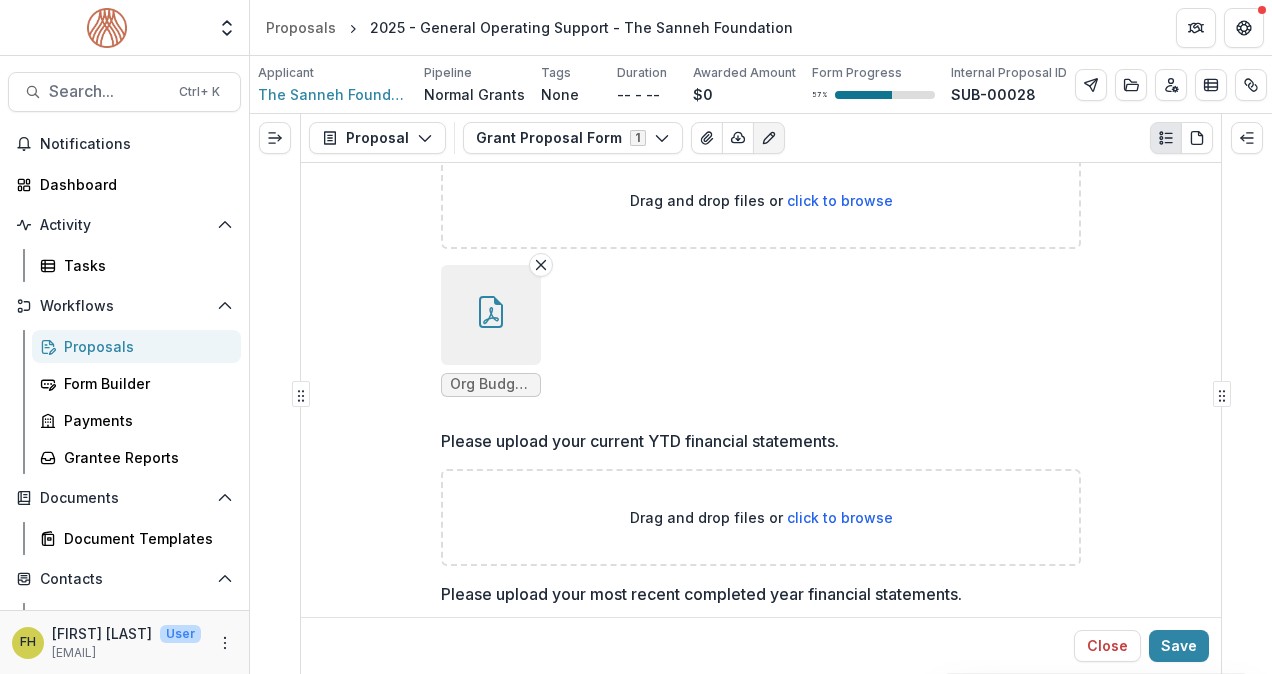 click on "**********" at bounding box center (761, 394) 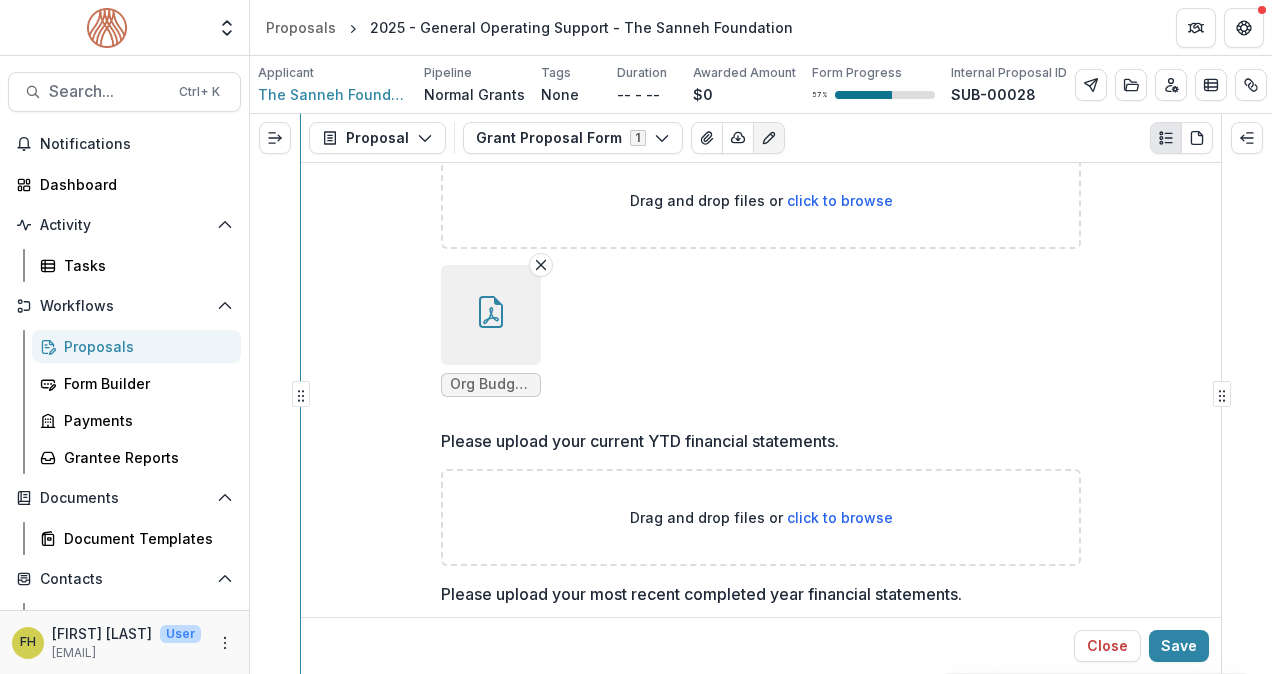 click on "**********" at bounding box center (761, 394) 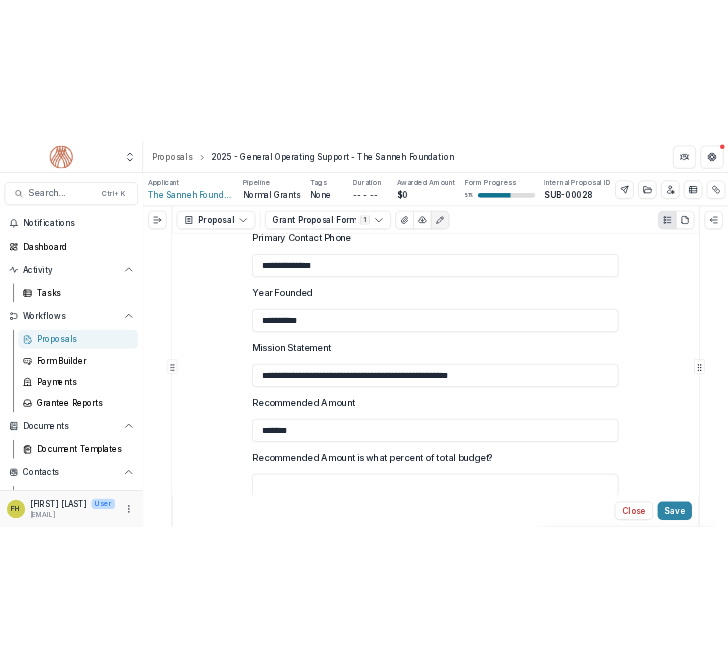 scroll, scrollTop: 700, scrollLeft: 0, axis: vertical 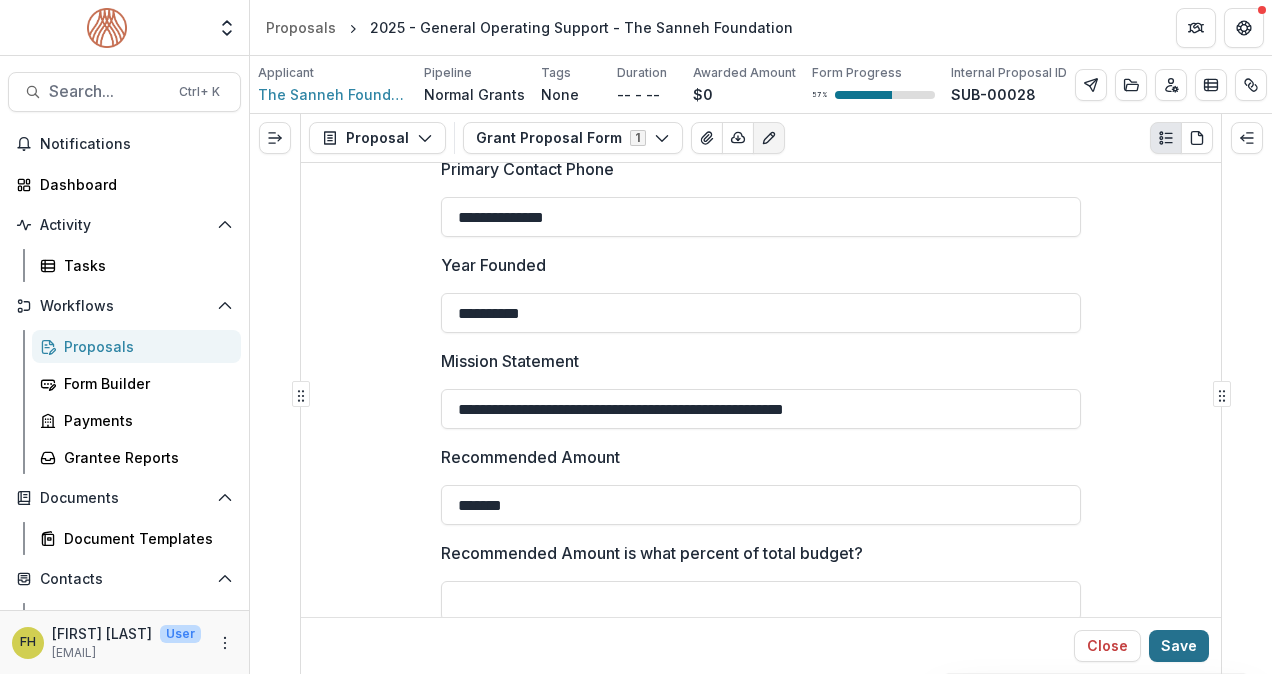 click on "Save" at bounding box center [1179, 646] 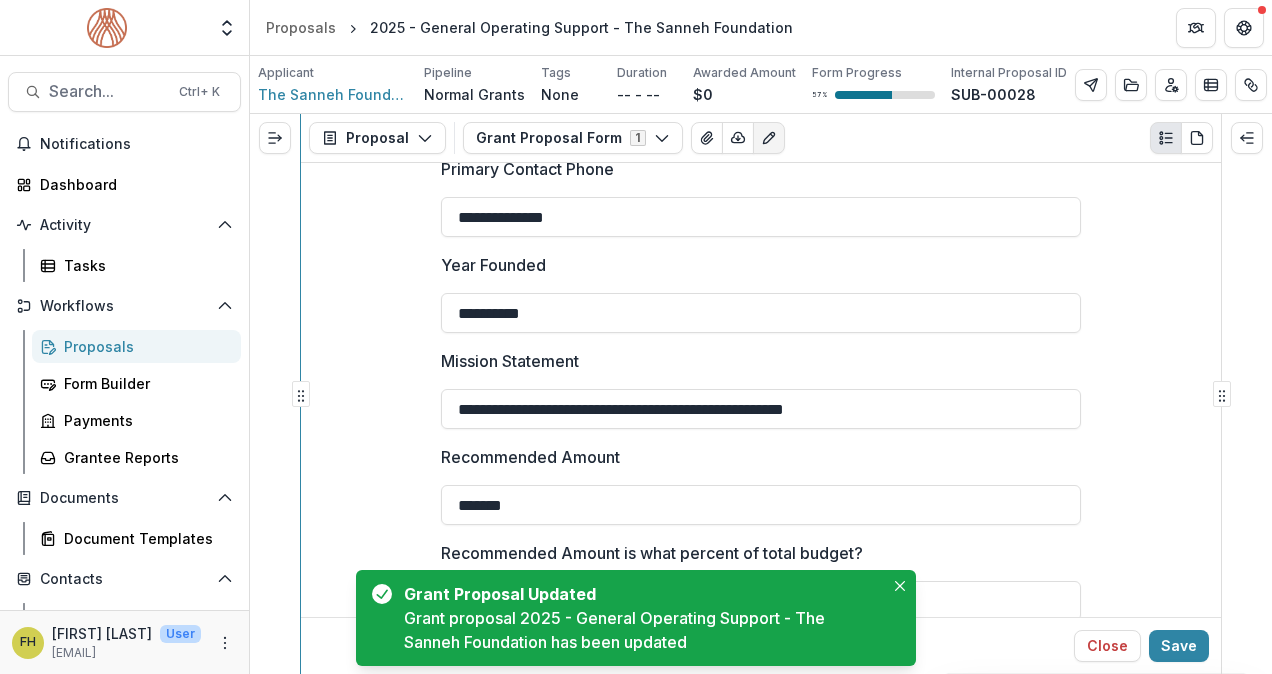 click on "**********" at bounding box center (761, 394) 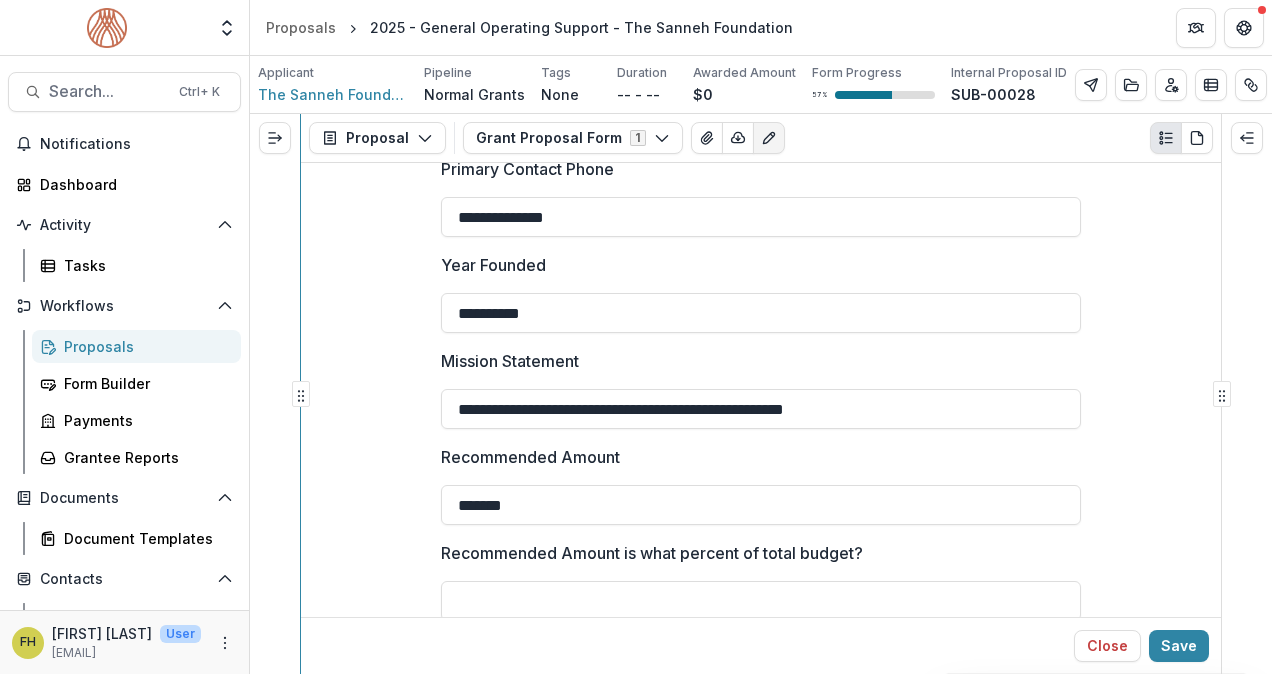 click on "**********" at bounding box center [761, 394] 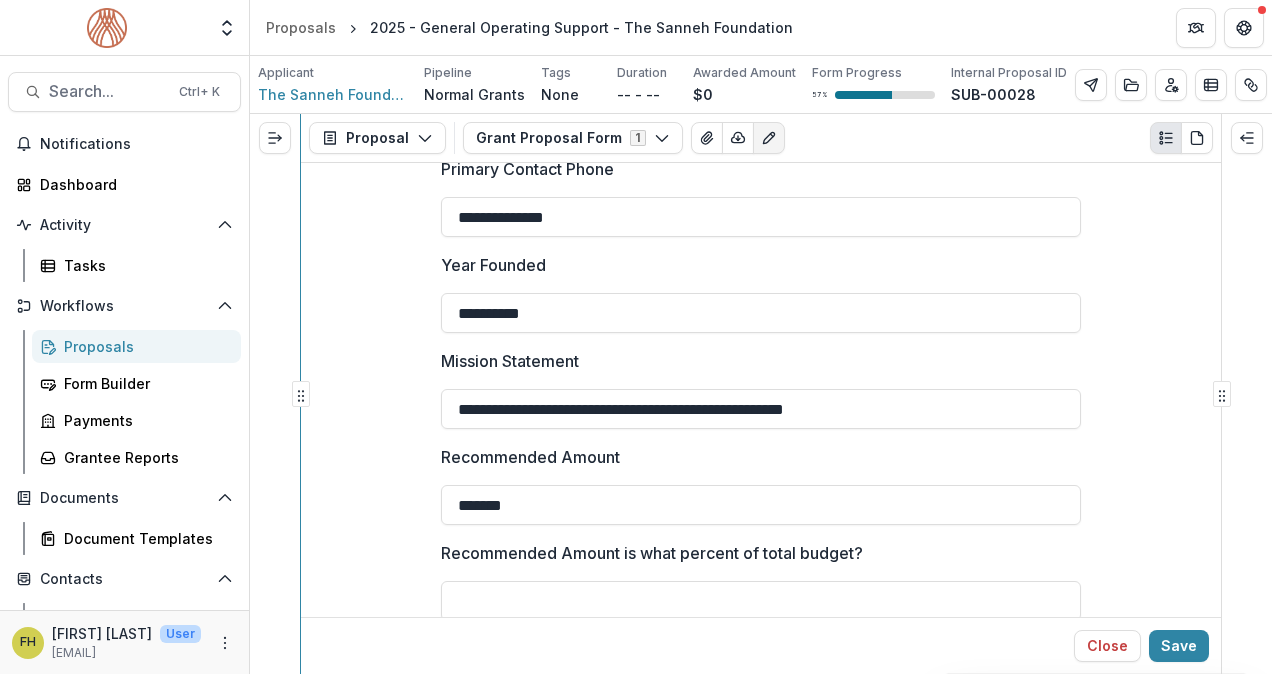 click on "**********" at bounding box center (761, 394) 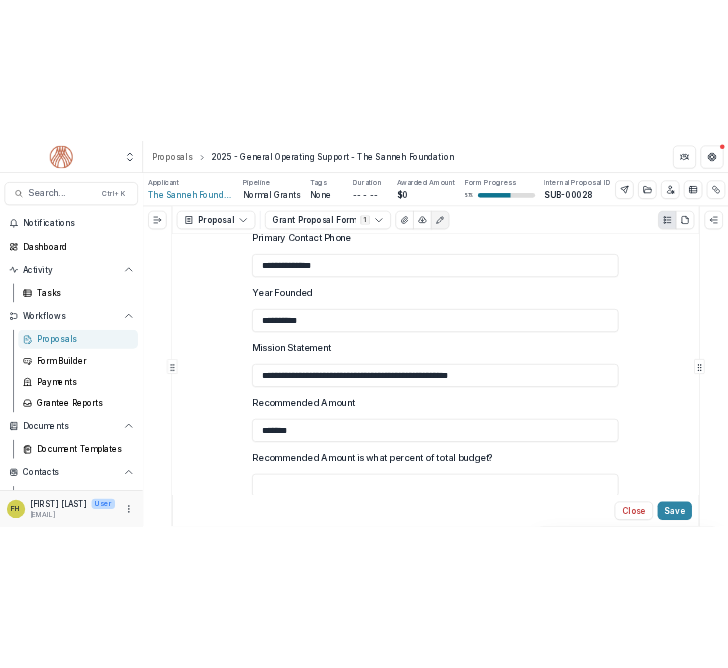 scroll, scrollTop: 1059, scrollLeft: 0, axis: vertical 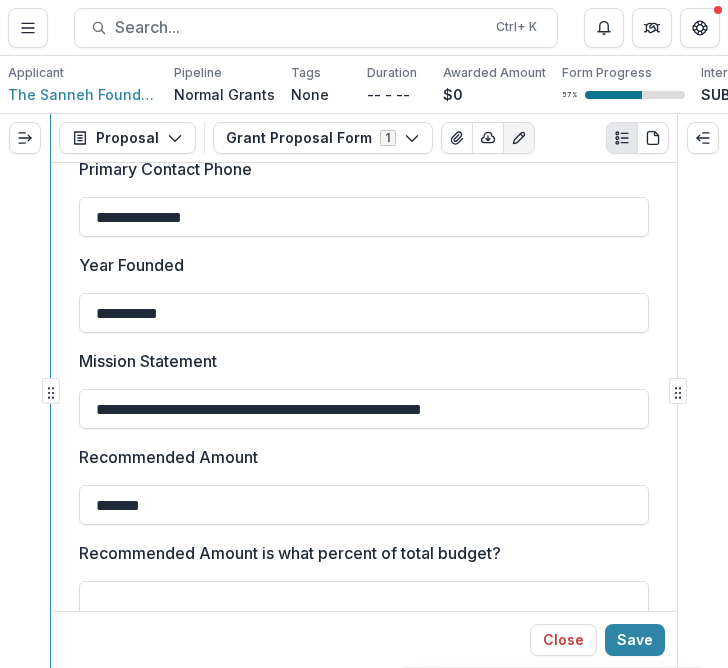 click on "**********" at bounding box center (364, 391) 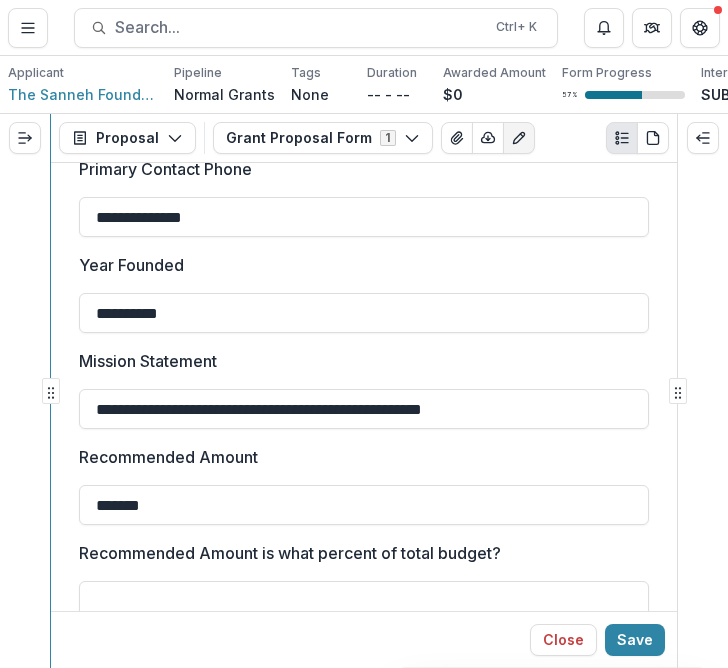 click on "**********" at bounding box center [364, 391] 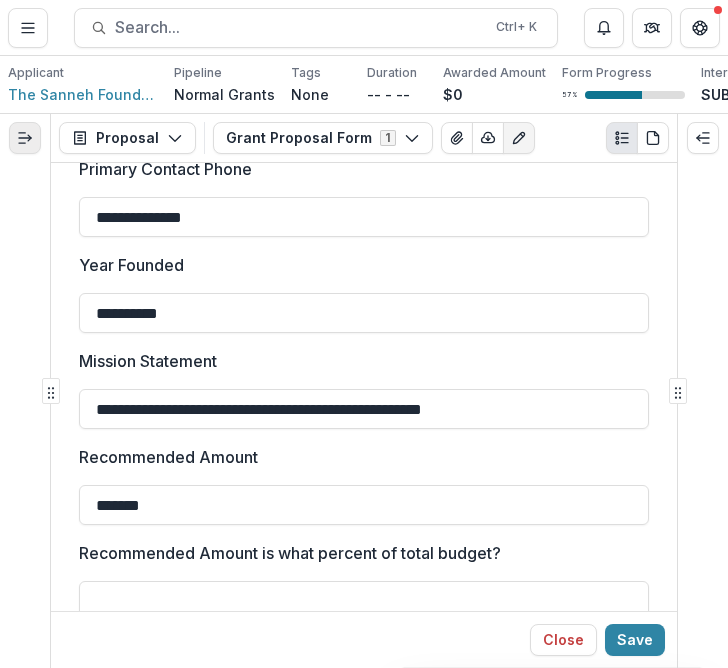 click at bounding box center (25, 138) 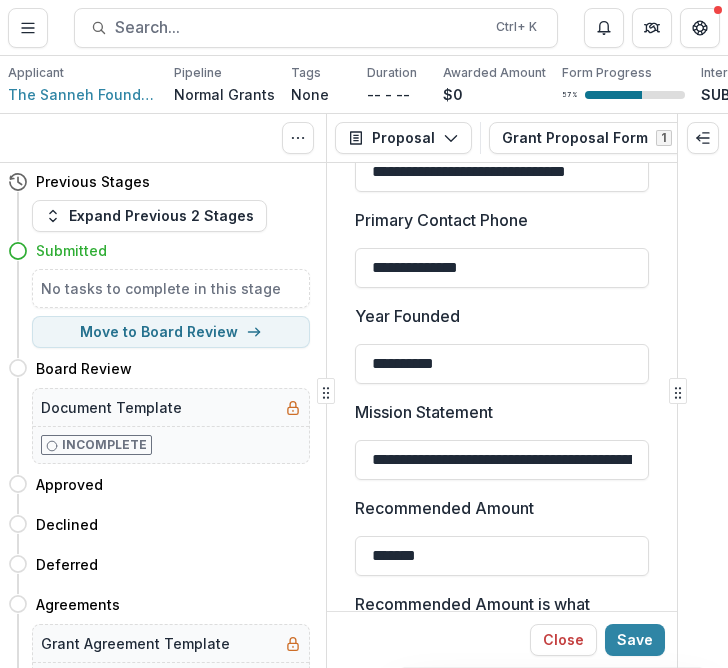 scroll, scrollTop: 750, scrollLeft: 0, axis: vertical 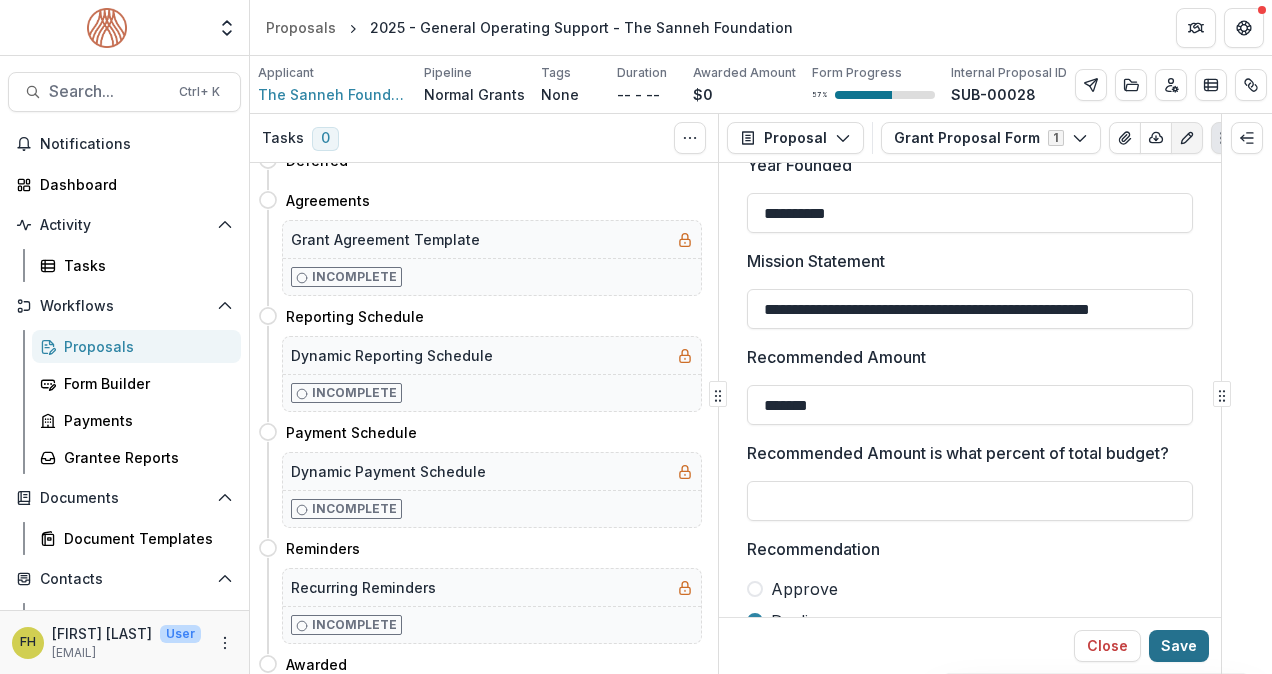 click on "Save" at bounding box center (1179, 646) 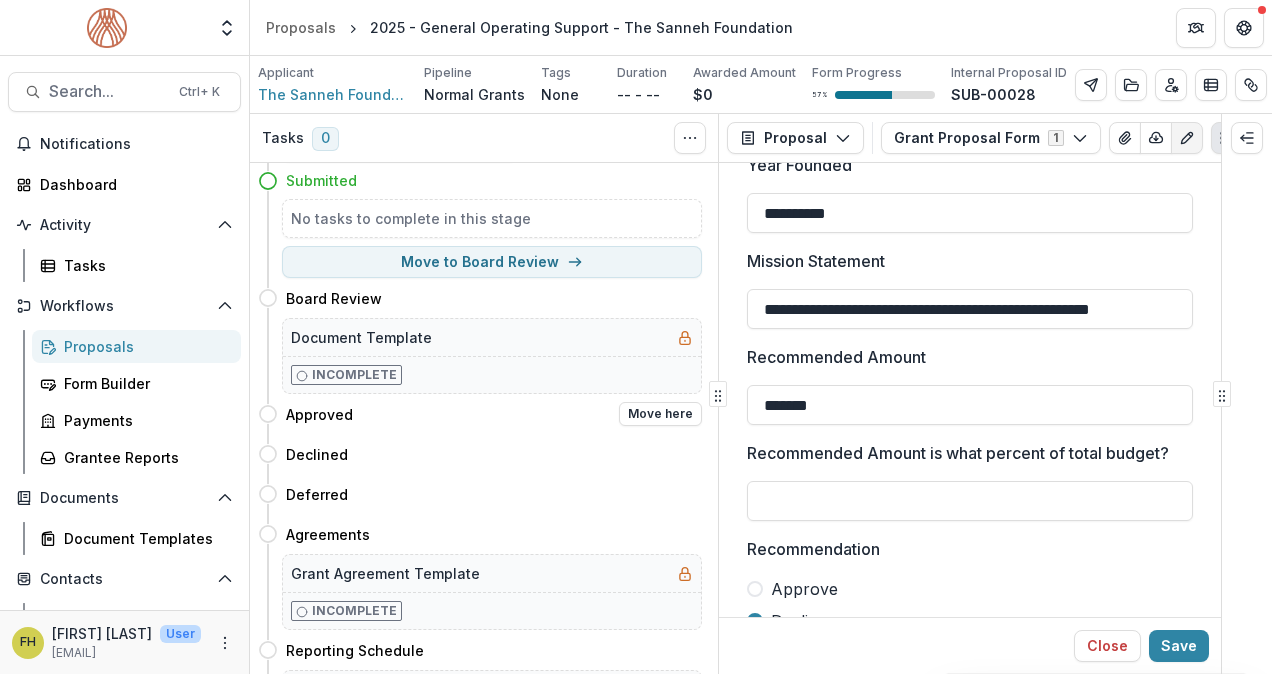 scroll, scrollTop: 0, scrollLeft: 0, axis: both 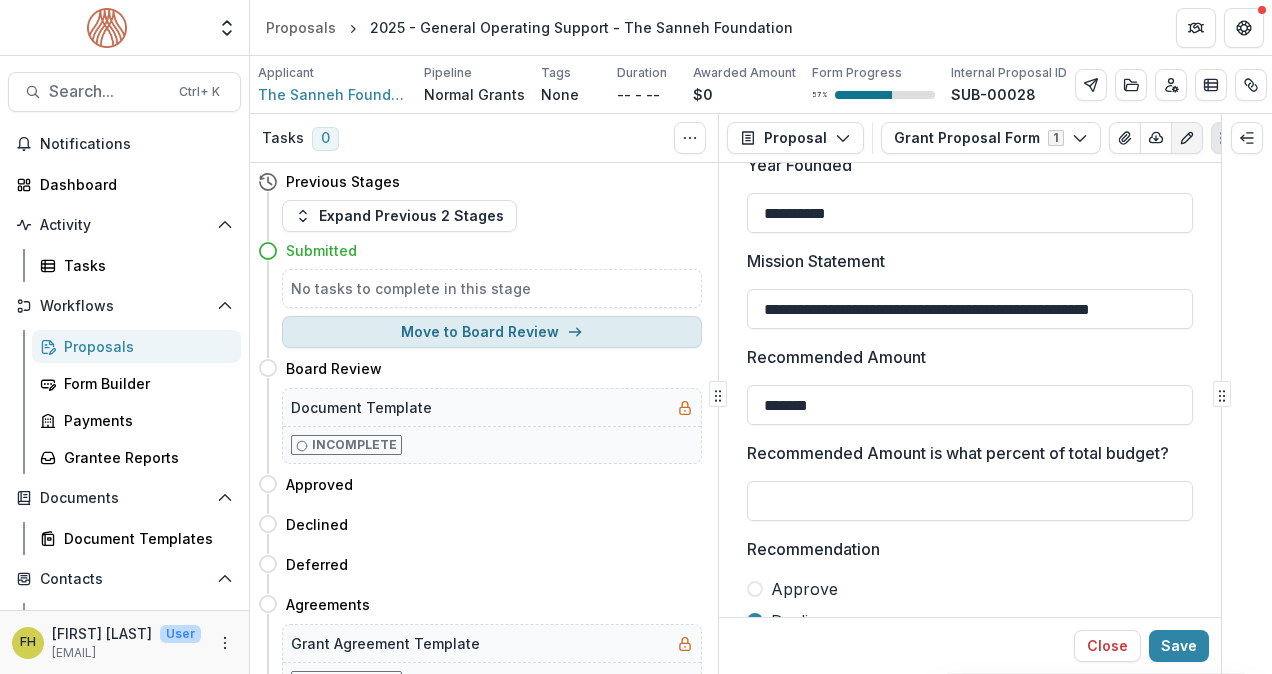 click on "Move to Board Review" at bounding box center [492, 332] 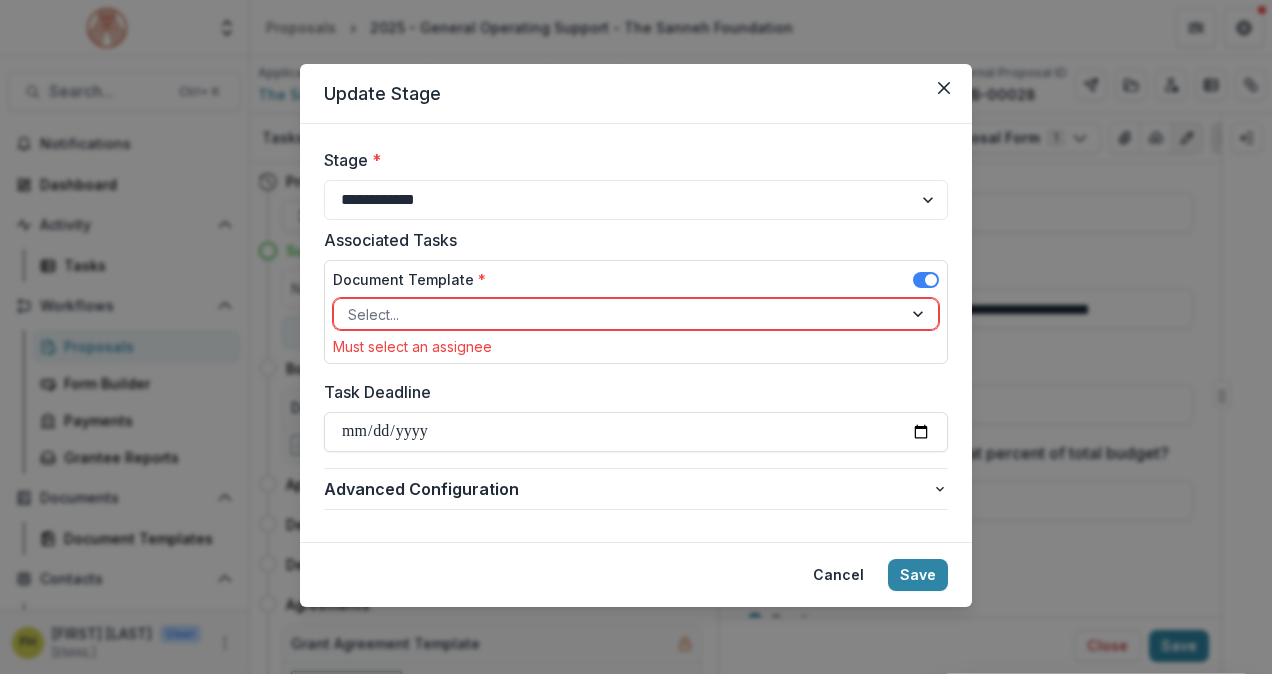 click 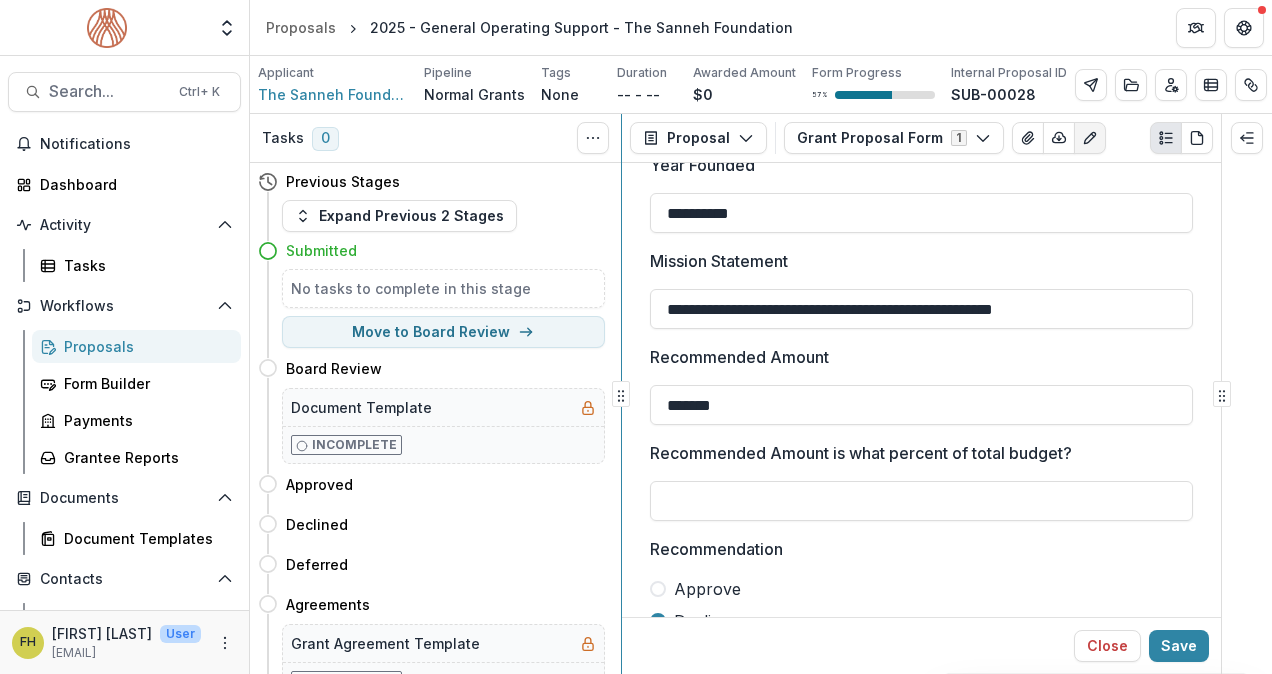 scroll, scrollTop: 377, scrollLeft: 0, axis: vertical 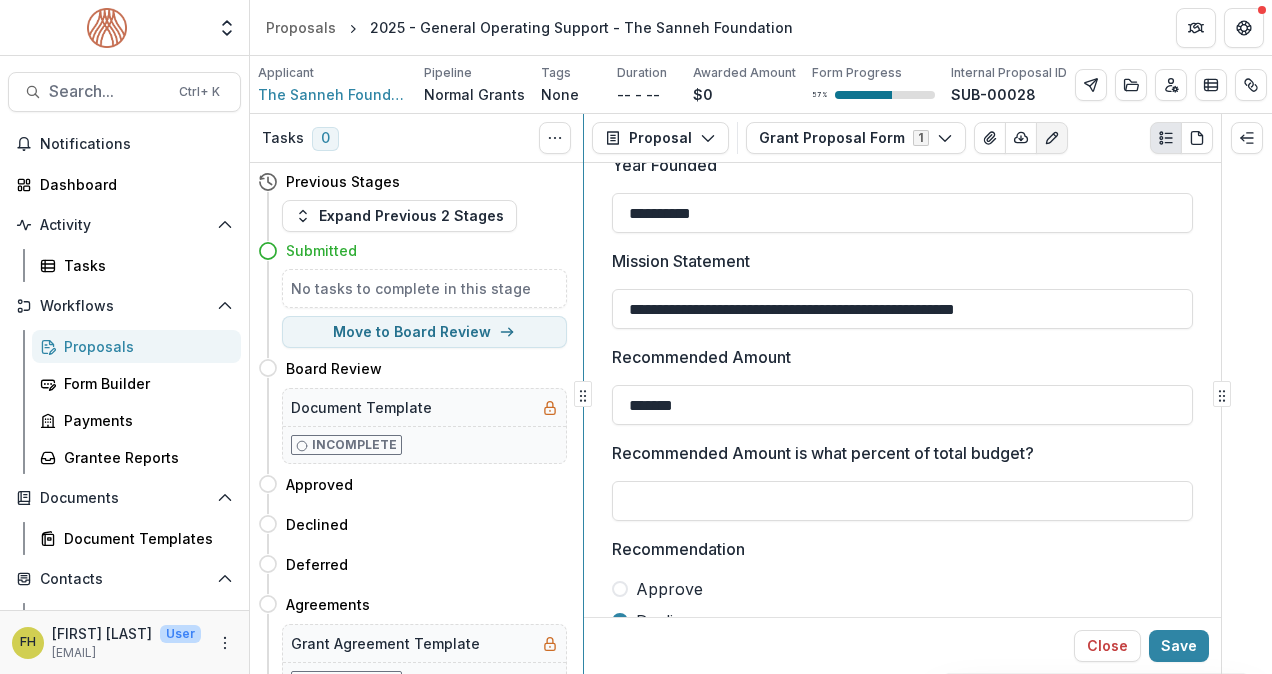 click on "**********" at bounding box center [761, 394] 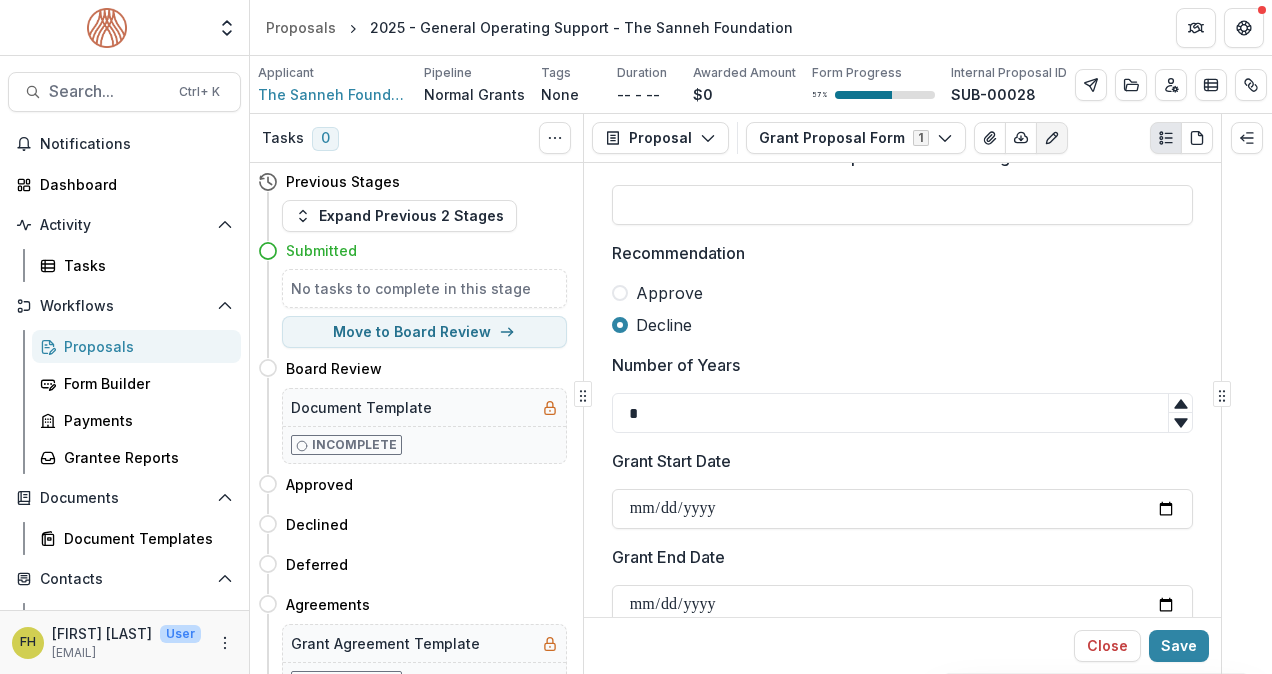 scroll, scrollTop: 1200, scrollLeft: 0, axis: vertical 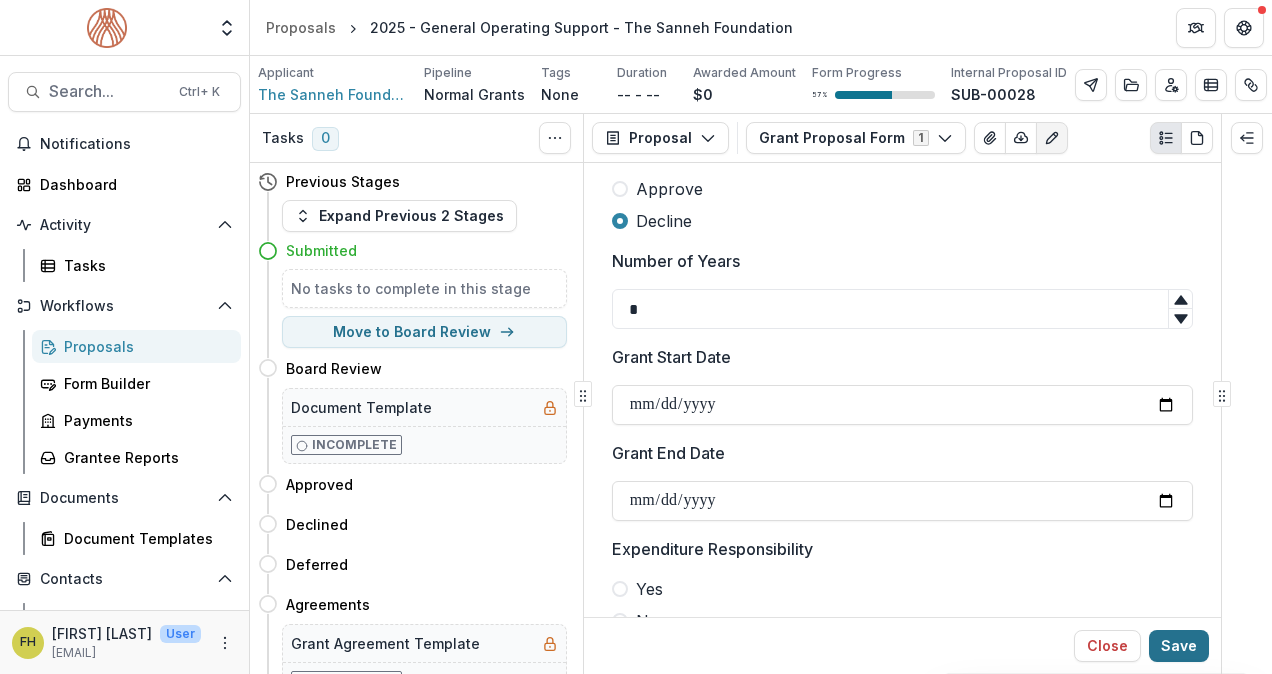 click on "Save" at bounding box center [1179, 646] 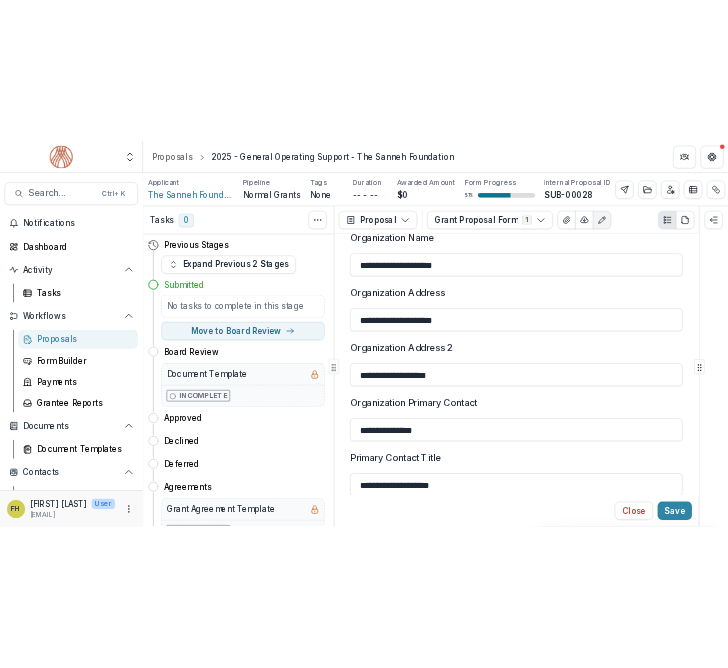 scroll, scrollTop: 0, scrollLeft: 0, axis: both 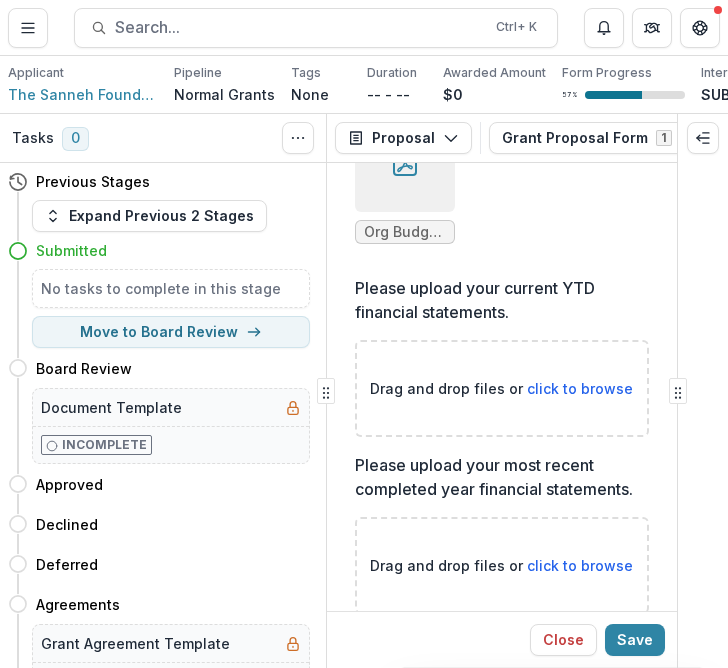click on "click to browse" at bounding box center [580, 388] 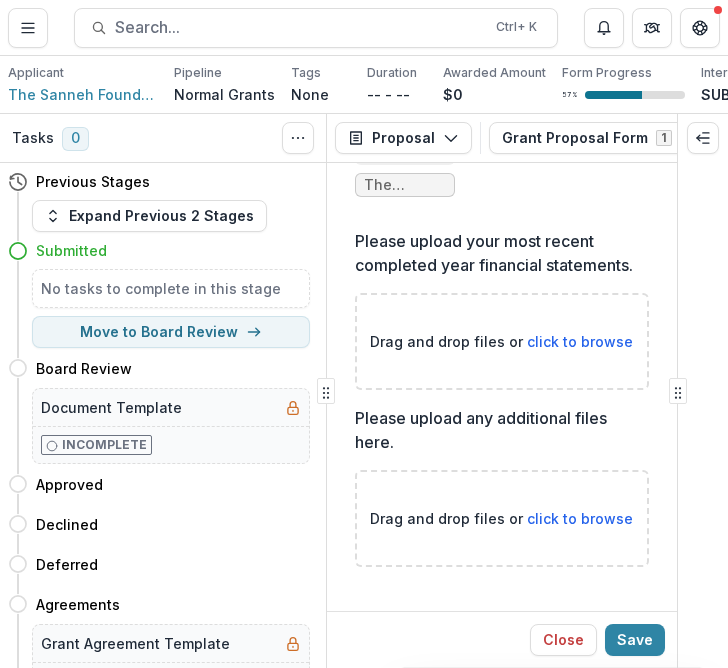 scroll, scrollTop: 4710, scrollLeft: 0, axis: vertical 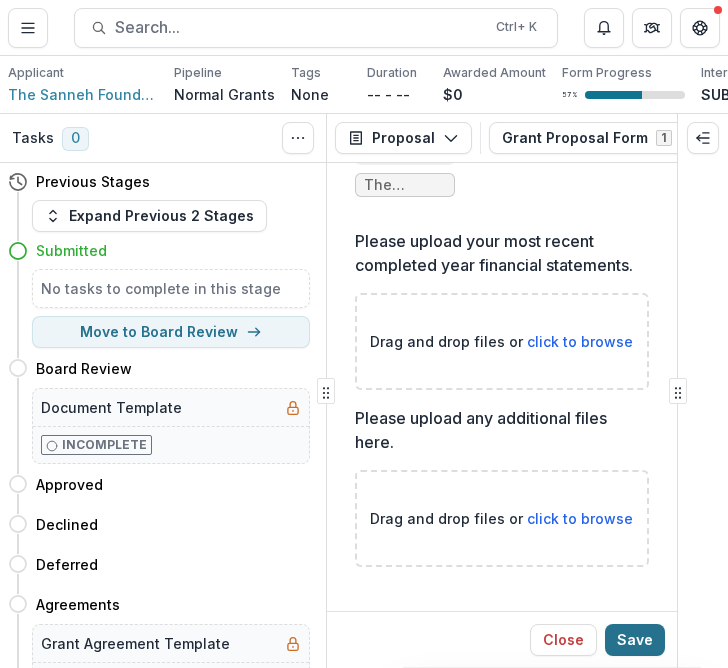 click on "Save" at bounding box center (635, 640) 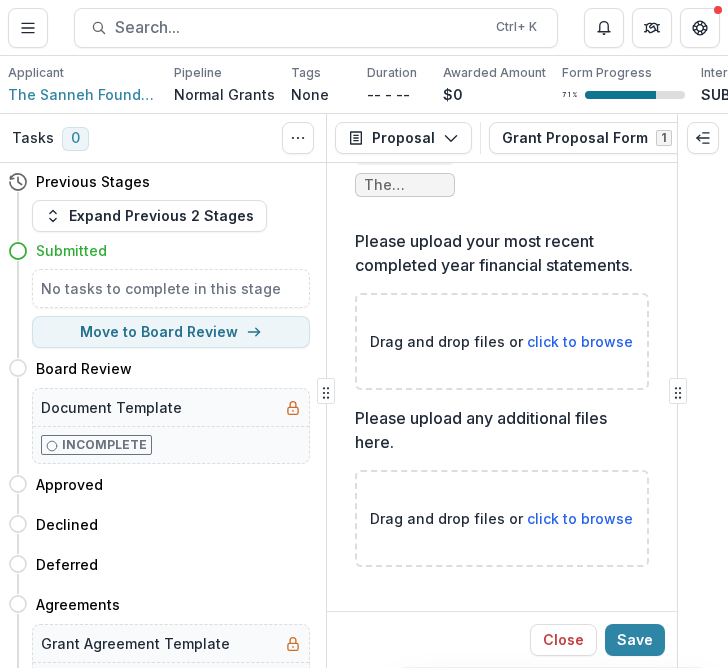 click on "**********" at bounding box center (502, -1957) 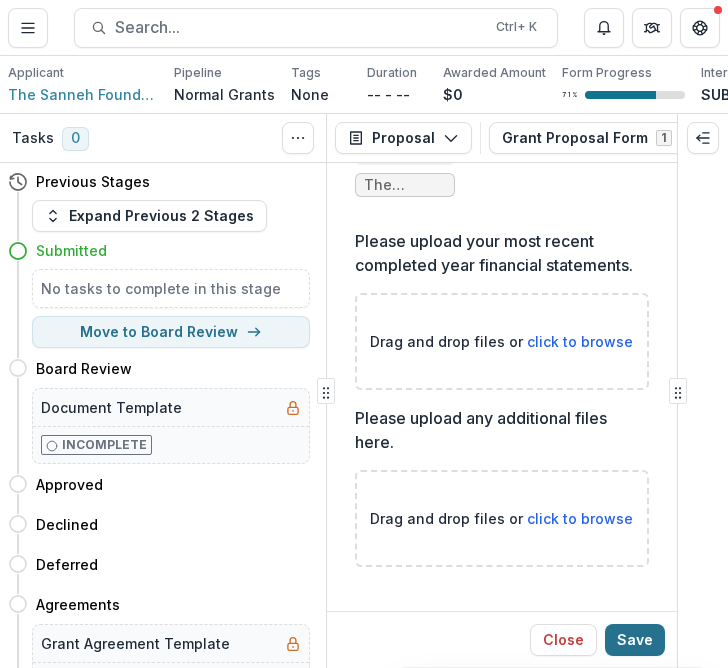 click on "Save" at bounding box center [635, 640] 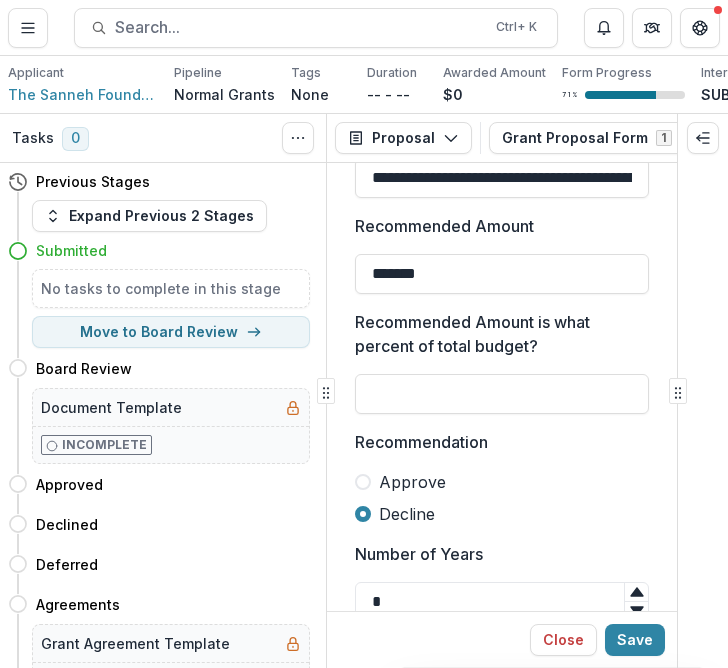 scroll, scrollTop: 1000, scrollLeft: 0, axis: vertical 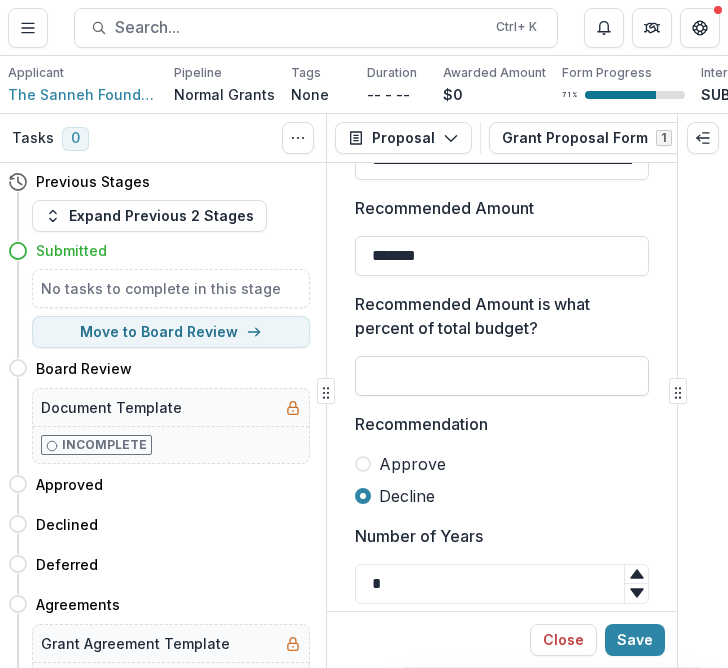 click on "Recommended Amount is what percent of total budget?" at bounding box center (502, 376) 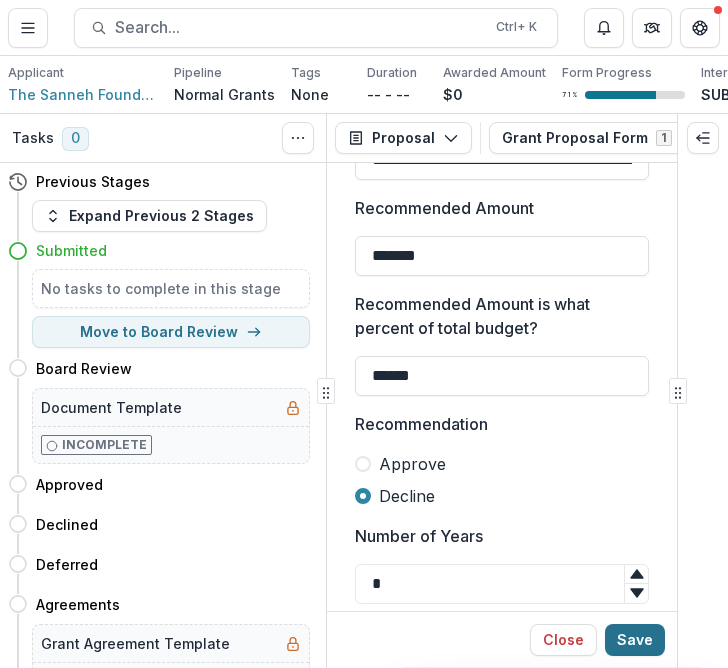 type on "******" 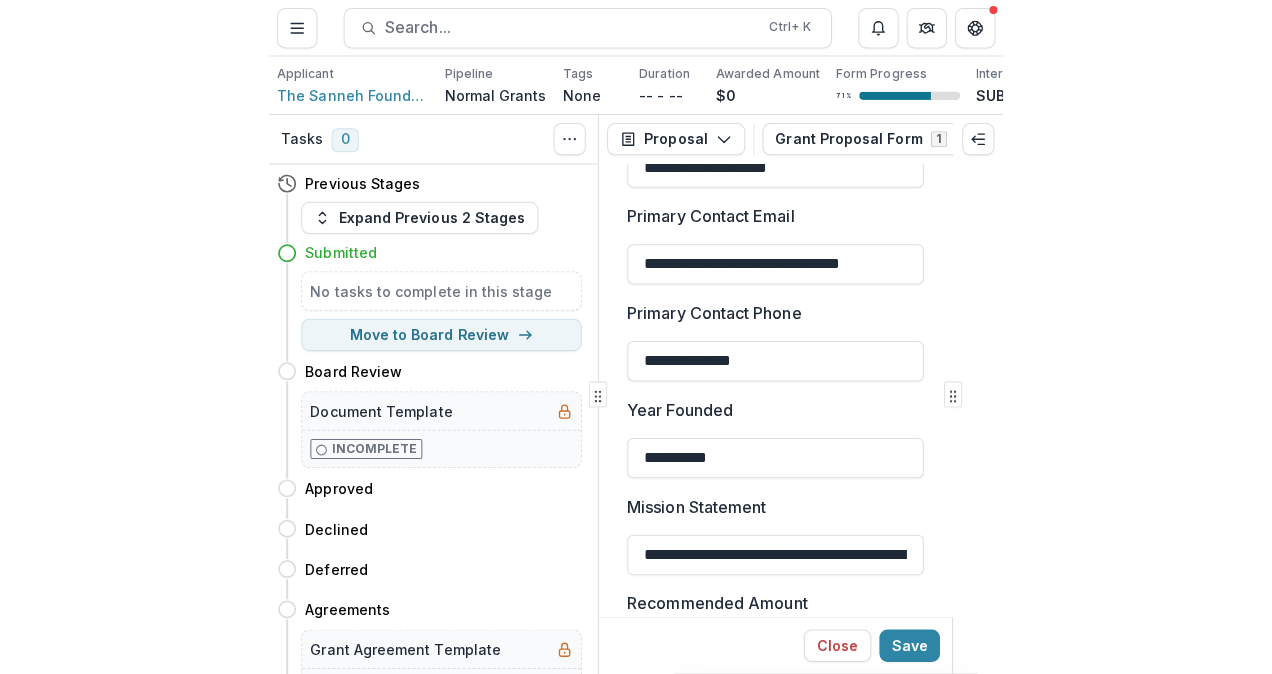 scroll, scrollTop: 0, scrollLeft: 0, axis: both 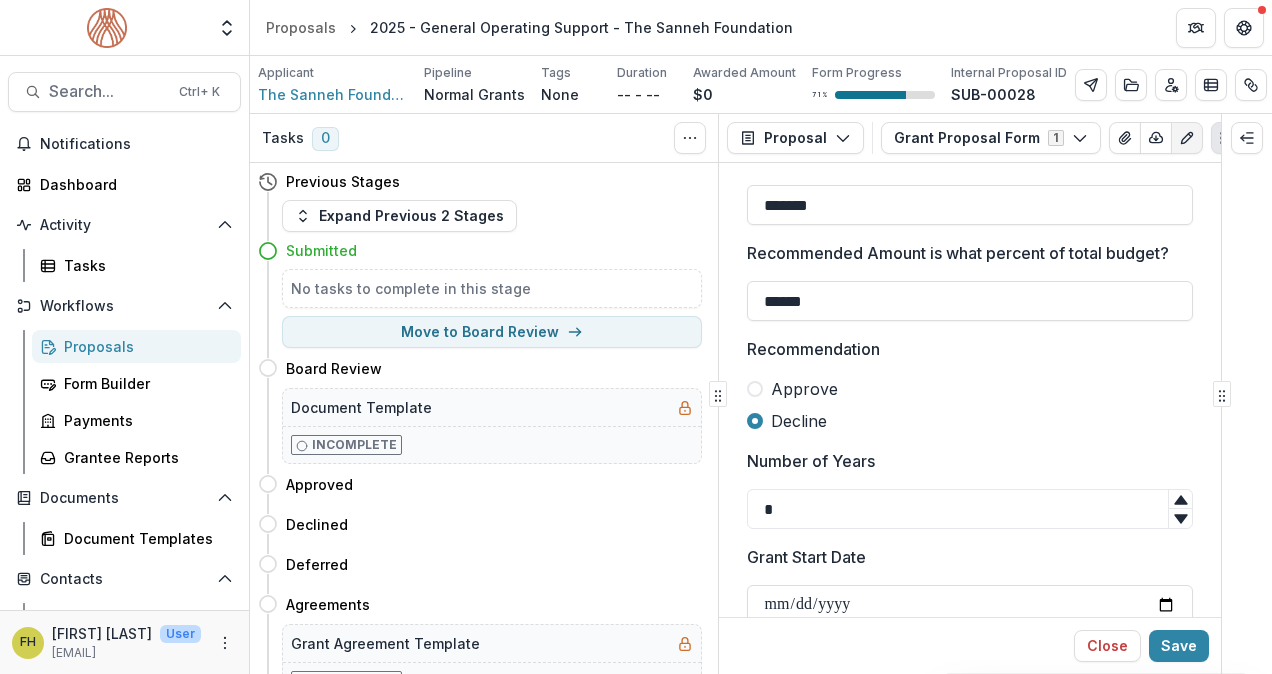 click on "Approve" at bounding box center (970, 389) 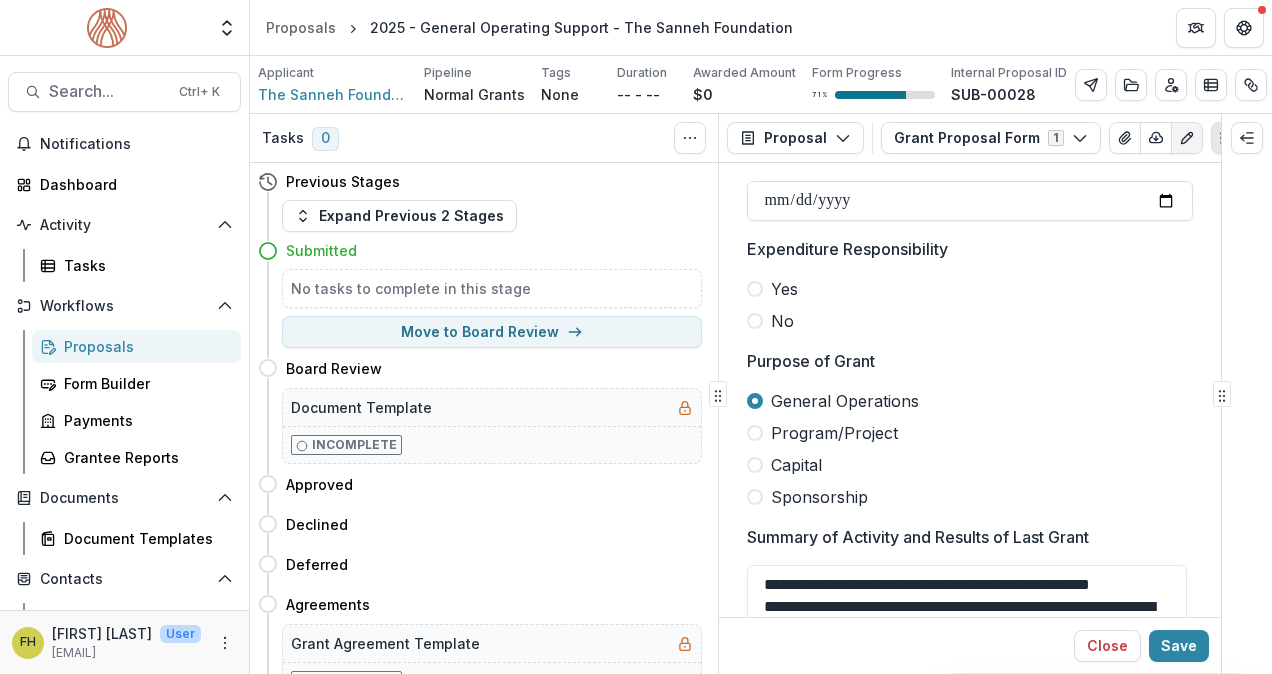 scroll, scrollTop: 1600, scrollLeft: 0, axis: vertical 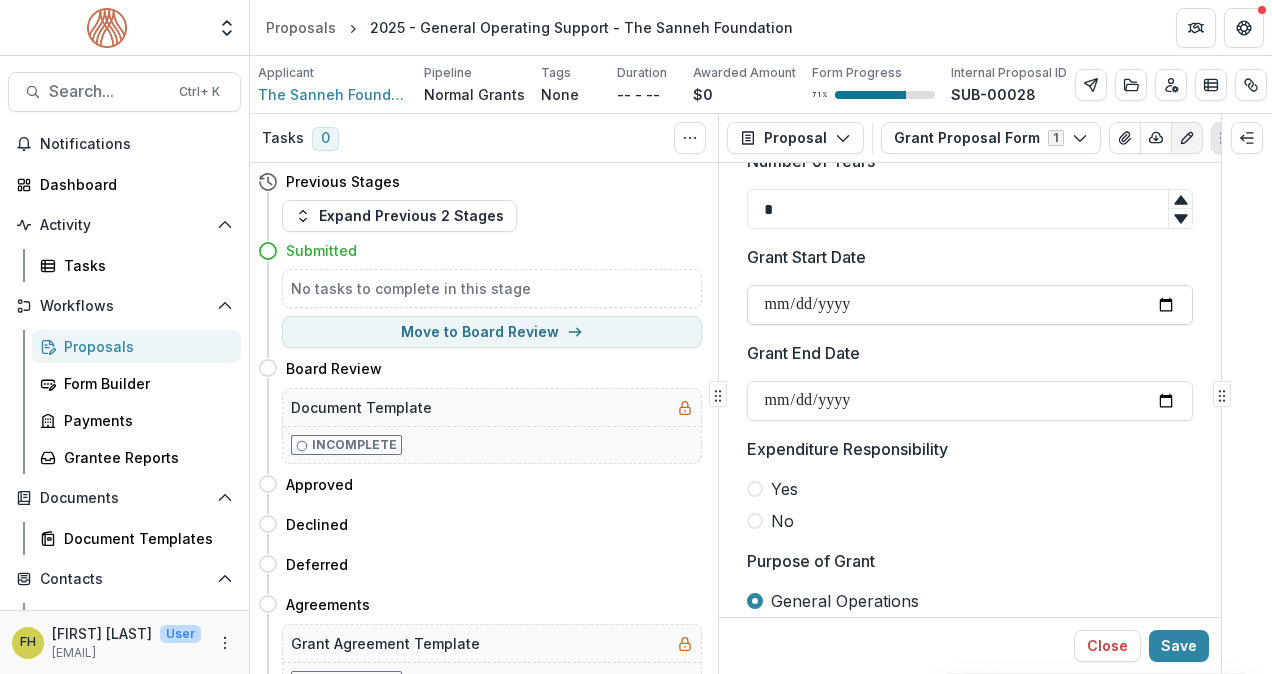 click on "Grant Start Date" at bounding box center [970, 305] 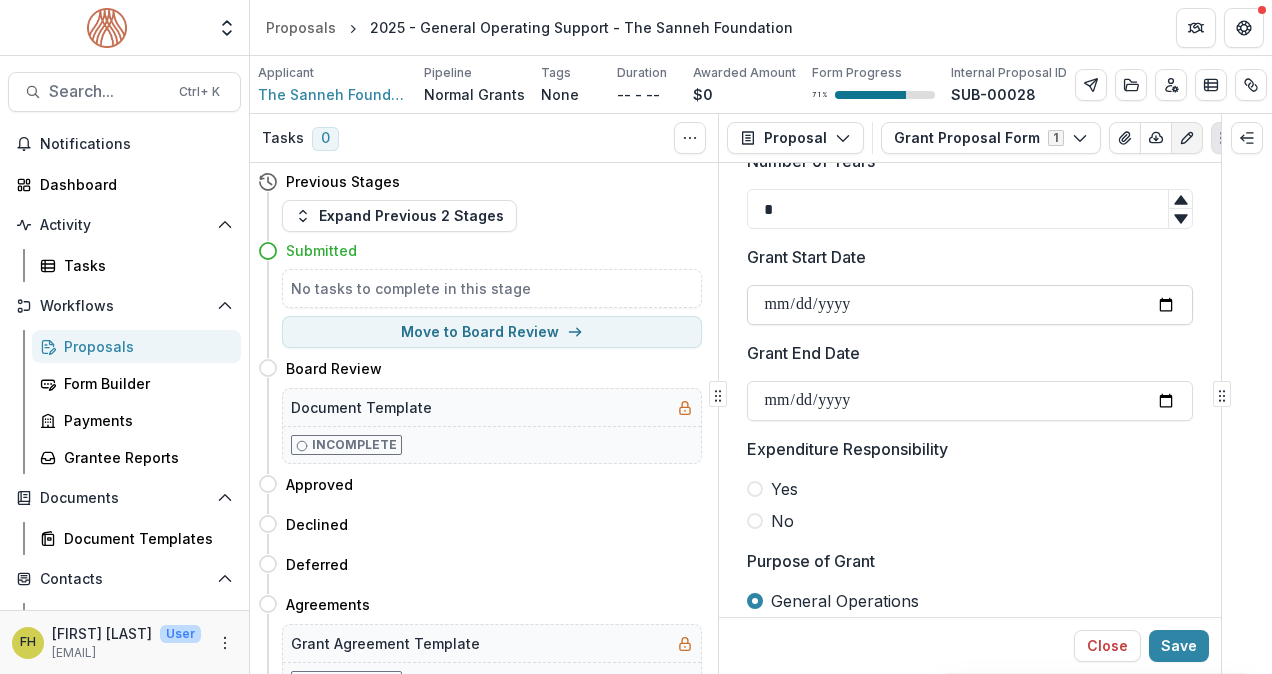 click on "**********" at bounding box center [970, 305] 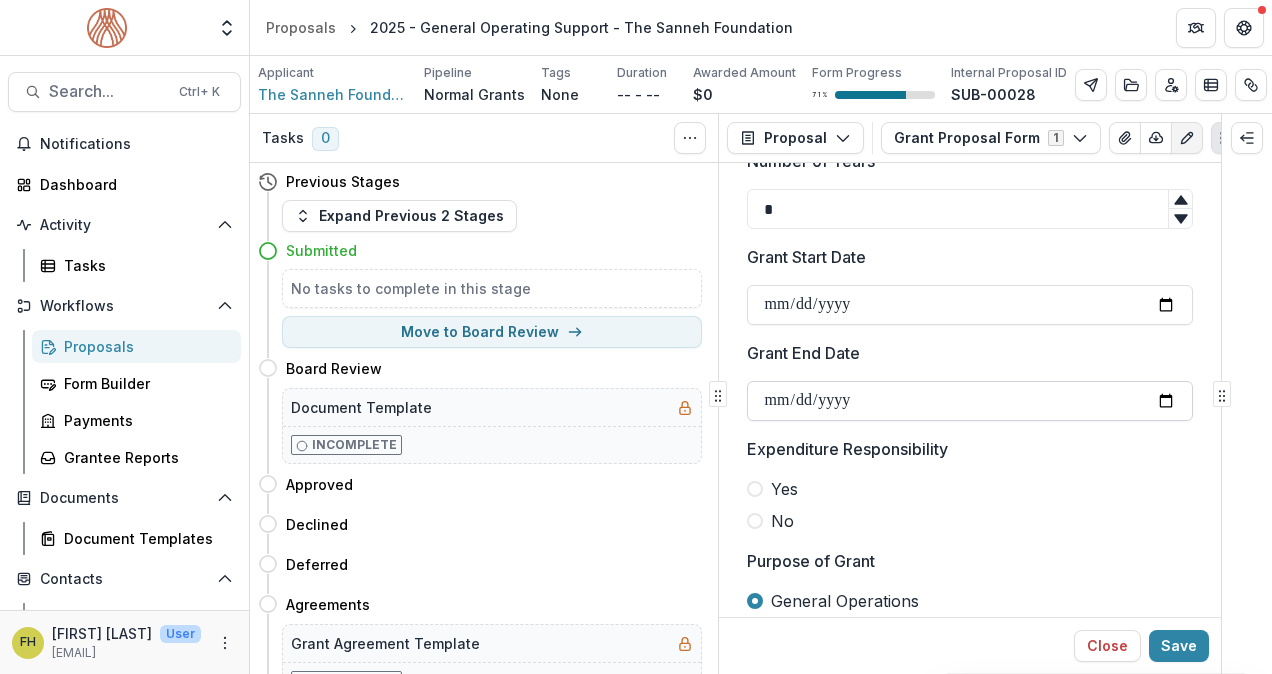 type on "**********" 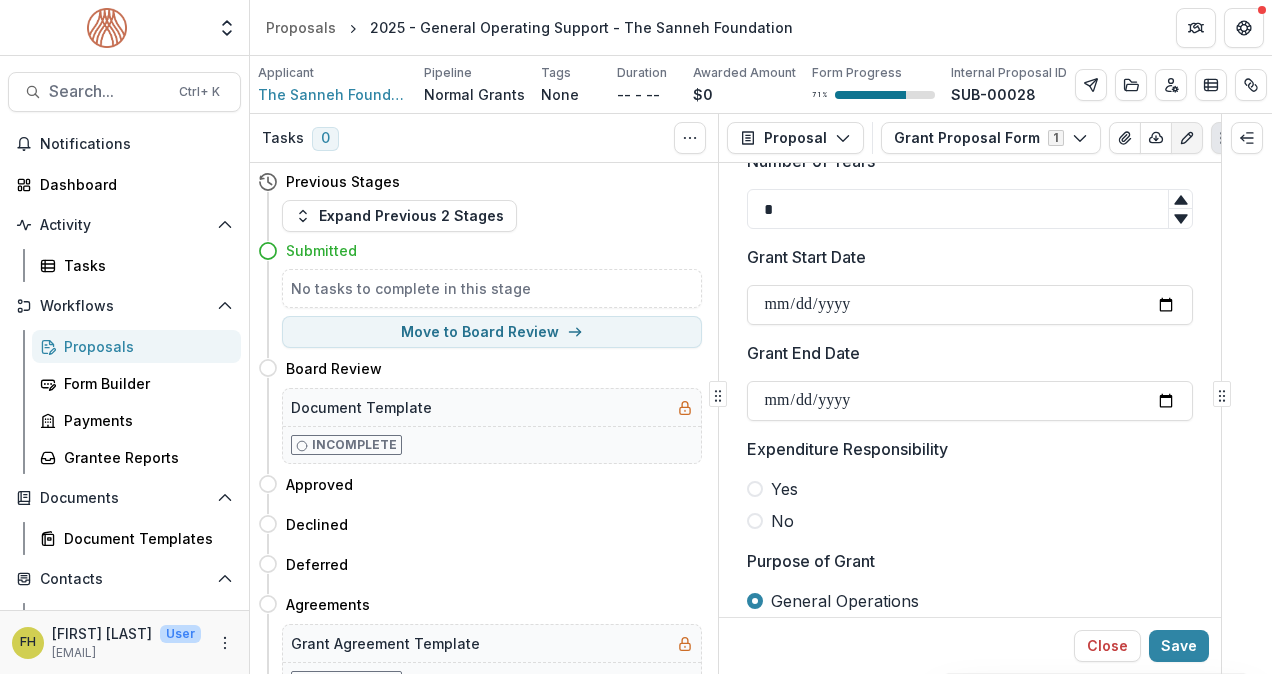 type on "**********" 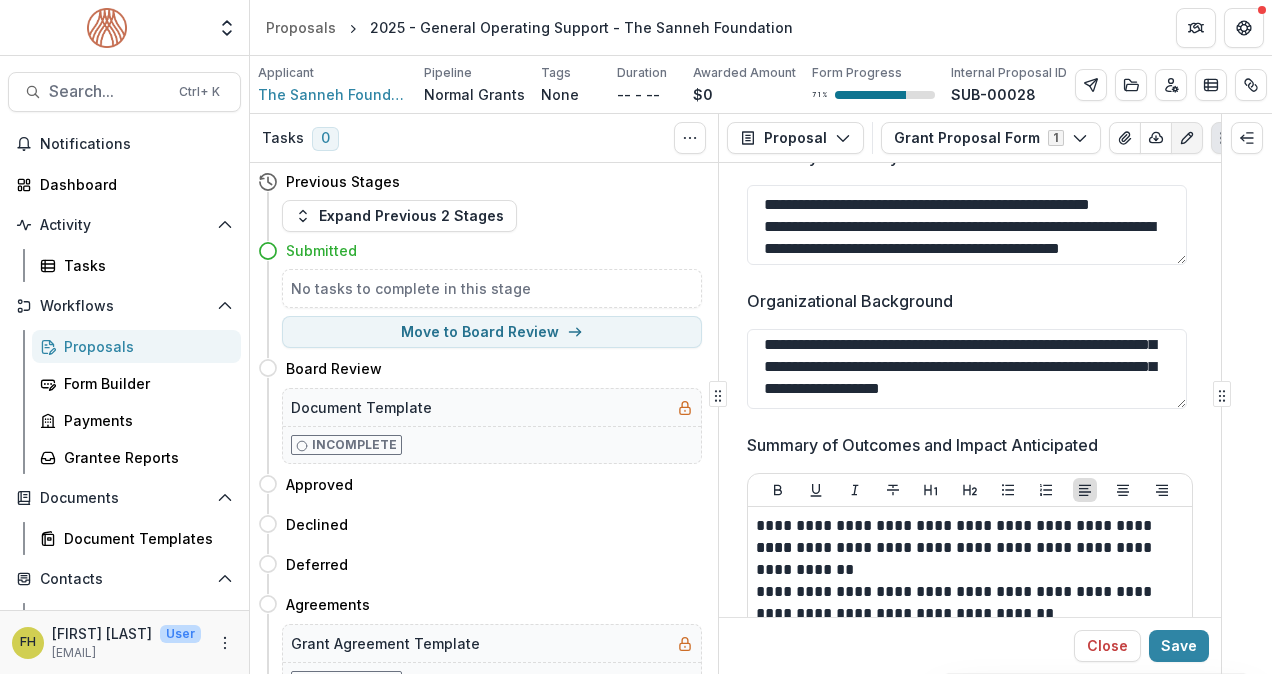 scroll, scrollTop: 1900, scrollLeft: 0, axis: vertical 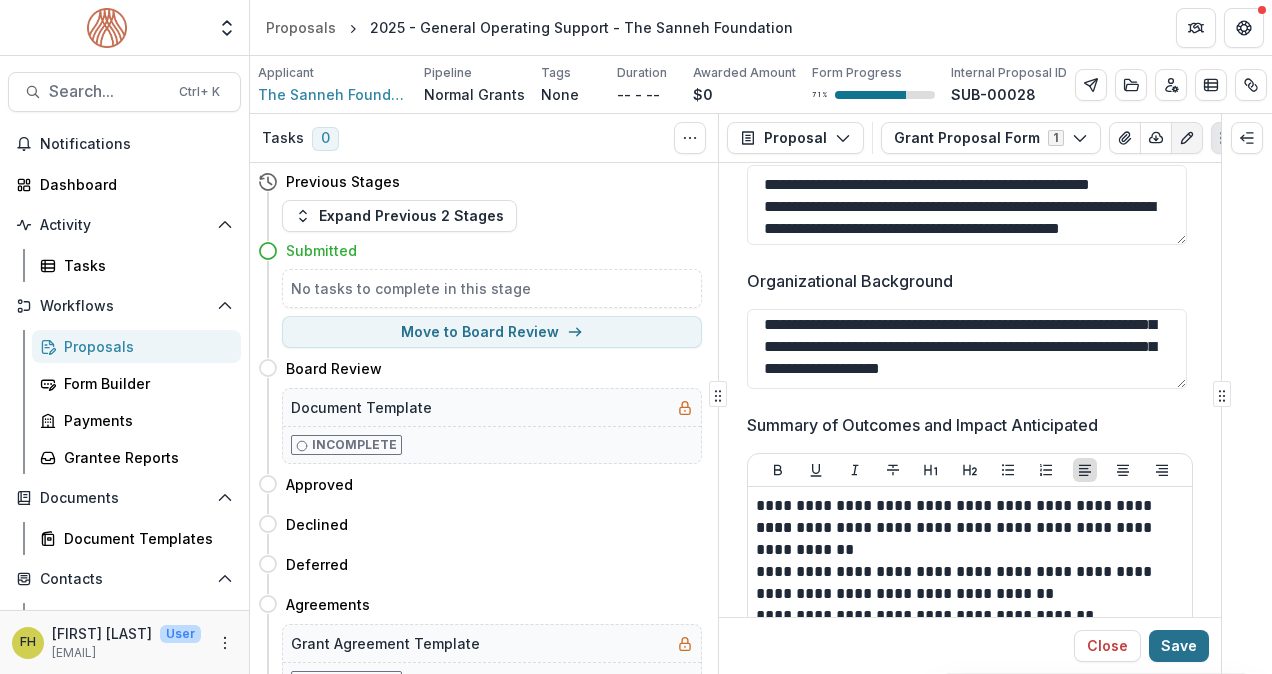click on "Save" at bounding box center (1179, 646) 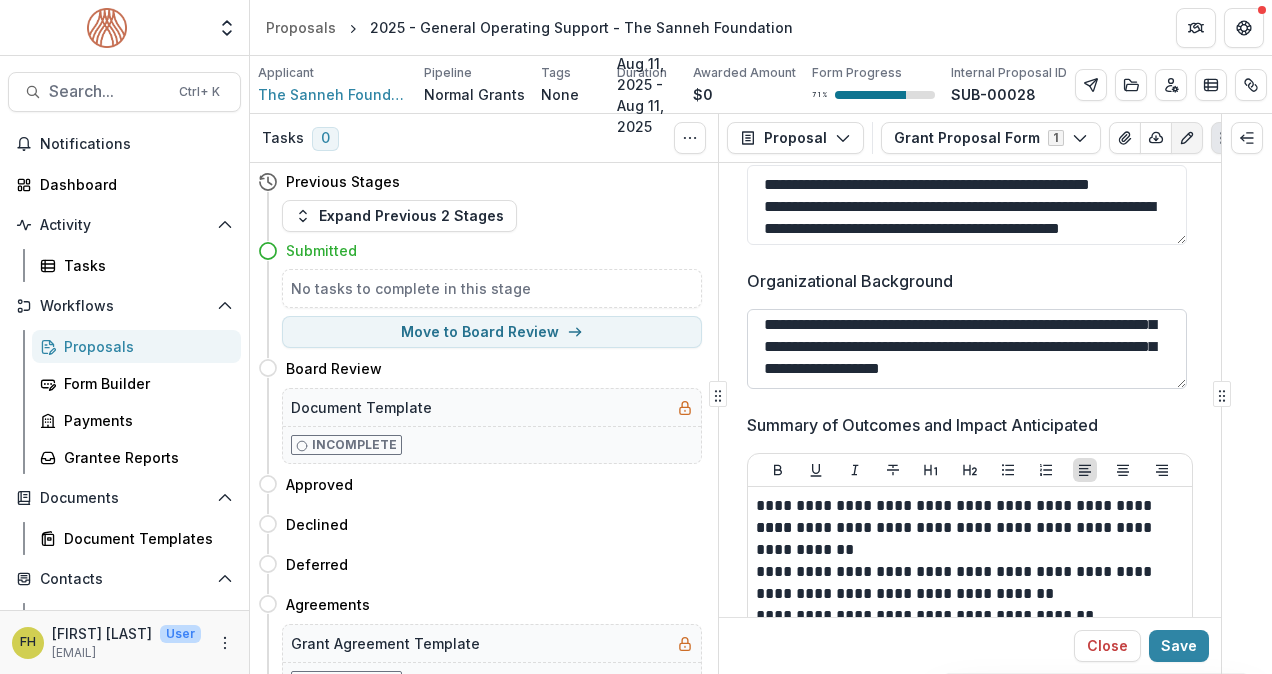 scroll, scrollTop: 1411, scrollLeft: 0, axis: vertical 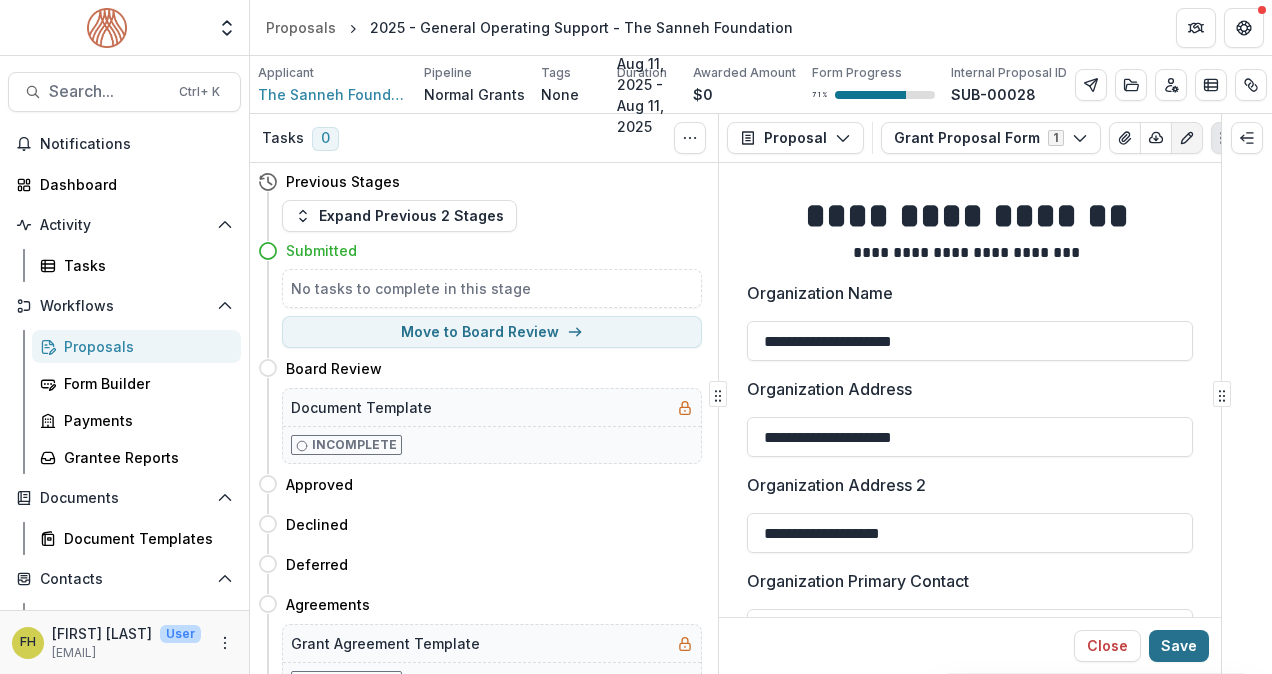 click on "Save" at bounding box center [1179, 646] 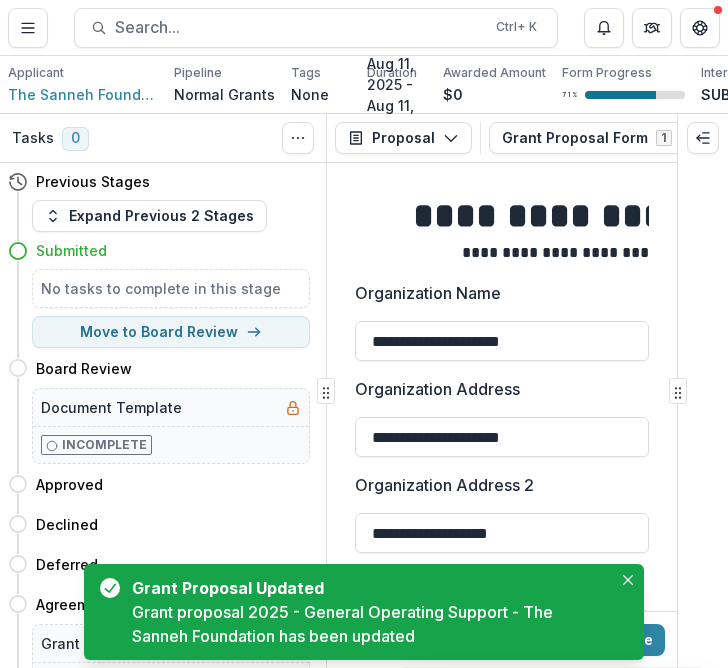 scroll, scrollTop: 2225, scrollLeft: 0, axis: vertical 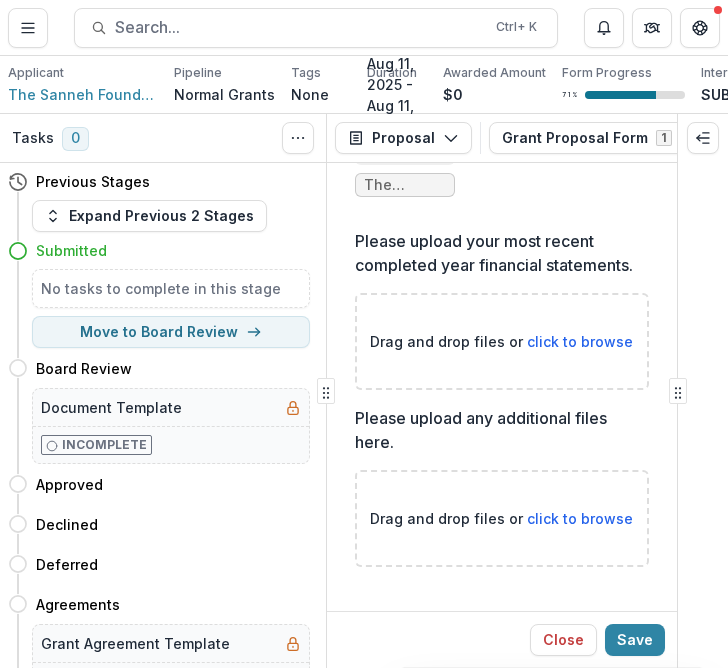 click on "click to browse" at bounding box center [580, 341] 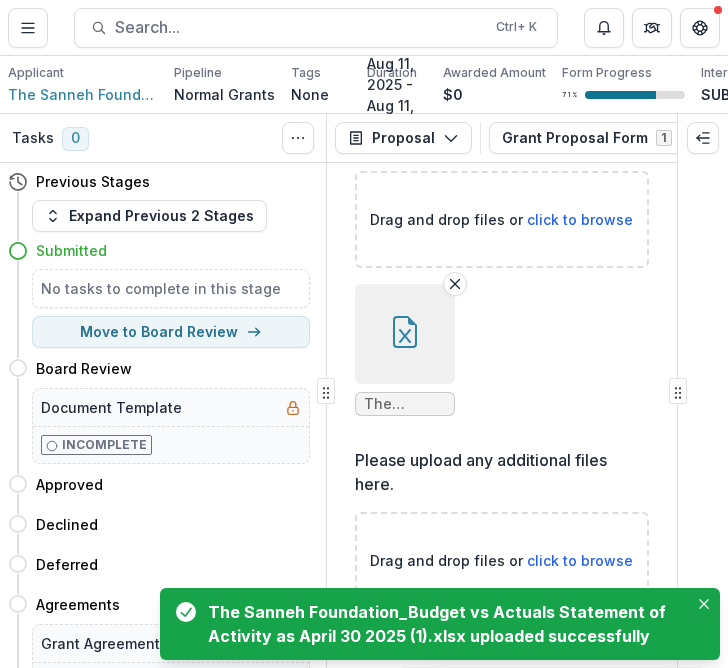 scroll, scrollTop: 4874, scrollLeft: 0, axis: vertical 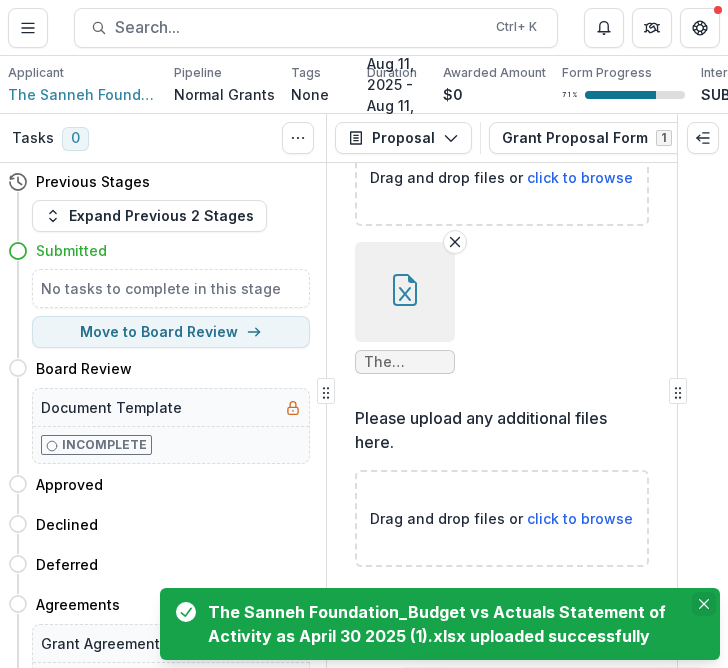 click 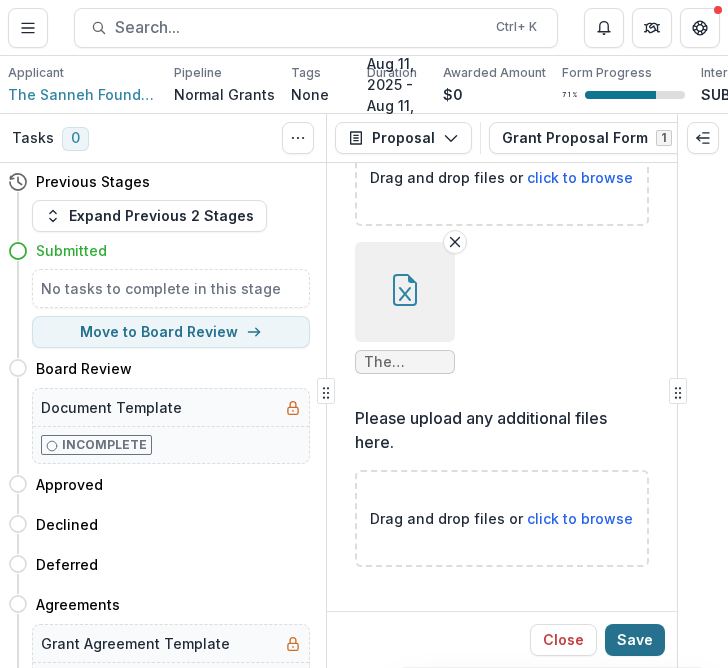 click on "Save" at bounding box center [635, 640] 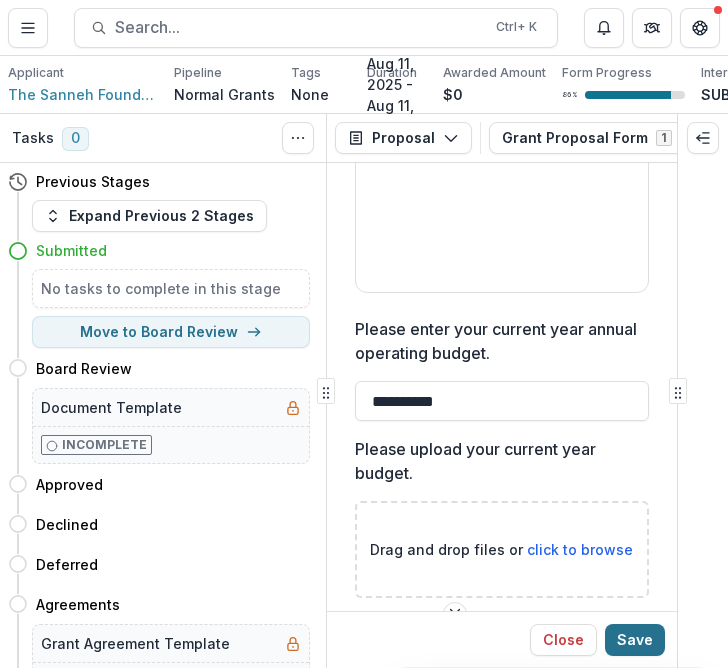 scroll, scrollTop: 3800, scrollLeft: 0, axis: vertical 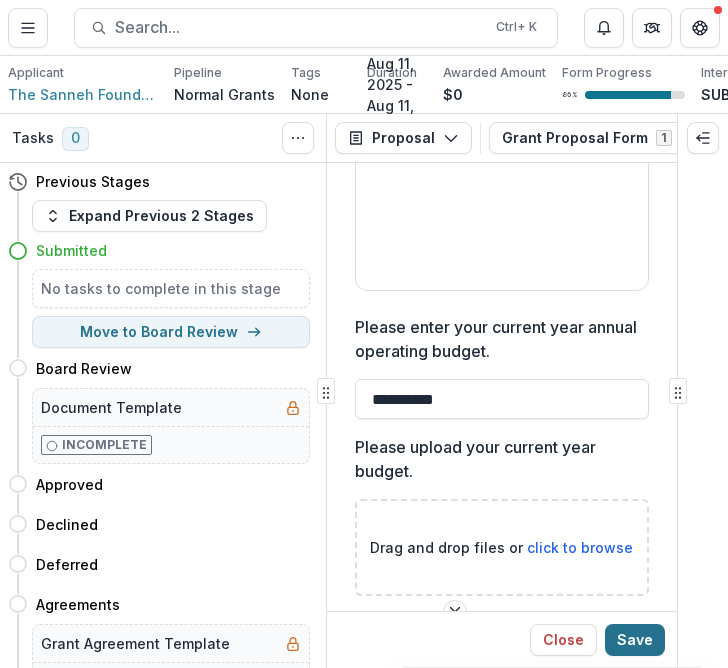 click on "Save" at bounding box center (635, 640) 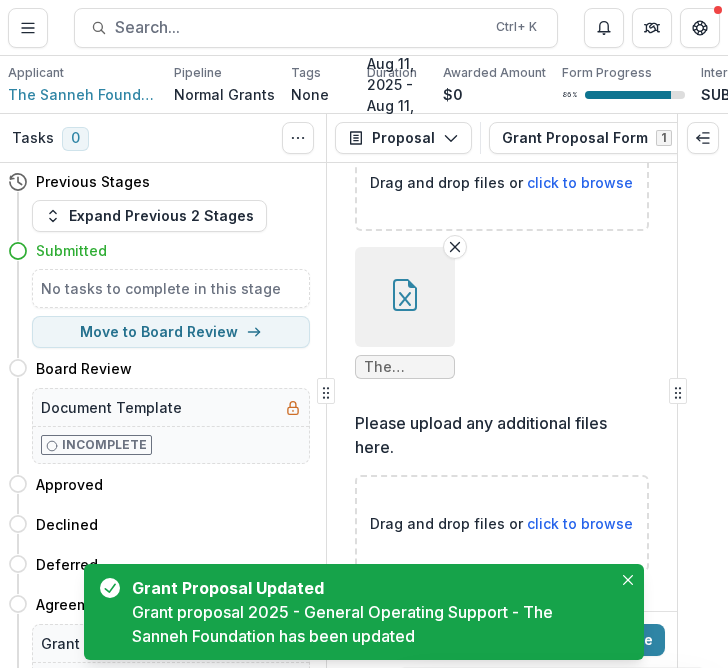 scroll, scrollTop: 4874, scrollLeft: 0, axis: vertical 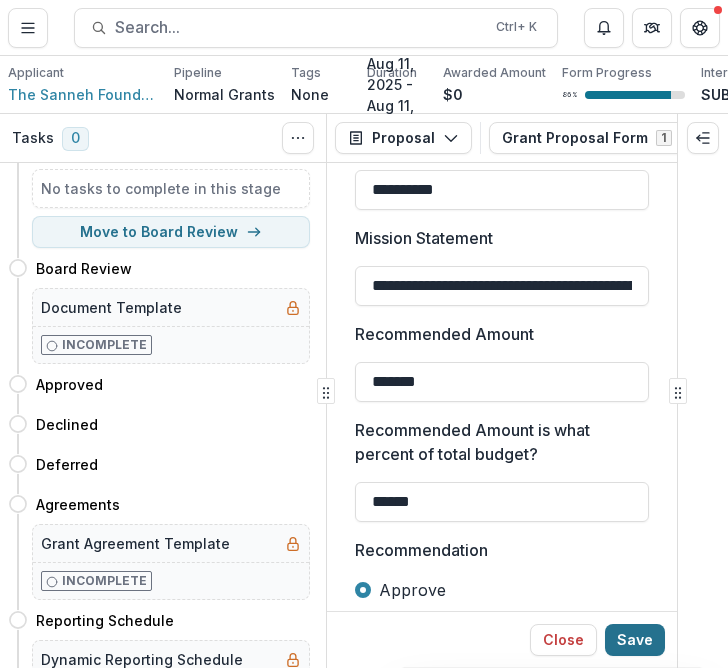 click on "Save" at bounding box center (635, 640) 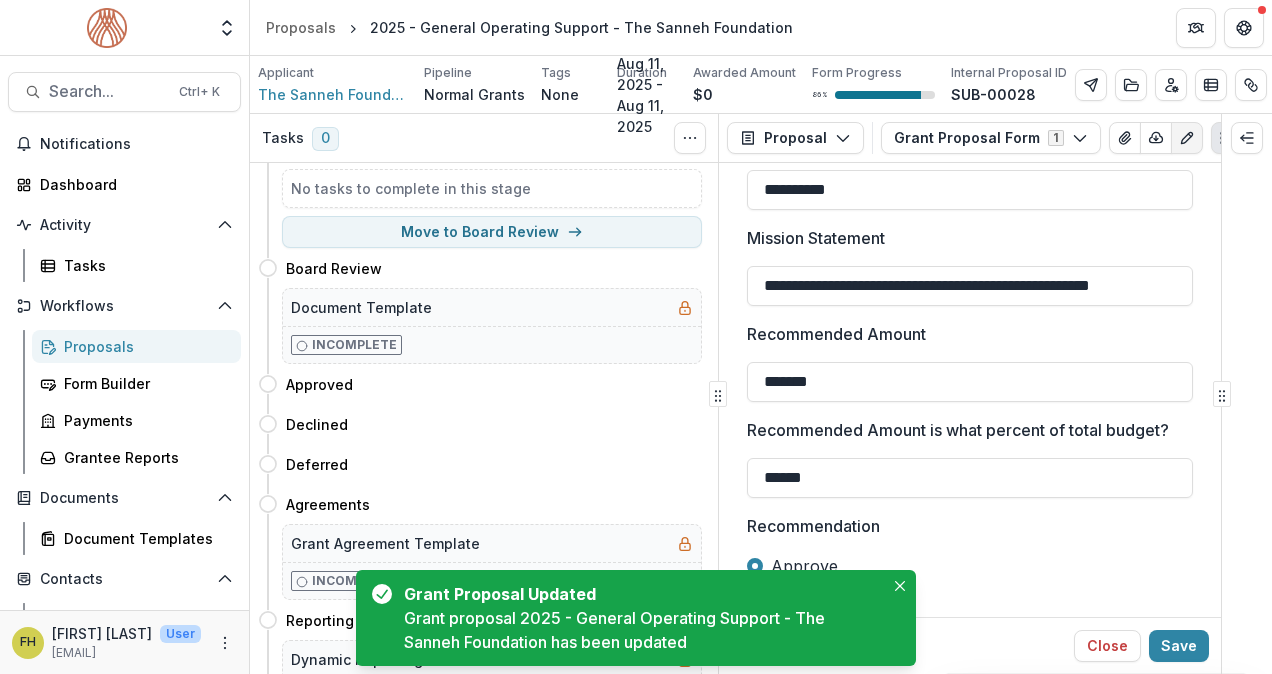 scroll, scrollTop: 824, scrollLeft: 0, axis: vertical 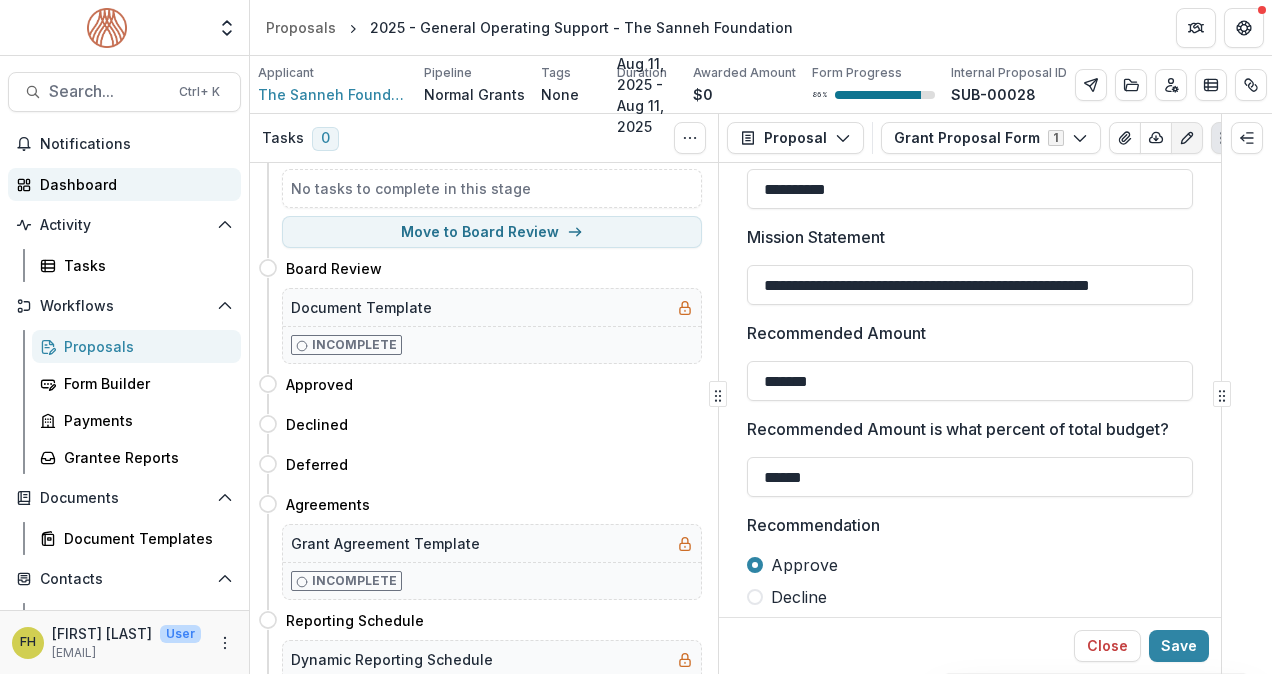 click on "Dashboard" at bounding box center [132, 184] 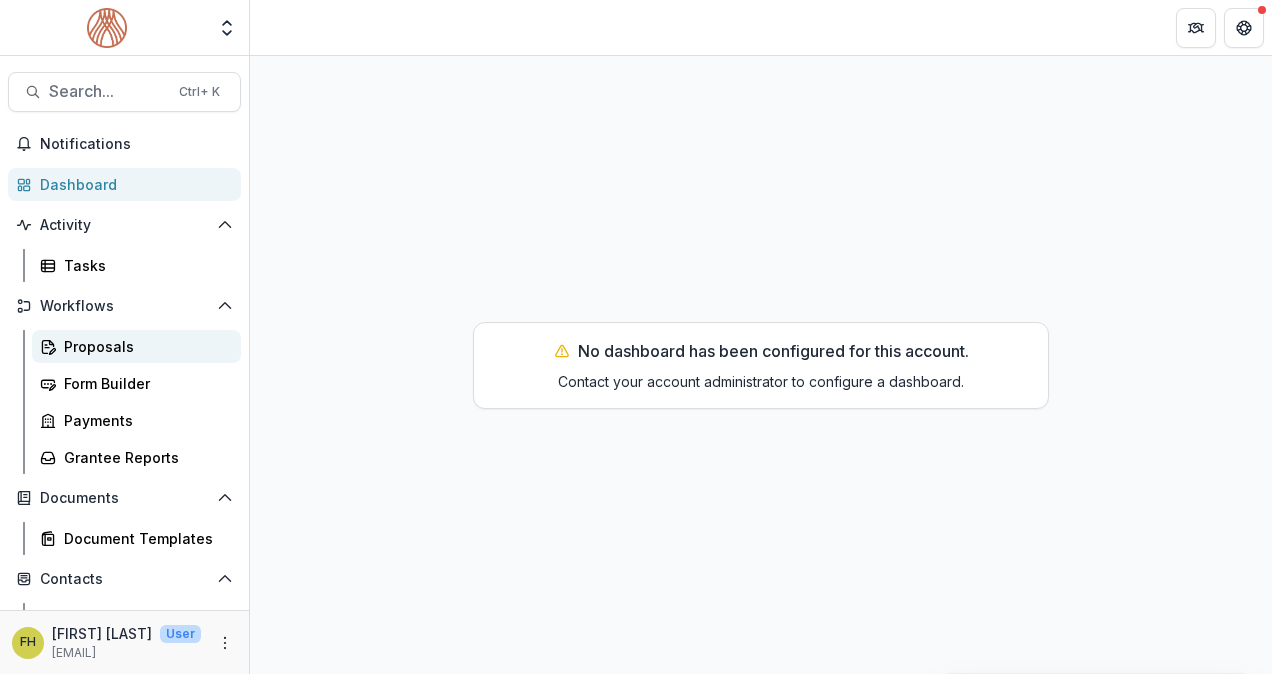 click on "Proposals" at bounding box center (136, 346) 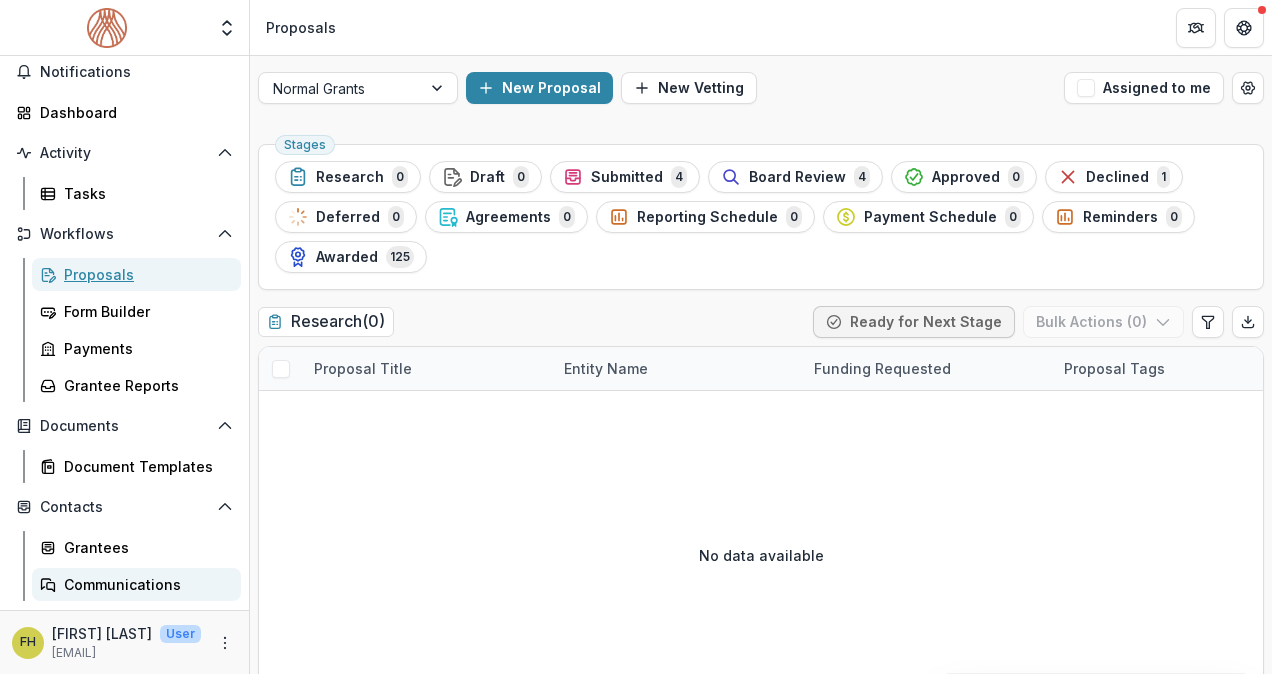 scroll, scrollTop: 0, scrollLeft: 0, axis: both 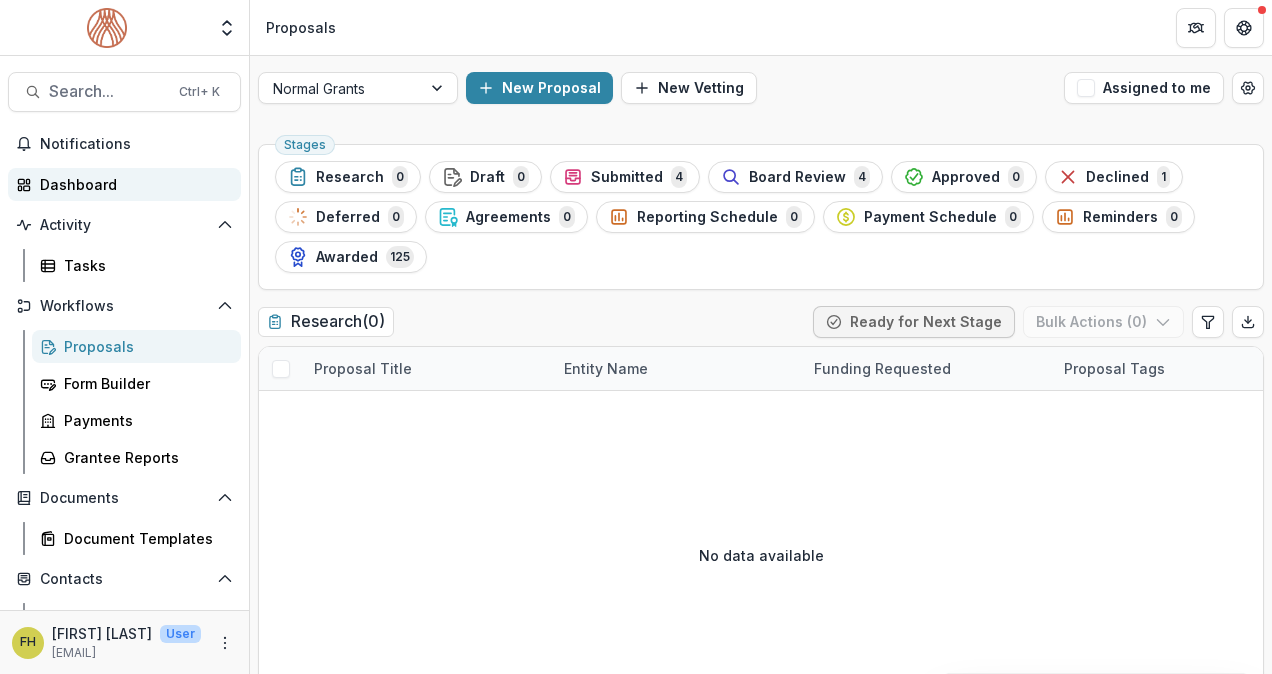 click on "Dashboard" at bounding box center [132, 184] 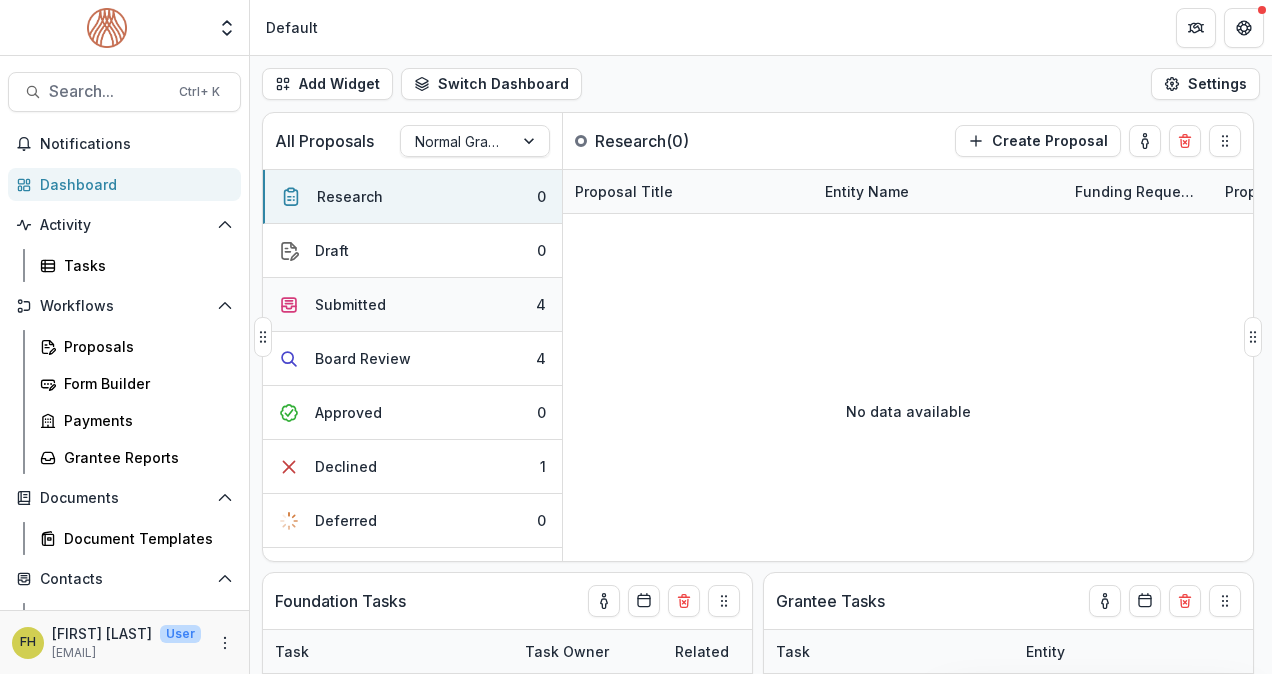click on "Submitted 4" at bounding box center [412, 305] 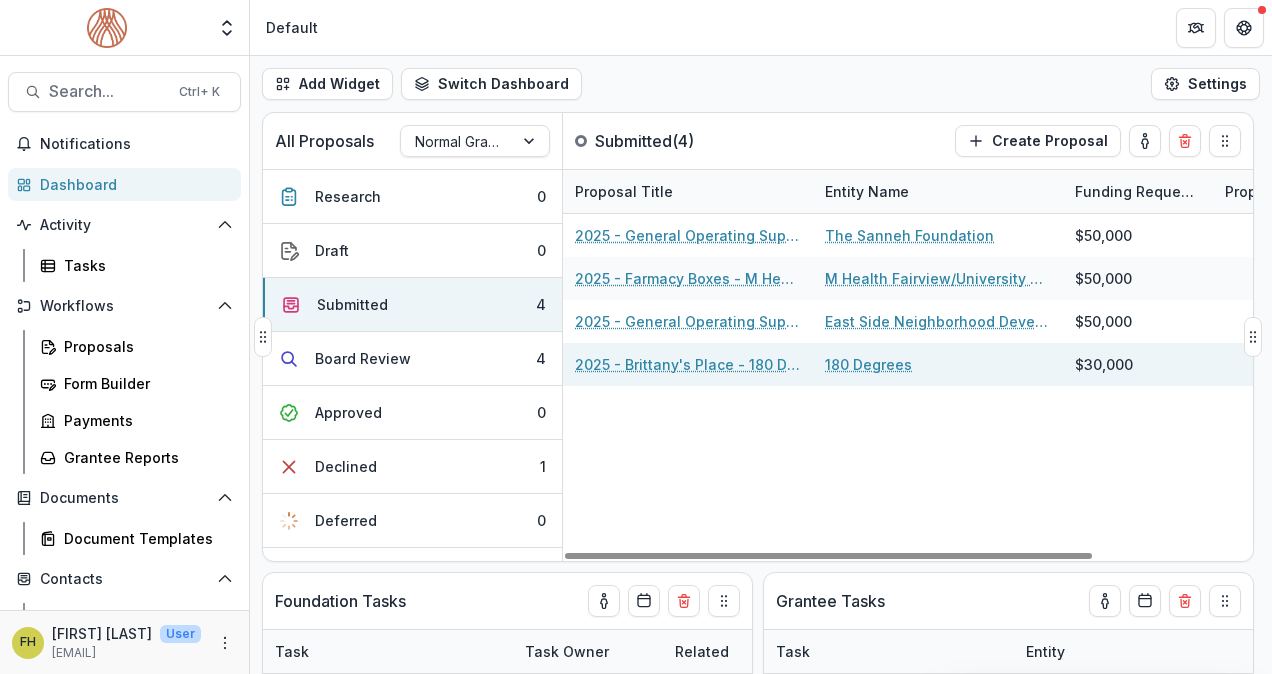 click on "180 Degrees" at bounding box center (868, 364) 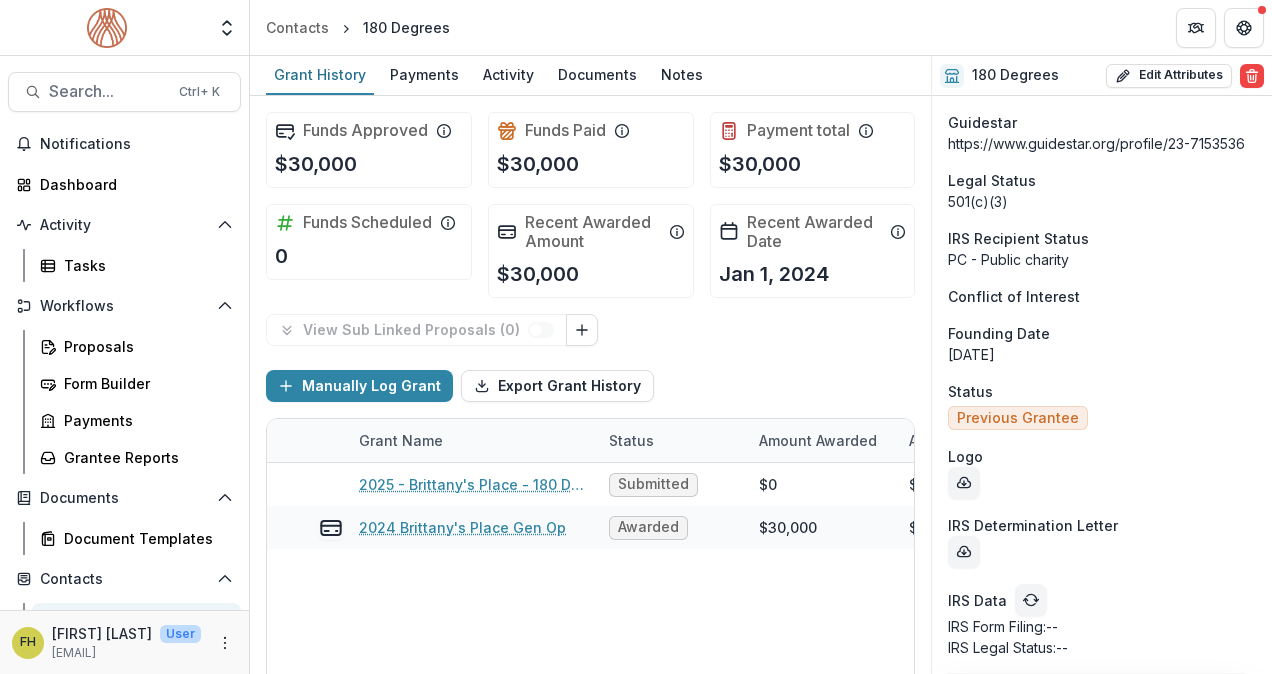 scroll, scrollTop: 1871, scrollLeft: 0, axis: vertical 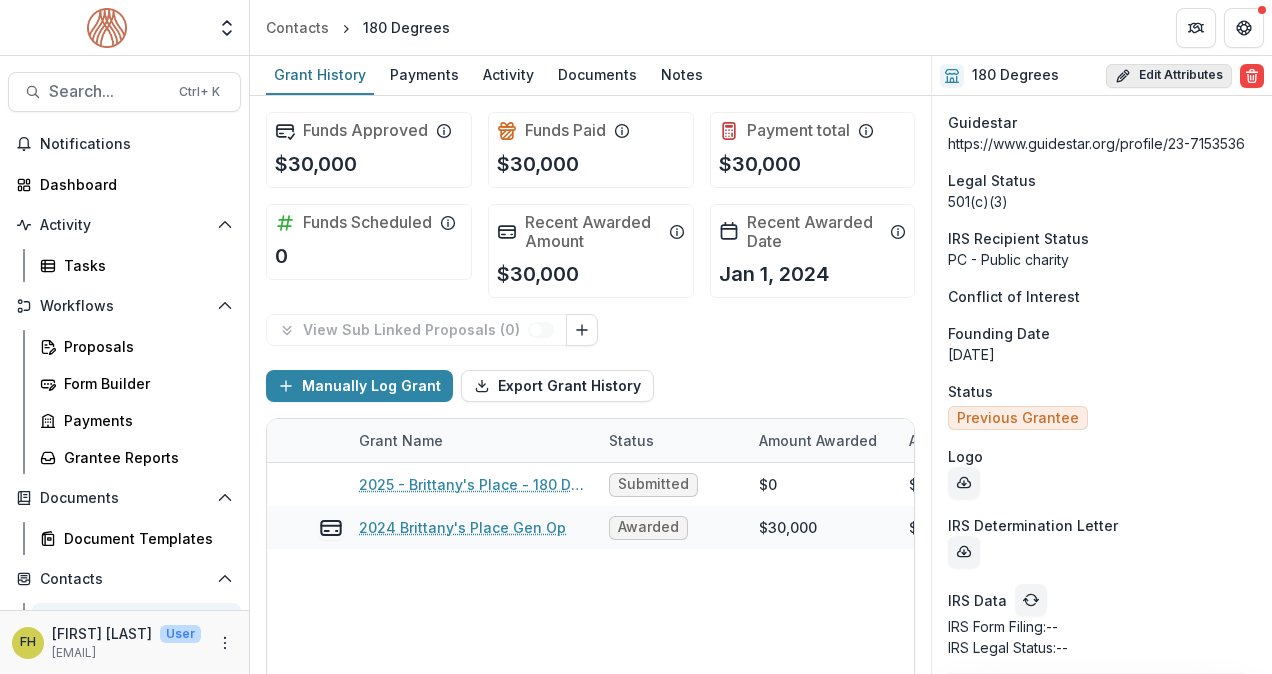 click on "Edit Attributes" at bounding box center (1169, 76) 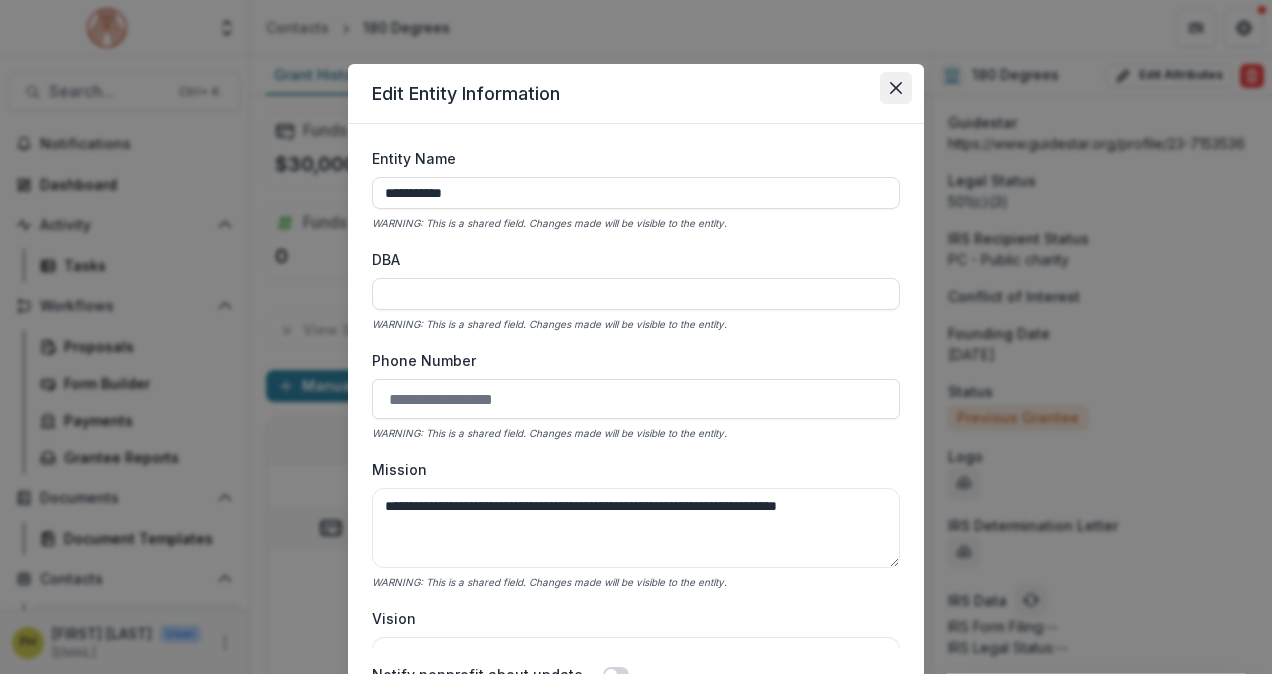 click at bounding box center [896, 88] 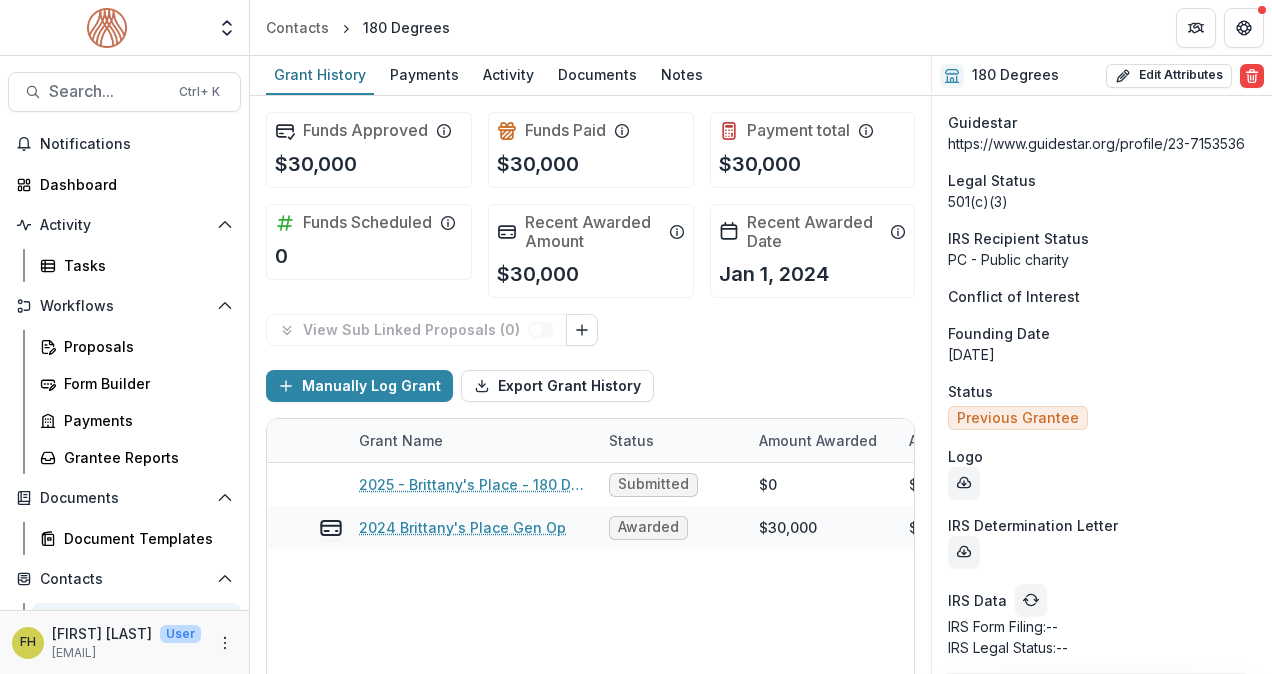 scroll, scrollTop: 1871, scrollLeft: 0, axis: vertical 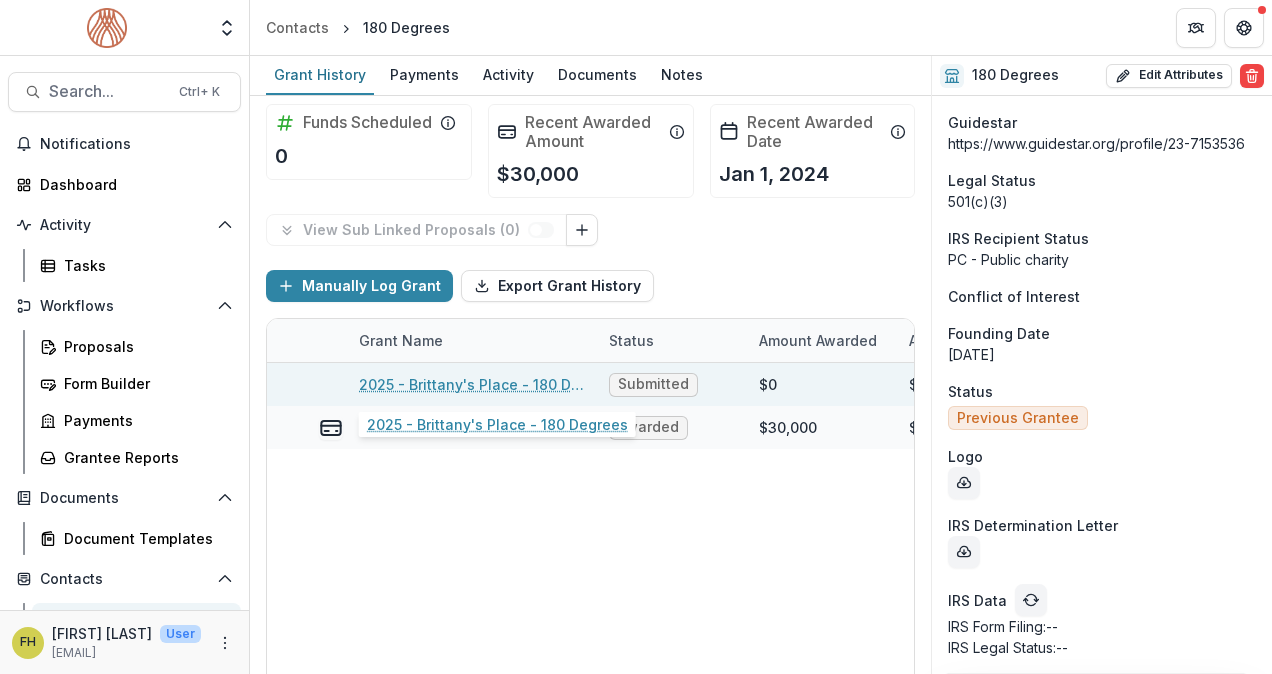 click on "2025 - Brittany's Place - 180 Degrees" at bounding box center (472, 384) 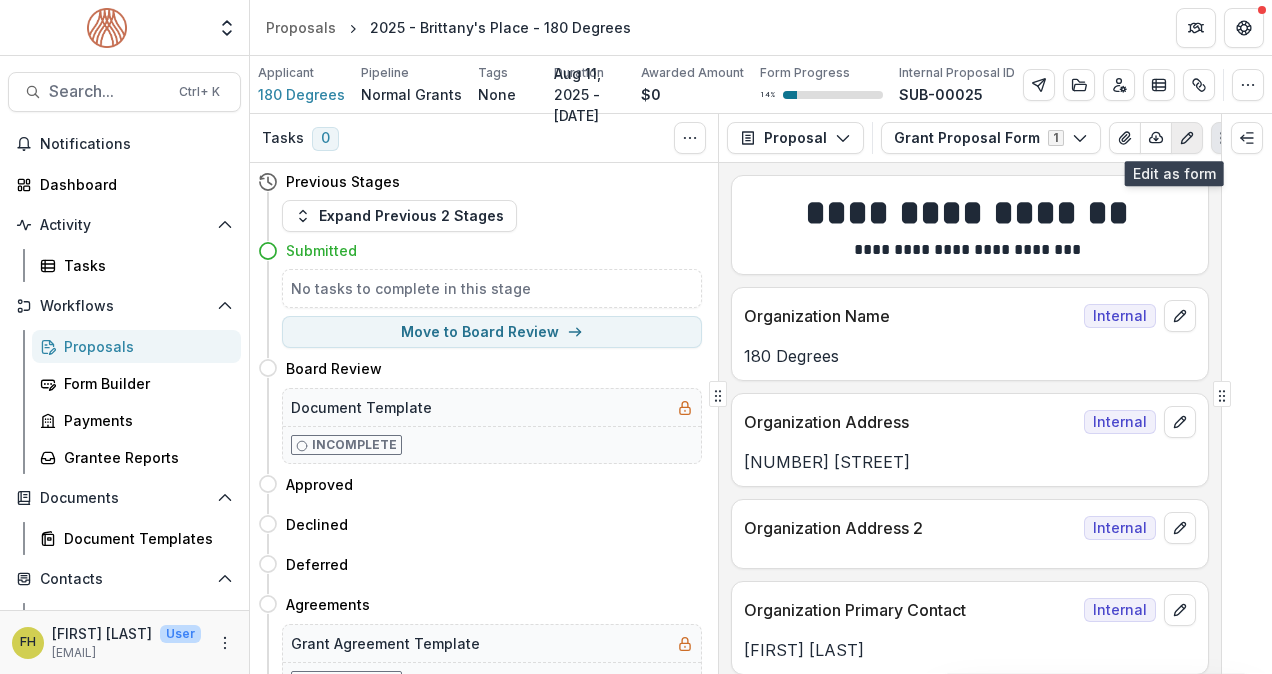 click at bounding box center (1187, 138) 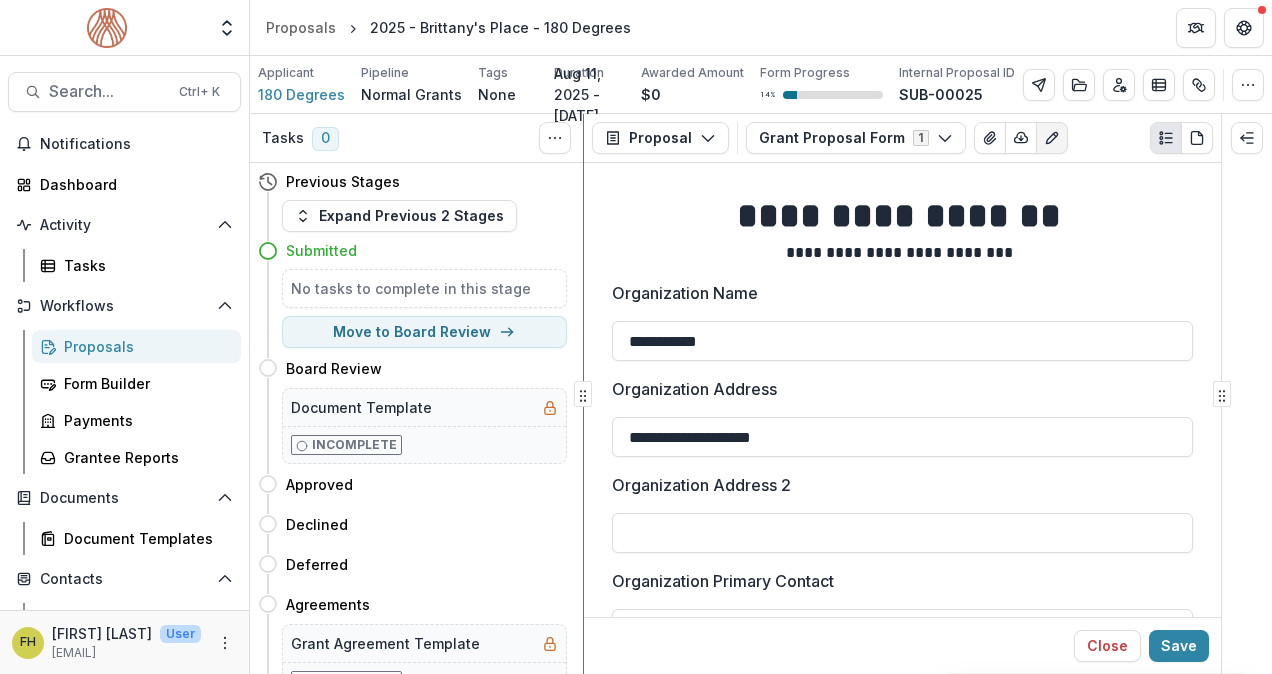 click on "**********" at bounding box center [761, 394] 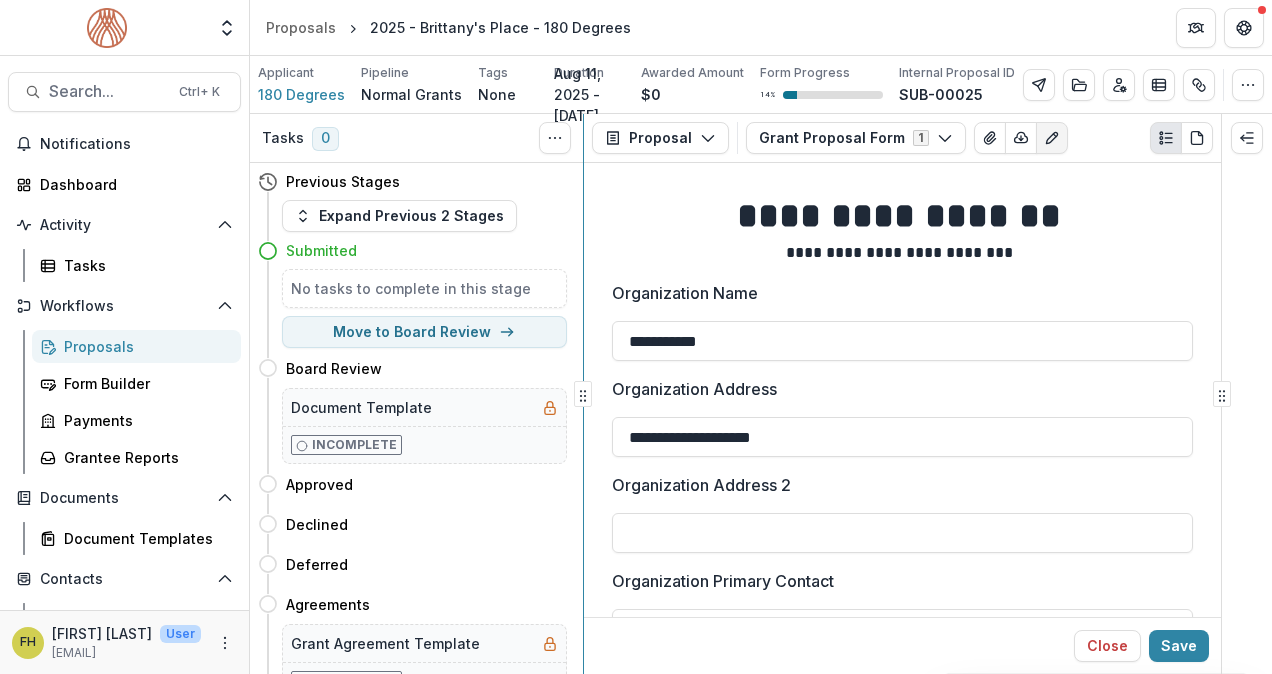 click on "**********" at bounding box center [761, 394] 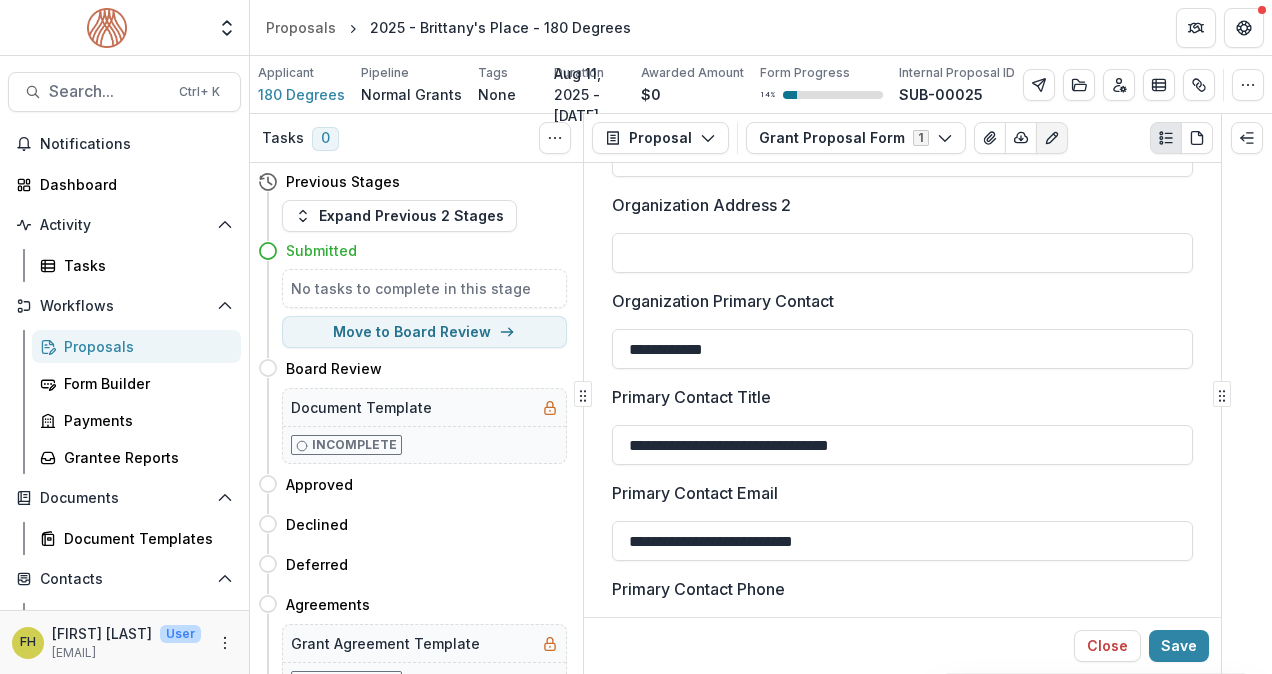 scroll, scrollTop: 300, scrollLeft: 0, axis: vertical 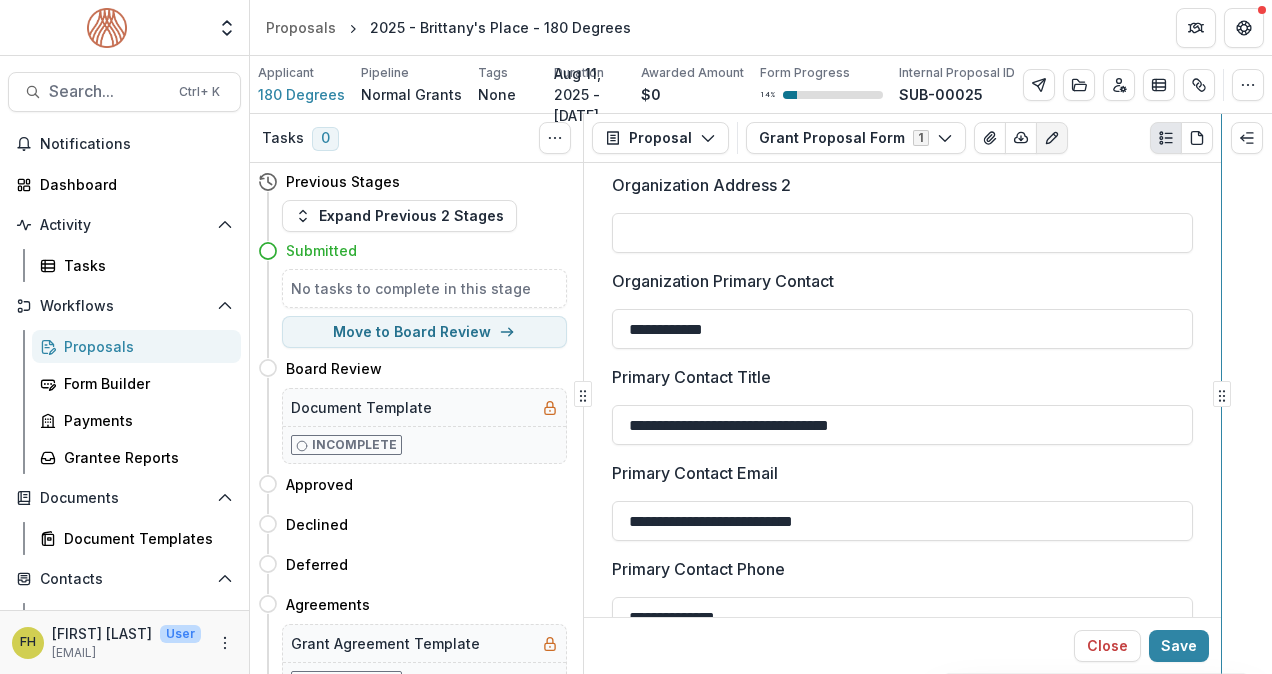 click on "Skip to content Team Settings Admin Settings Proposals 2025 - [PERSON]'s Place - 180 Degrees  Search... Ctrl  + K Notifications Dashboard Activity Tasks Workflows Proposals Form Builder Payments Grantee Reports Documents Document Templates Contacts Grantees Communications Data & Reporting Dashboard Data Report FH [PERSON] User [EMAIL] Applicant 180 Degrees Pipeline Normal Grants Tags None All tags Duration [DATE]   -   [DATE] Awarded Amount $0 Form Progress 14 % Internal Proposal ID SUB-00025 Edit Details View Candid  Insights Change History Key Milestones Change Pipeline Archive Delete Proposal Tasks 0 Show Cancelled Tasks Previous Stages Expand Previous 2 Stages Submitted No tasks to complete in this stage Move to Board Review Board Review Move here Document Template Incomplete Approved Move here Declined Move here Deferred Move here Agreements Move here Grant Agreement Template Incomplete Awarded" at bounding box center (636, 337) 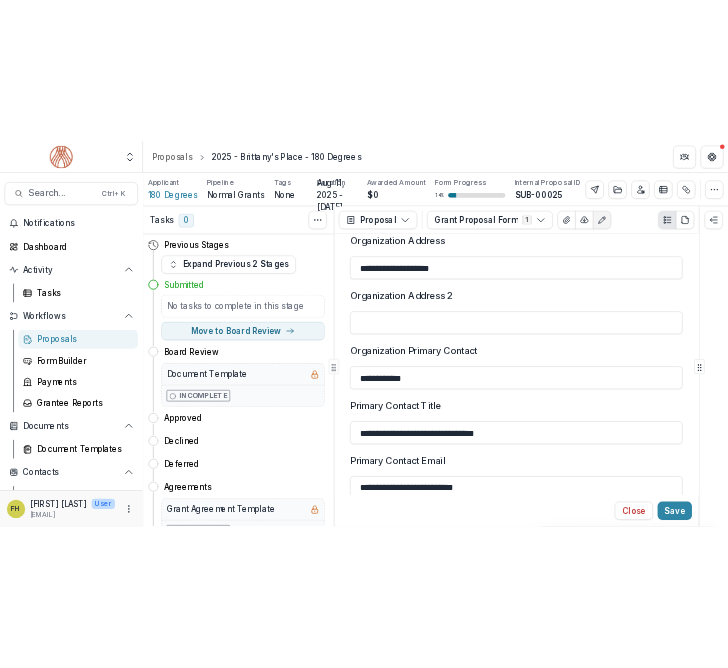 scroll, scrollTop: 100, scrollLeft: 0, axis: vertical 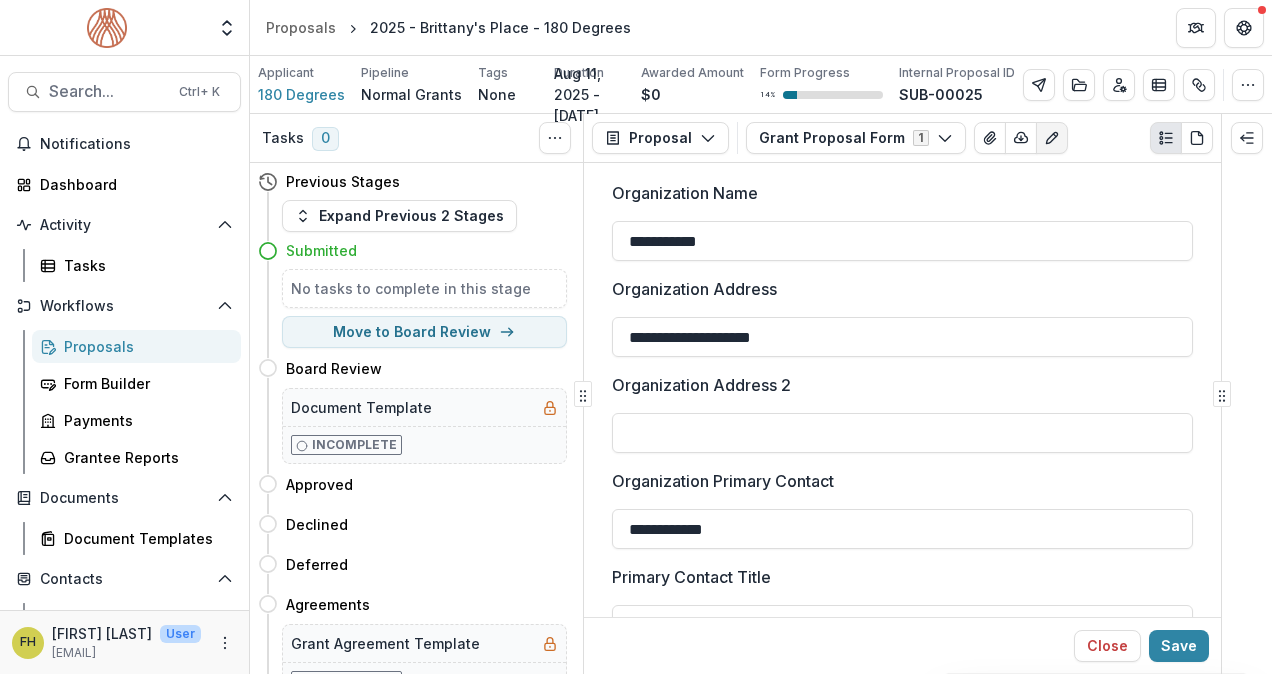 click on "Organization Name" at bounding box center (896, 193) 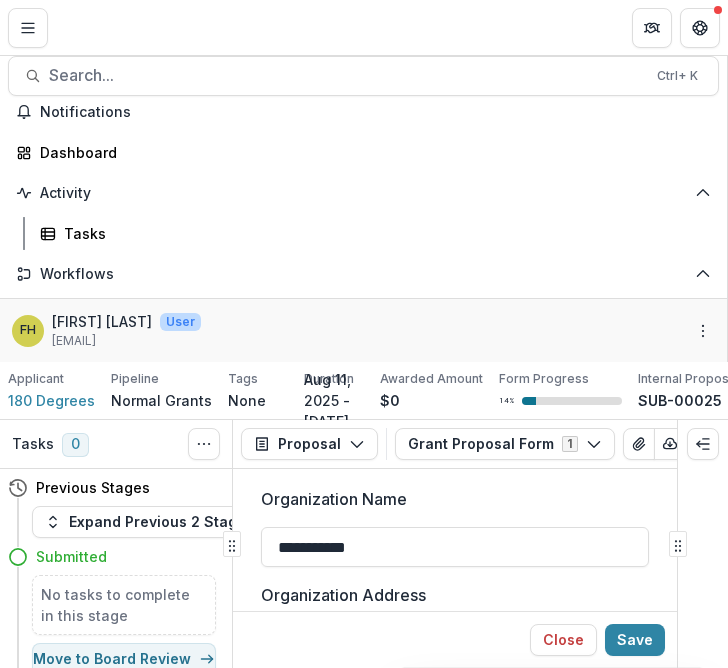 scroll, scrollTop: 150, scrollLeft: 0, axis: vertical 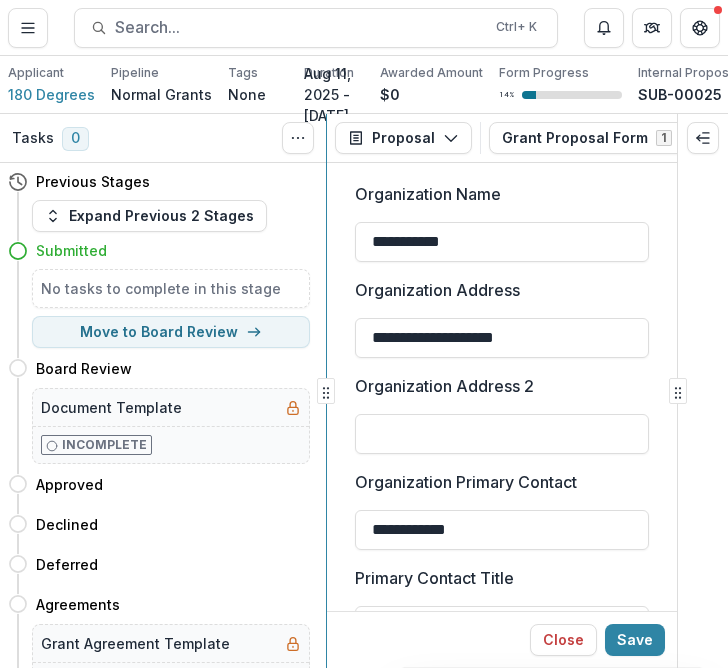 click on "**********" at bounding box center (364, 391) 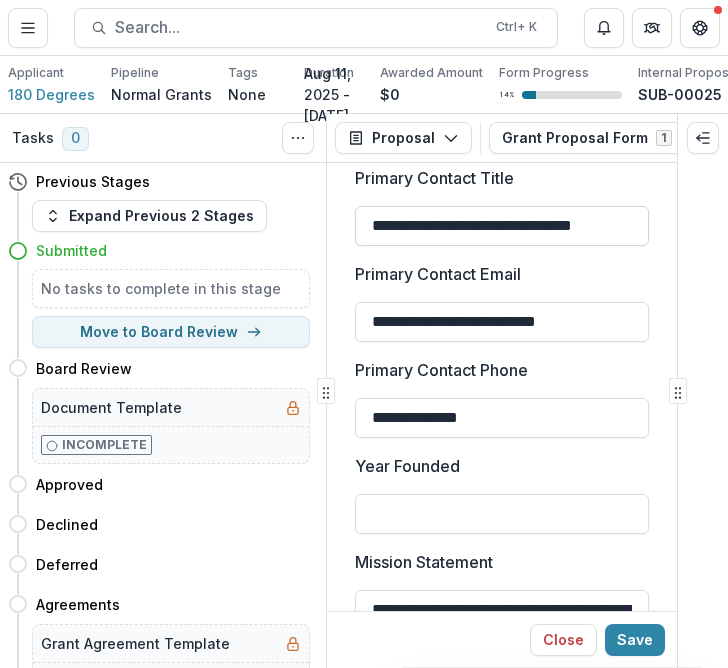 scroll, scrollTop: 650, scrollLeft: 0, axis: vertical 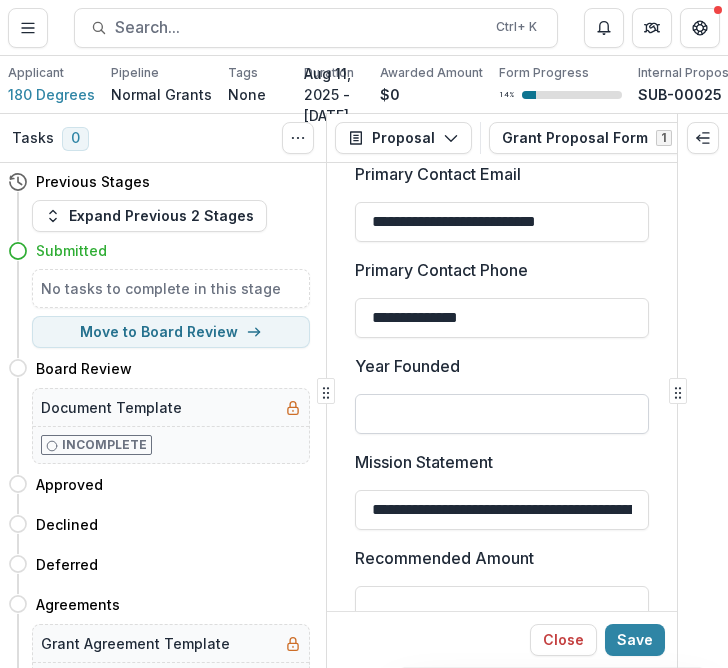 click on "Year Founded" at bounding box center [502, 414] 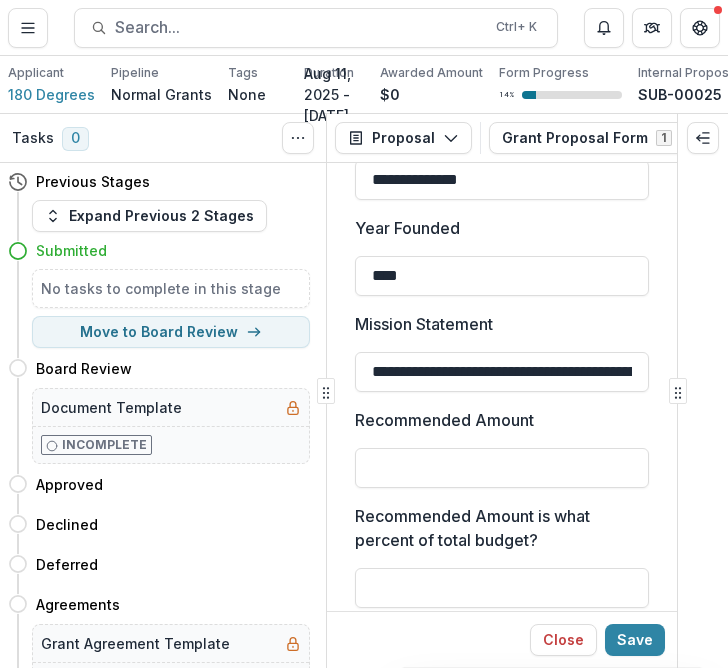 scroll, scrollTop: 850, scrollLeft: 0, axis: vertical 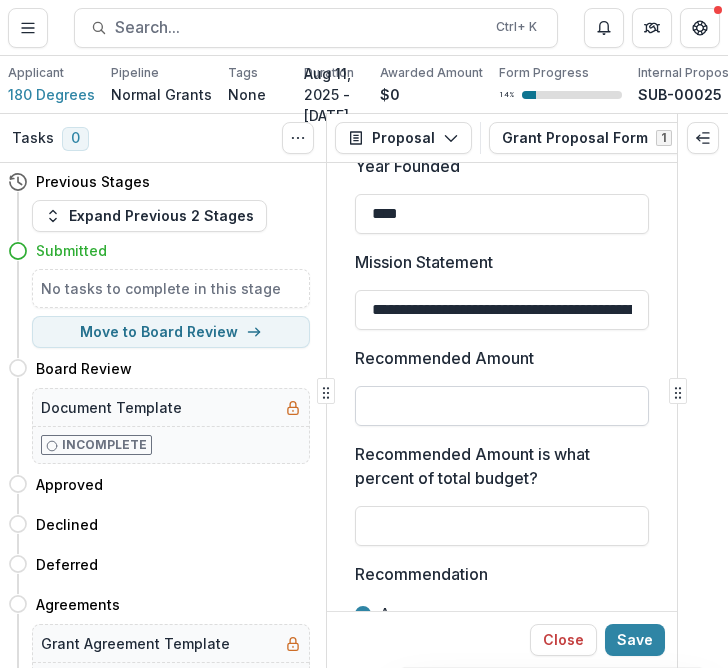 type on "****" 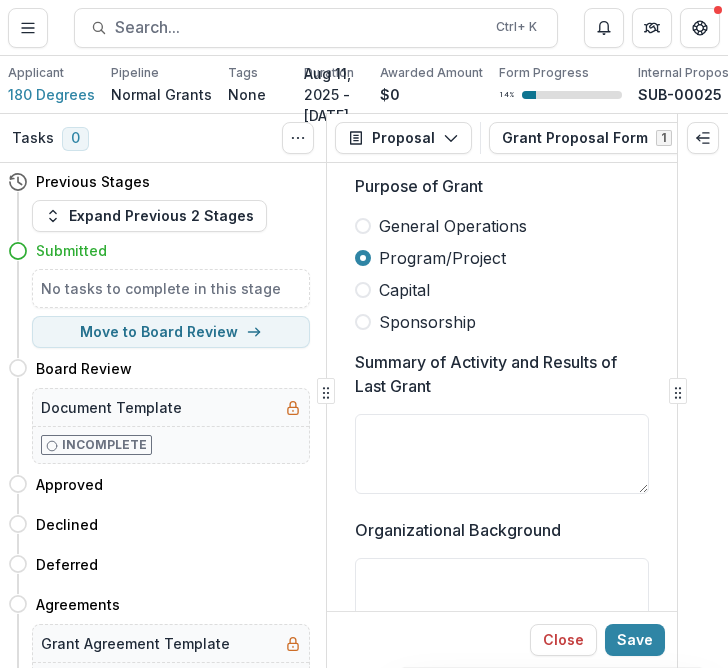 scroll, scrollTop: 1850, scrollLeft: 0, axis: vertical 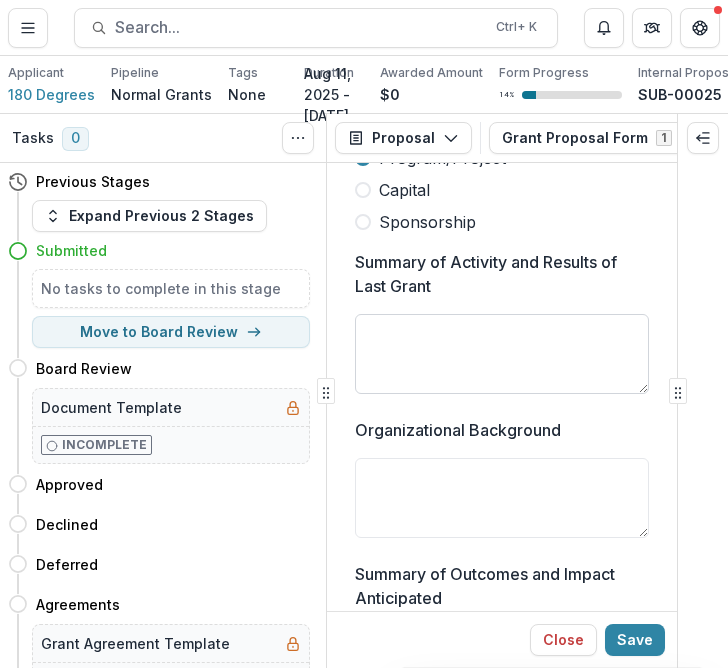 type on "*******" 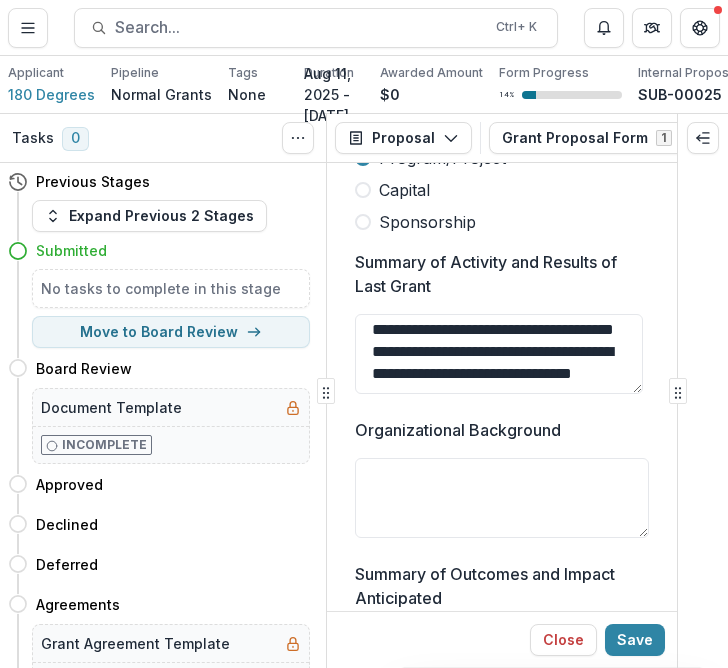 scroll, scrollTop: 377, scrollLeft: 0, axis: vertical 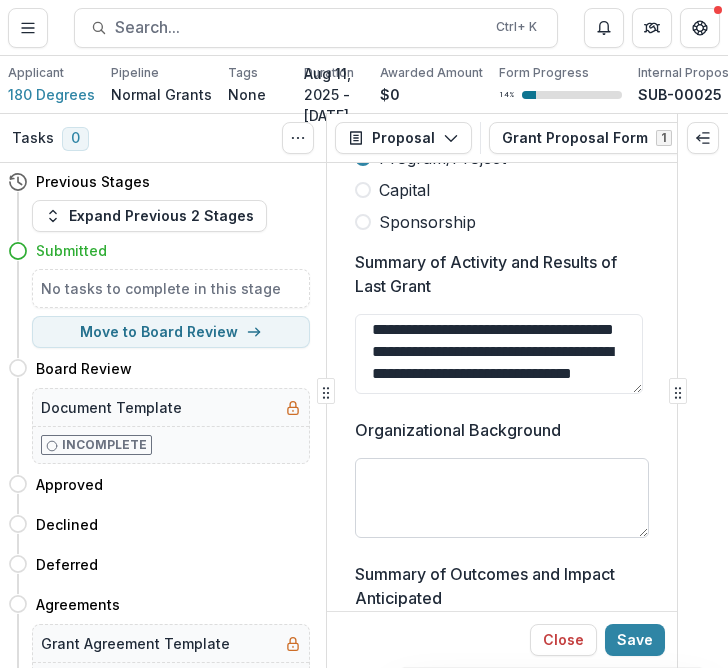 type on "**********" 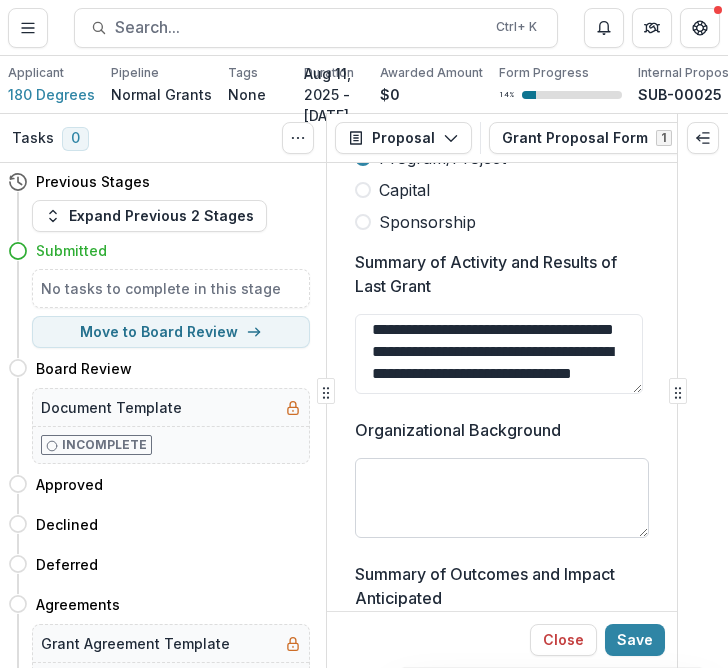 click on "Organizational Background" at bounding box center [502, 498] 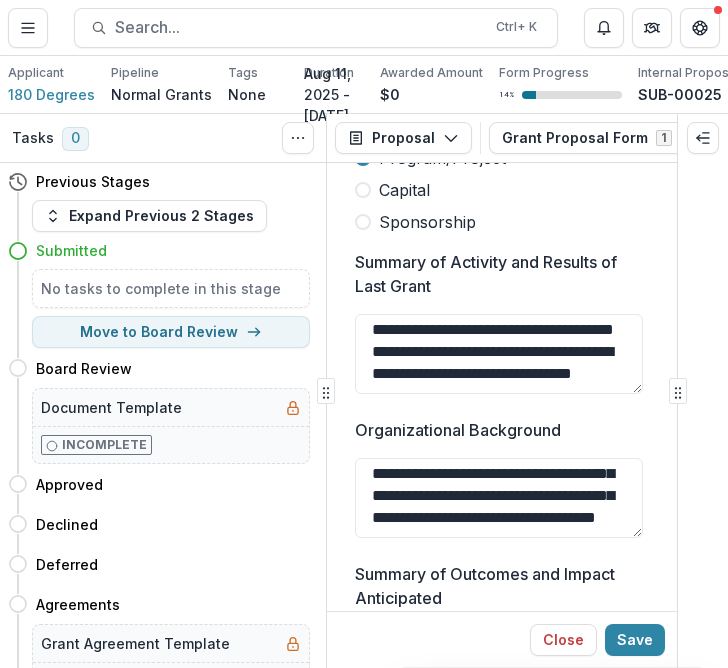 scroll, scrollTop: 2467, scrollLeft: 0, axis: vertical 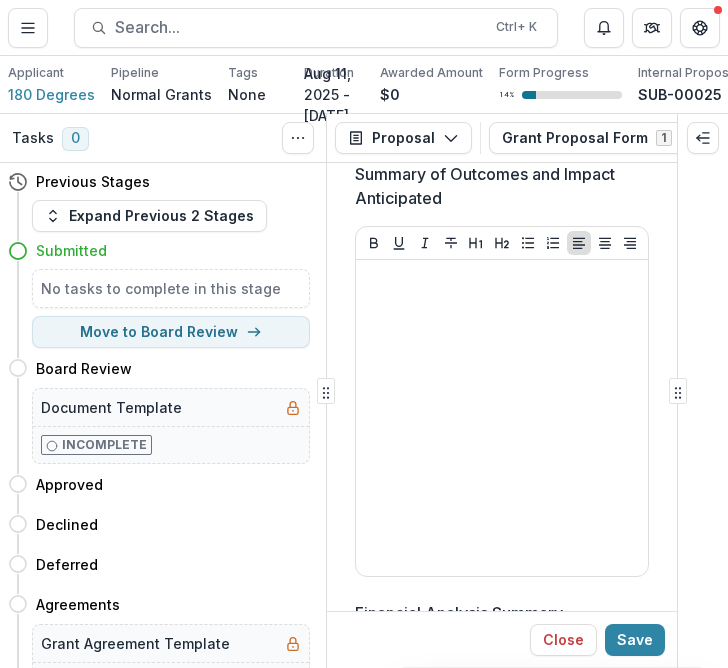 type on "**********" 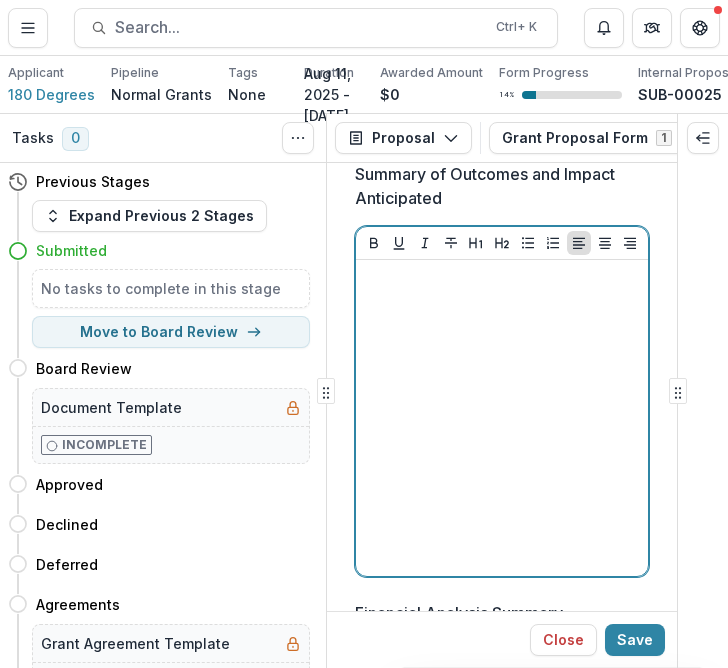 click at bounding box center (502, 418) 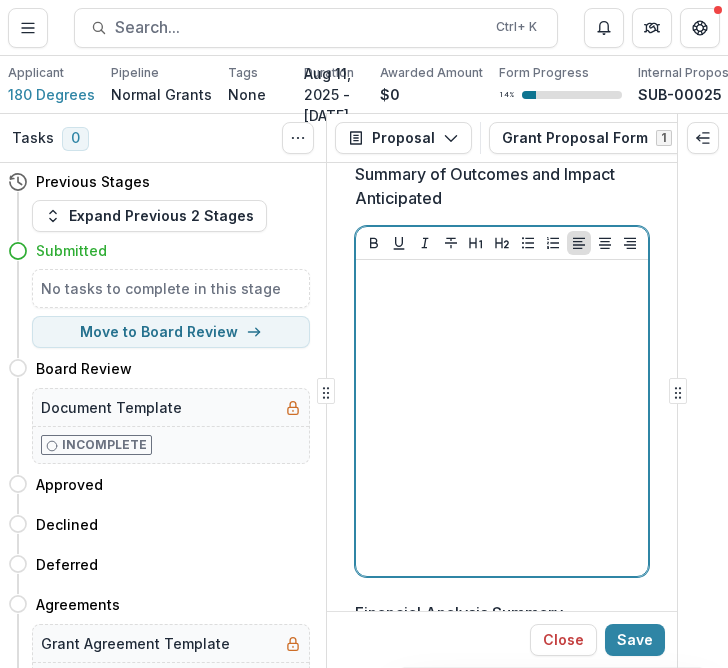 click at bounding box center [502, 418] 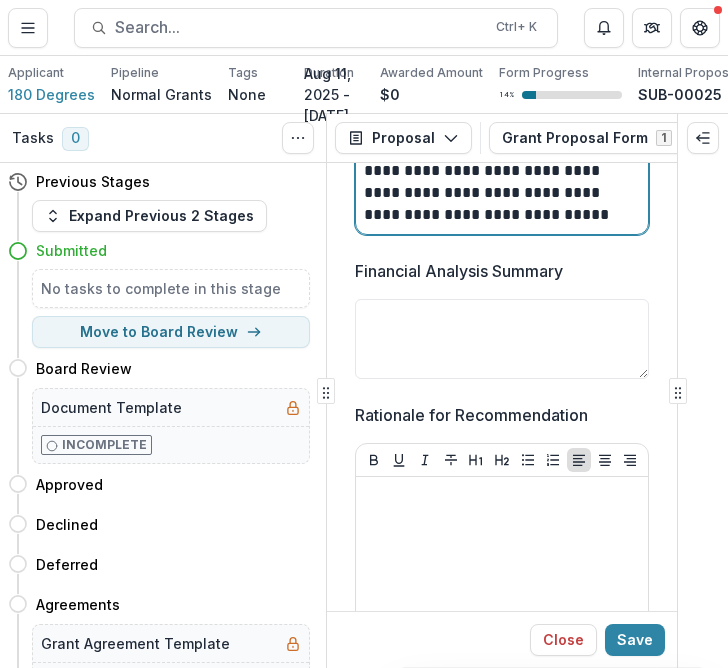 scroll, scrollTop: 2861, scrollLeft: 0, axis: vertical 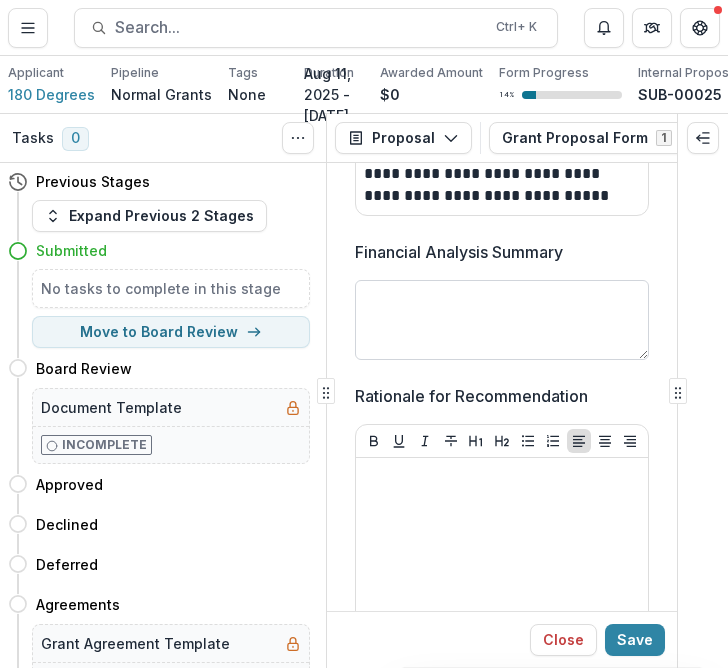 click on "Financial Analysis Summary" at bounding box center [502, 320] 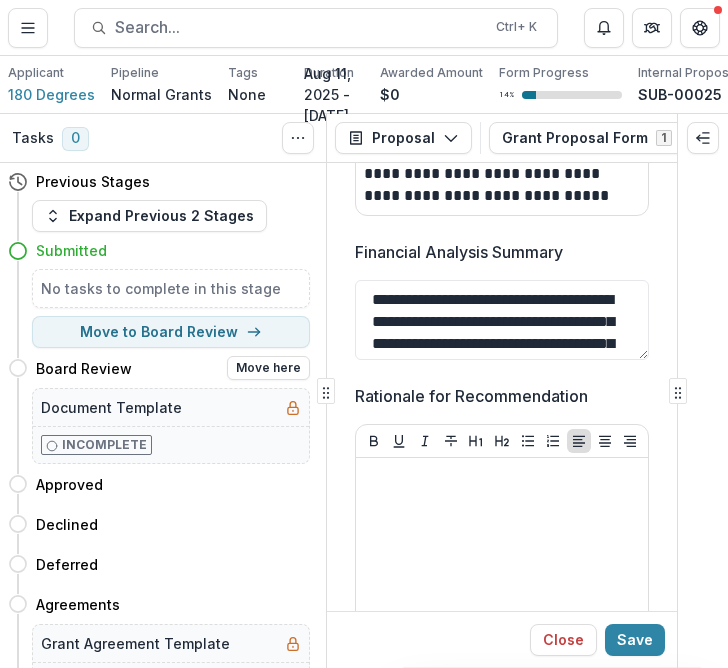 scroll, scrollTop: 654, scrollLeft: 0, axis: vertical 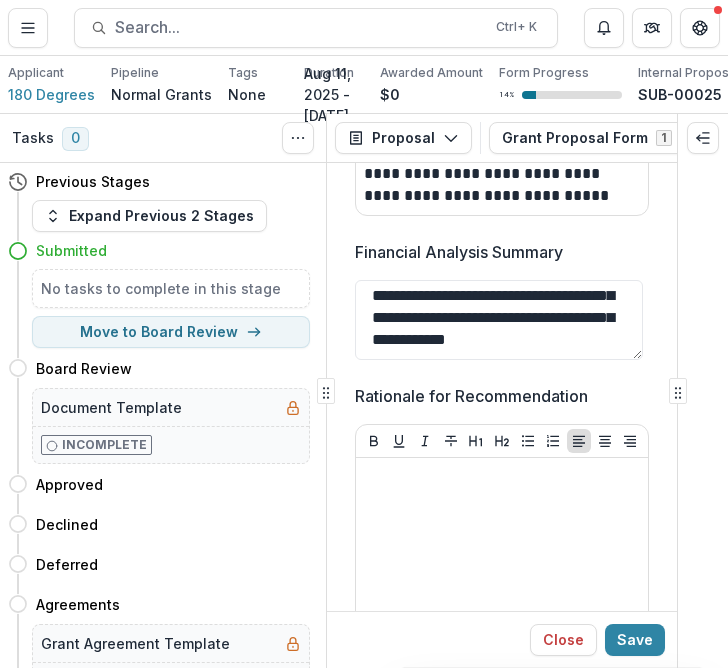 type on "**********" 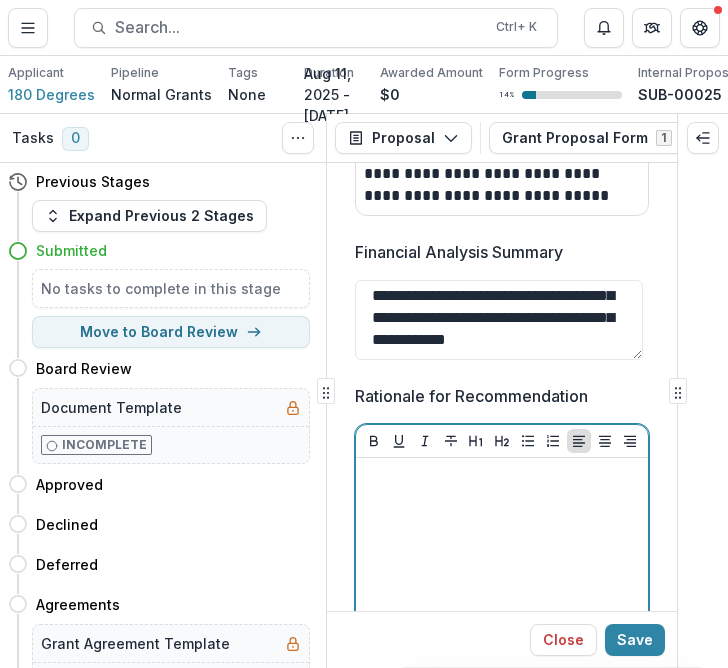 click at bounding box center (502, 616) 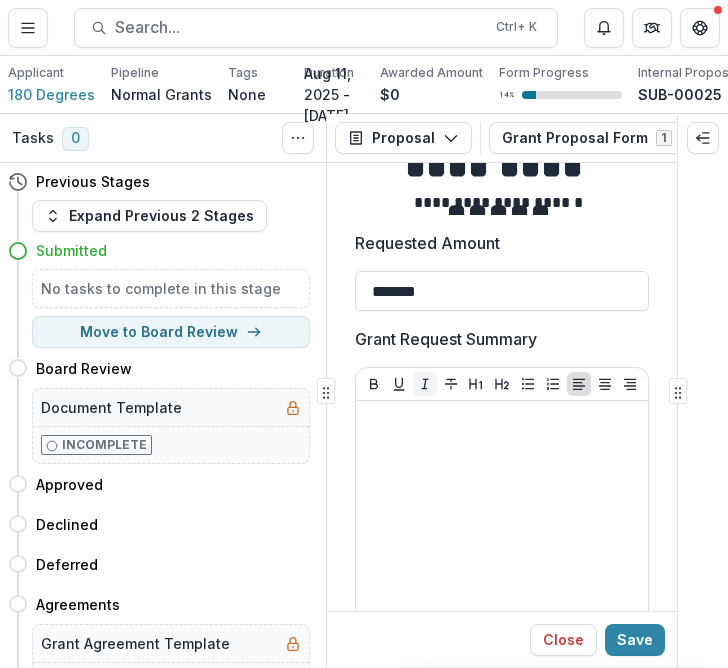 scroll, scrollTop: 3671, scrollLeft: 0, axis: vertical 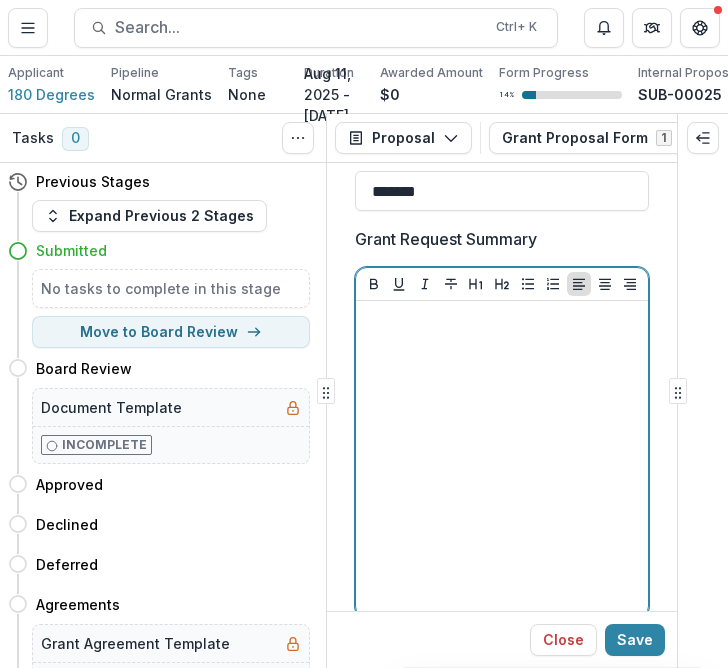 click at bounding box center (502, 459) 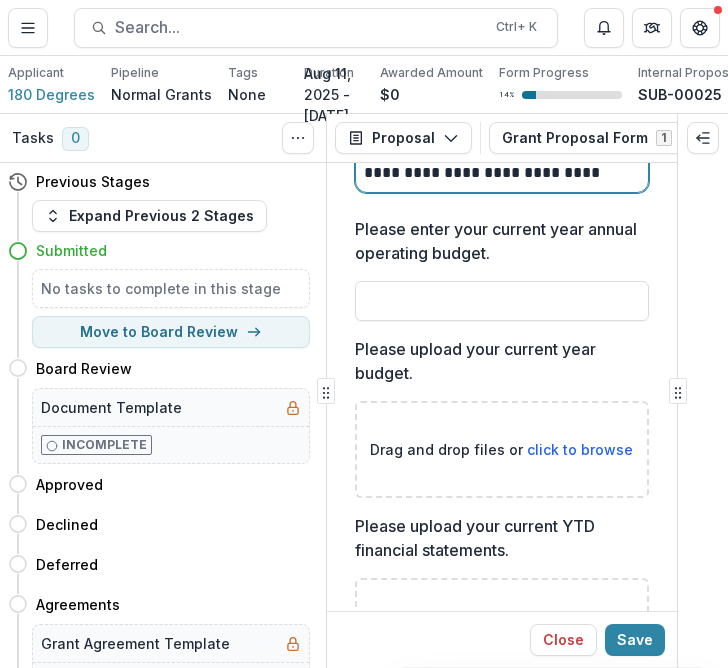 scroll, scrollTop: 4793, scrollLeft: 0, axis: vertical 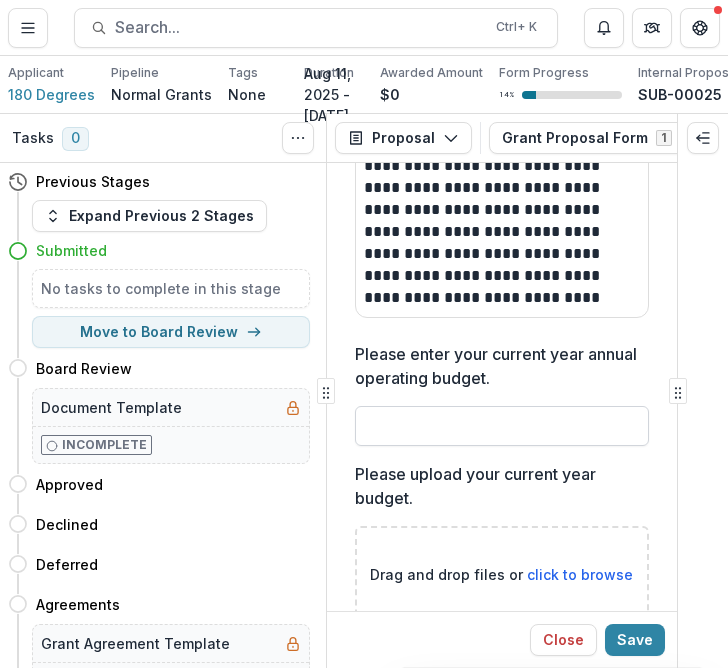 click on "Please enter your current year annual operating budget." at bounding box center (502, 426) 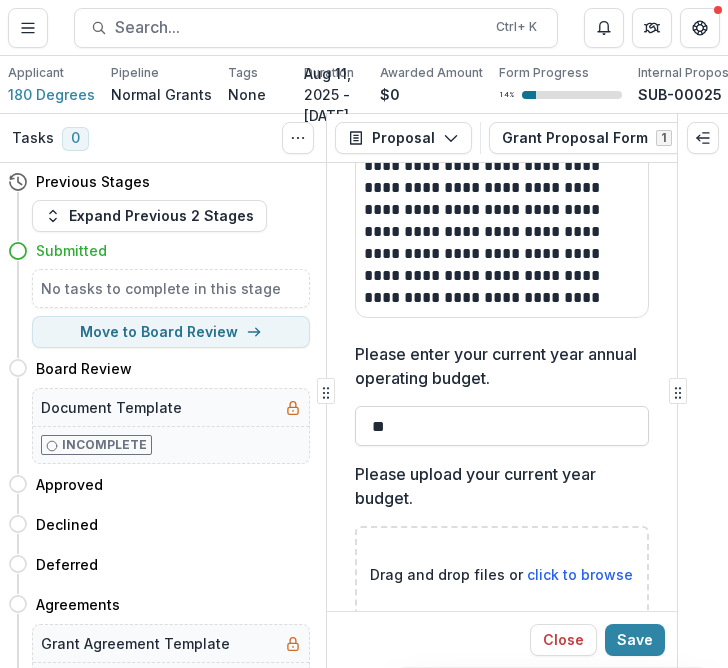 click on "**" at bounding box center [502, 426] 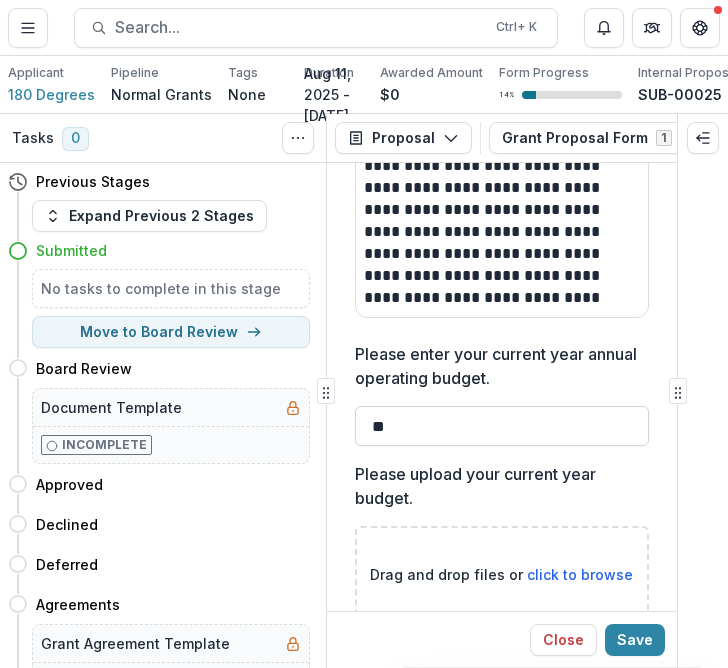 paste on "**********" 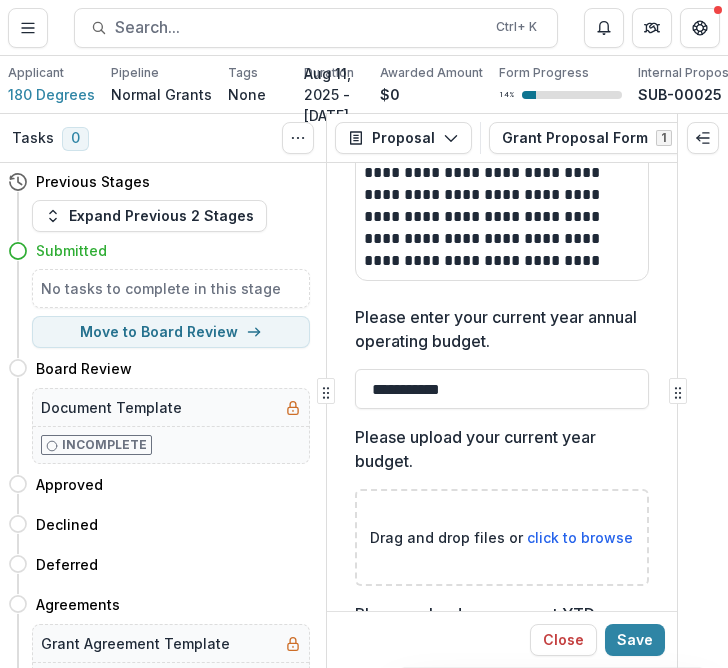 scroll, scrollTop: 4802, scrollLeft: 0, axis: vertical 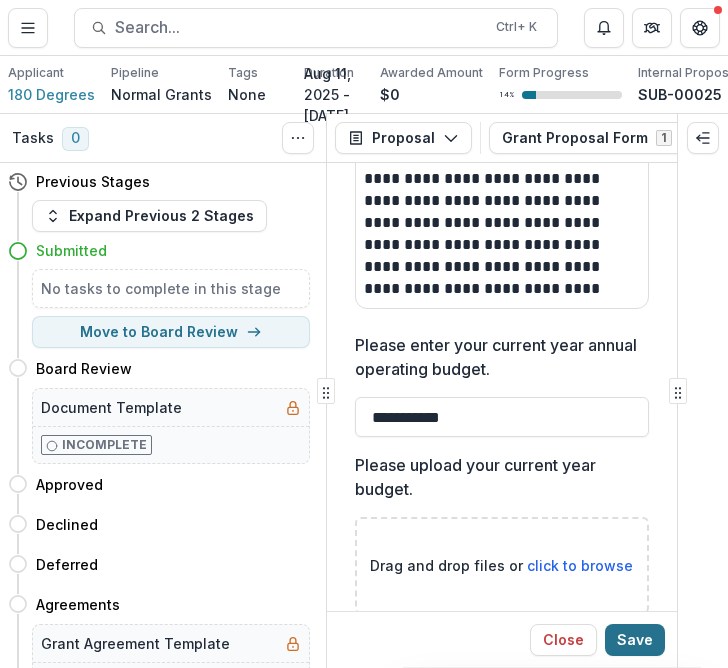type on "**********" 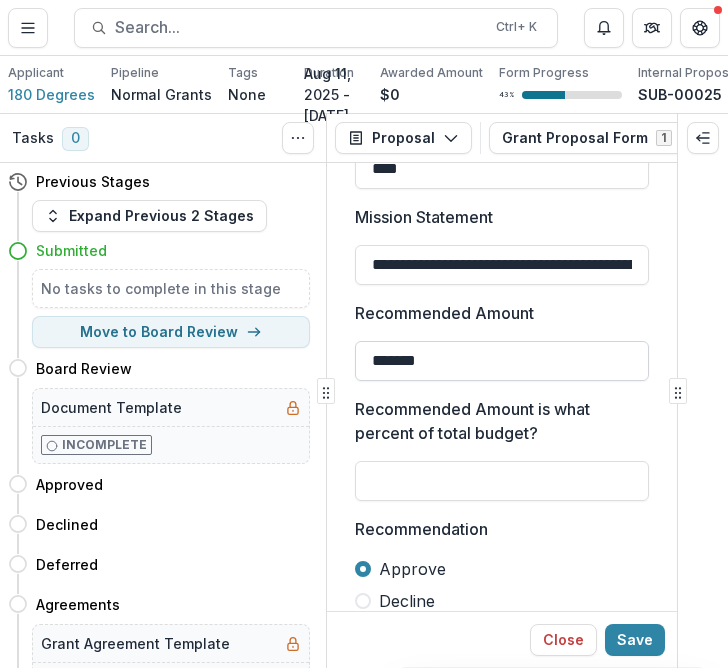 scroll, scrollTop: 900, scrollLeft: 0, axis: vertical 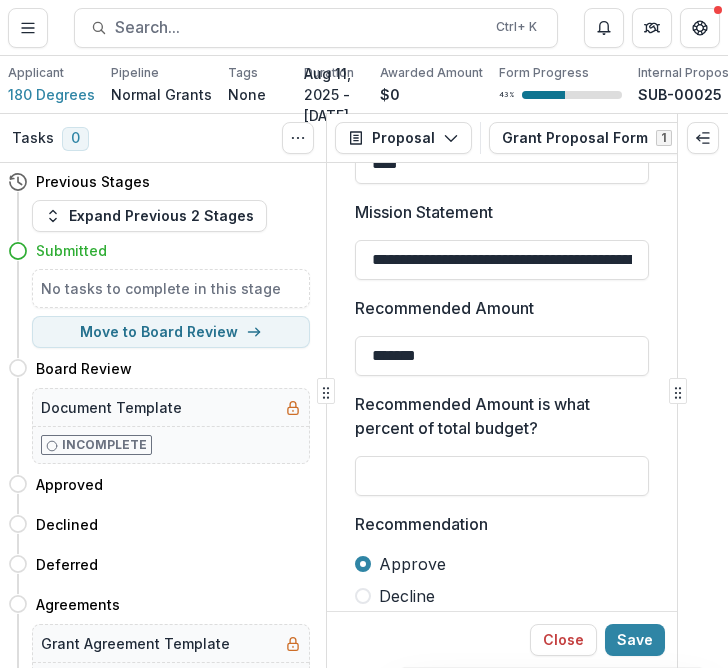 click on "Recommended Amount is what percent of total budget?" at bounding box center [496, 416] 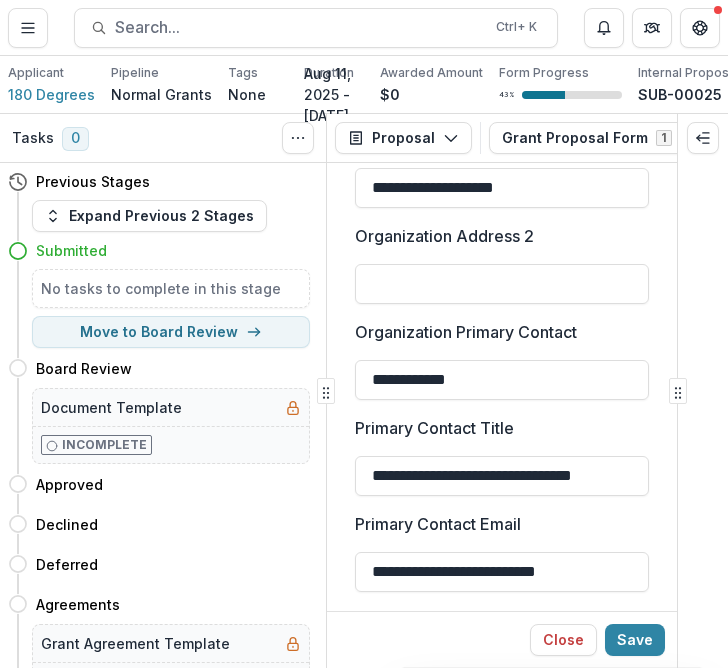 scroll, scrollTop: 200, scrollLeft: 0, axis: vertical 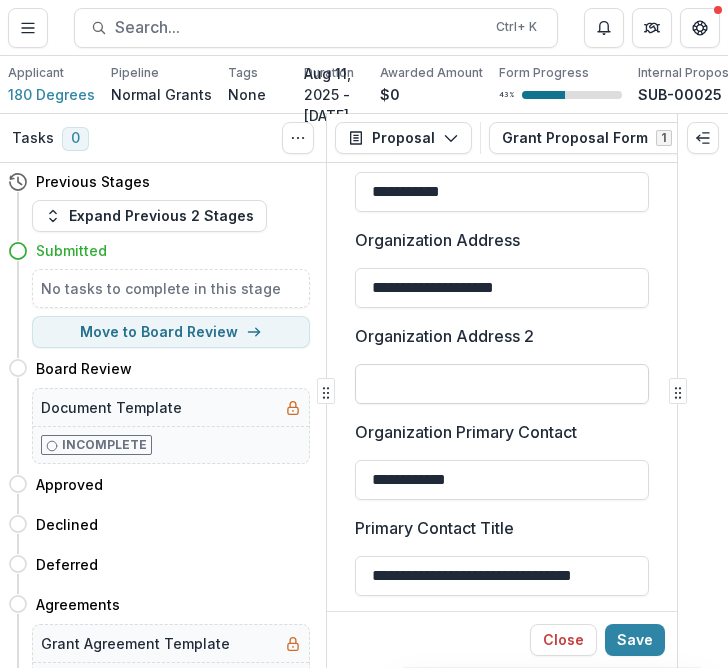 click on "Organization Address 2" at bounding box center (502, 384) 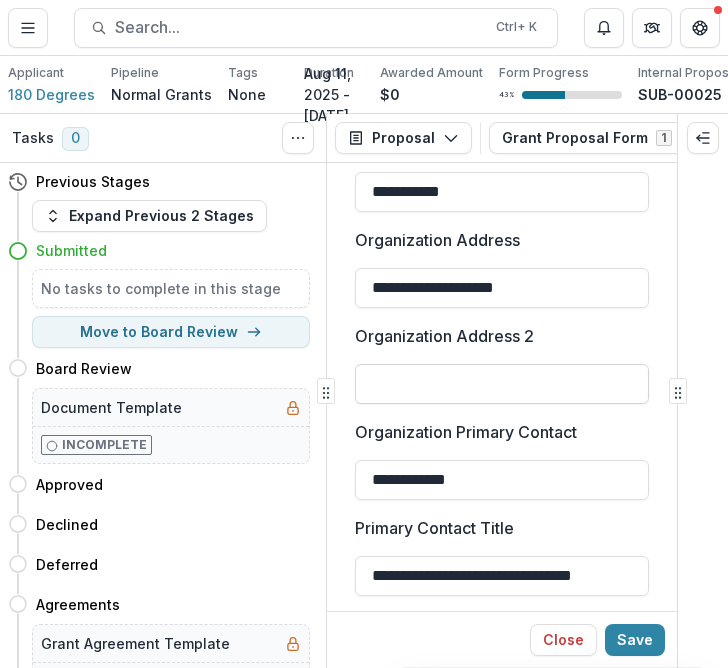 click on "Organization Address 2" at bounding box center (502, 384) 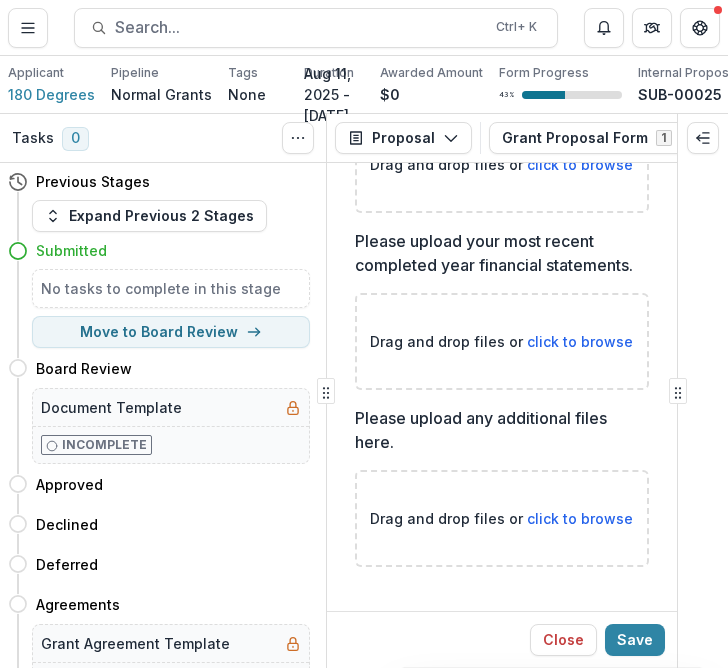 scroll, scrollTop: 5402, scrollLeft: 0, axis: vertical 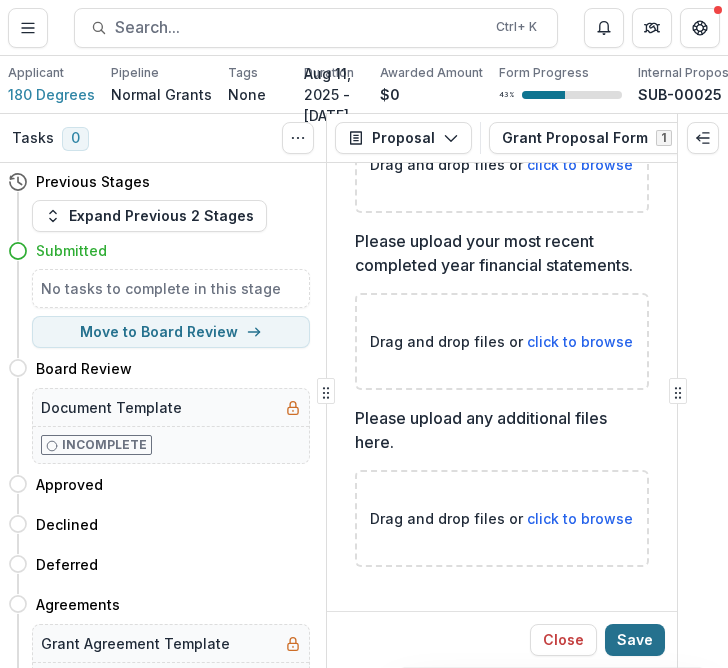 type on "**********" 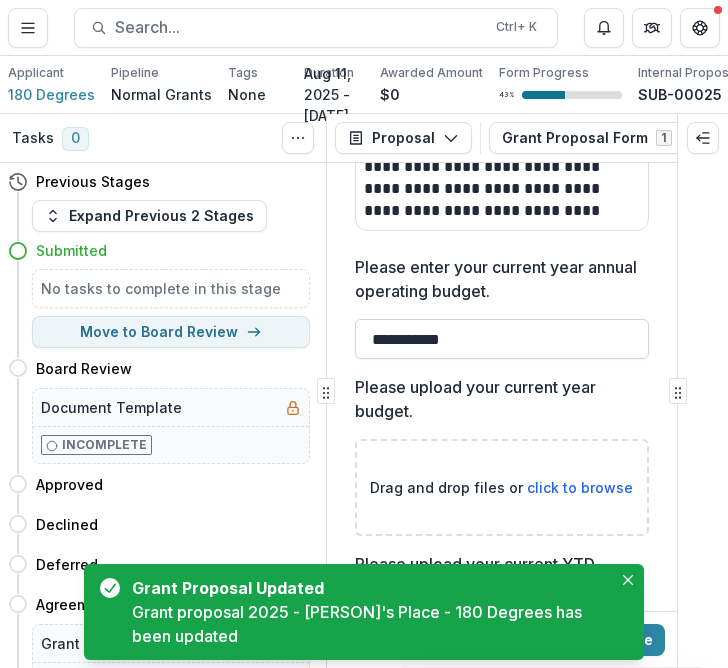 scroll, scrollTop: 5002, scrollLeft: 0, axis: vertical 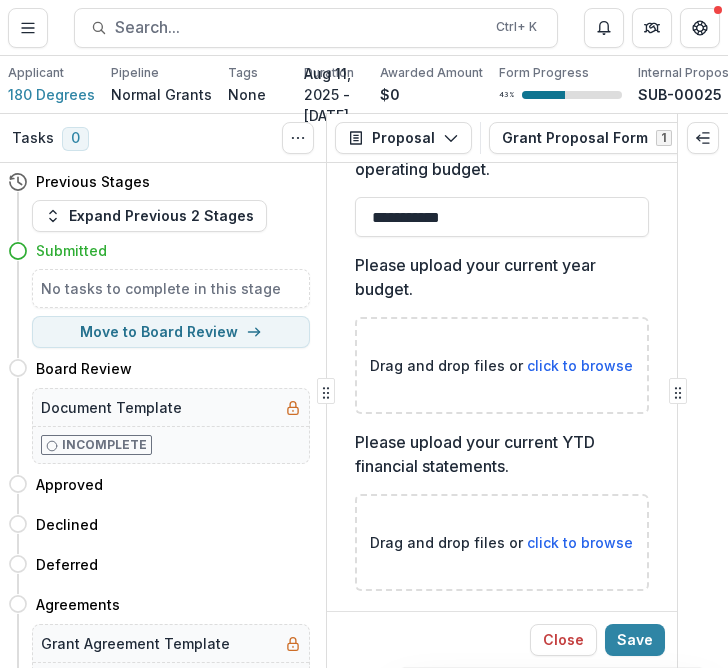 click on "click to browse" at bounding box center (580, 365) 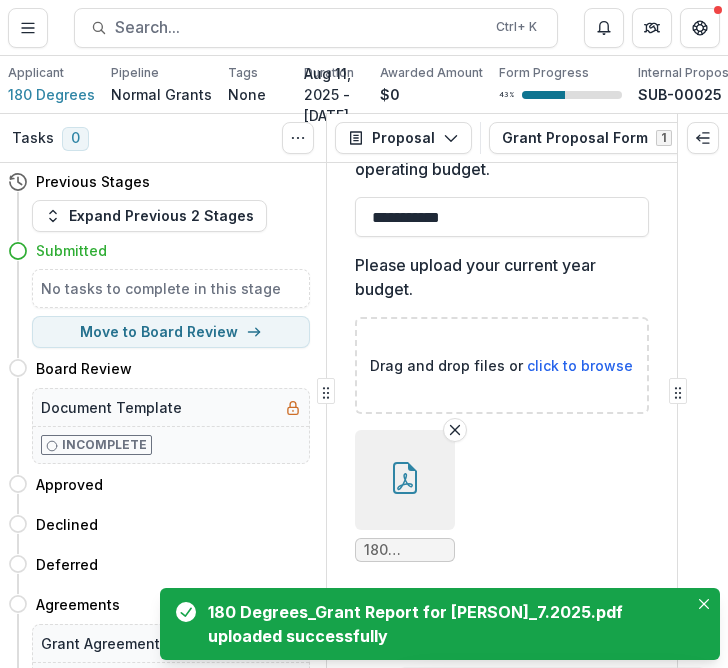 click 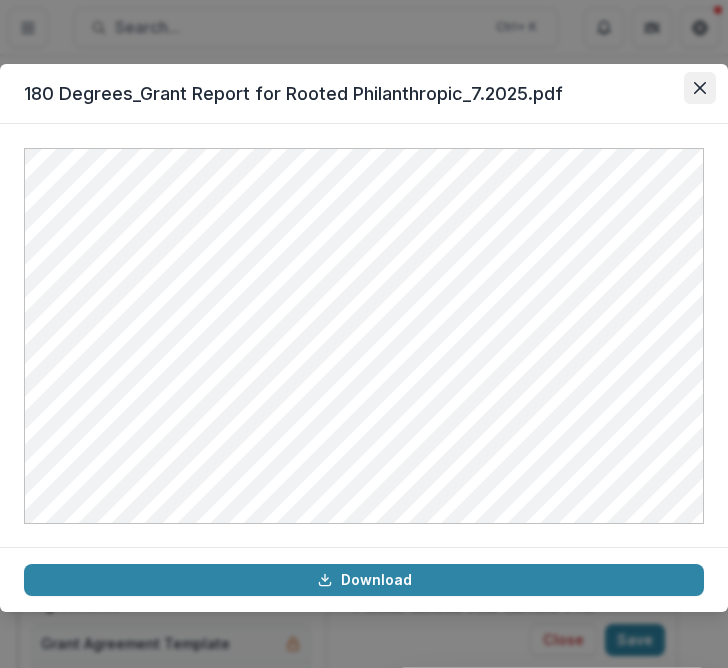 click at bounding box center (700, 88) 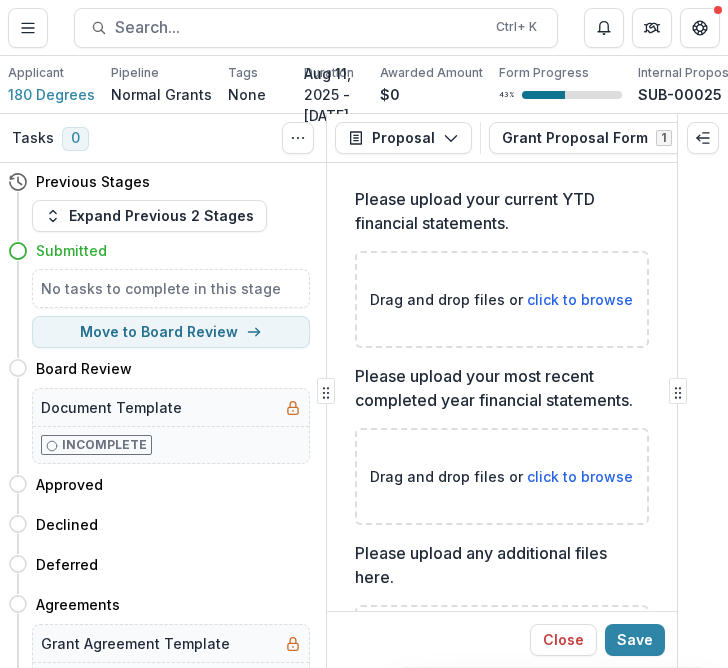 scroll, scrollTop: 5502, scrollLeft: 0, axis: vertical 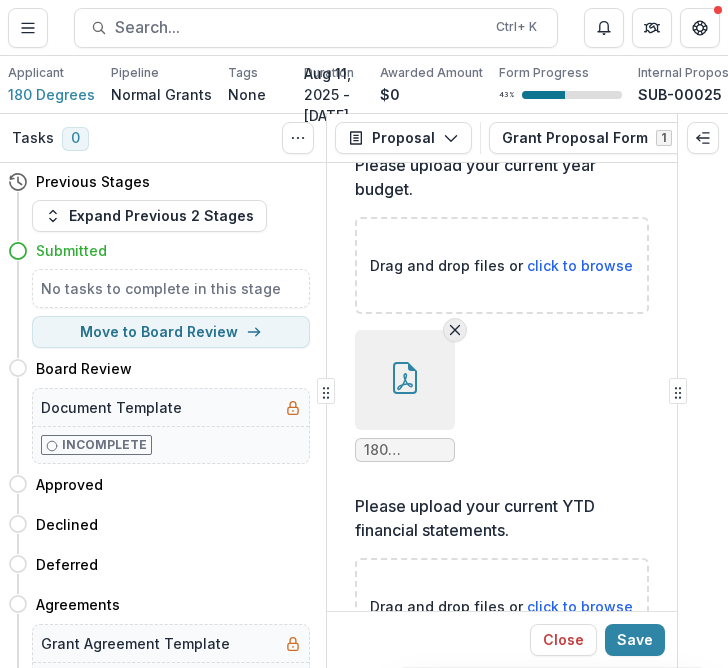 click 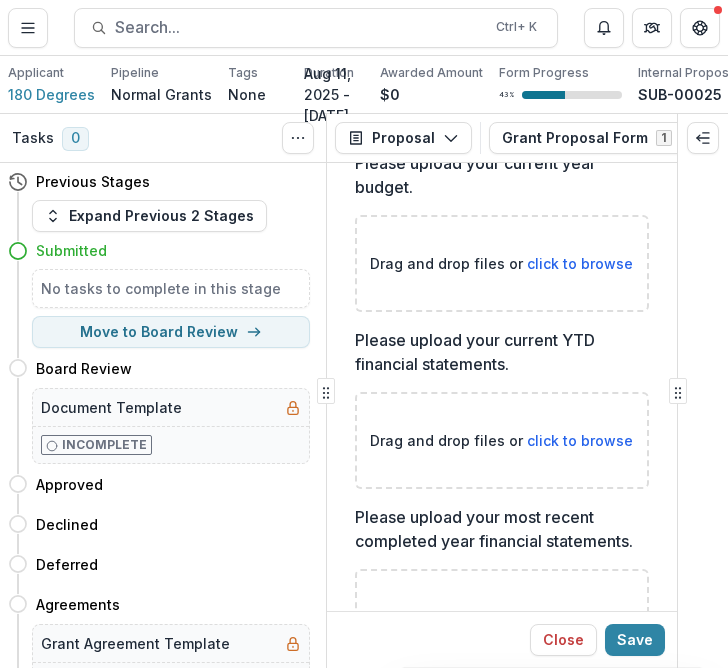 scroll, scrollTop: 5402, scrollLeft: 0, axis: vertical 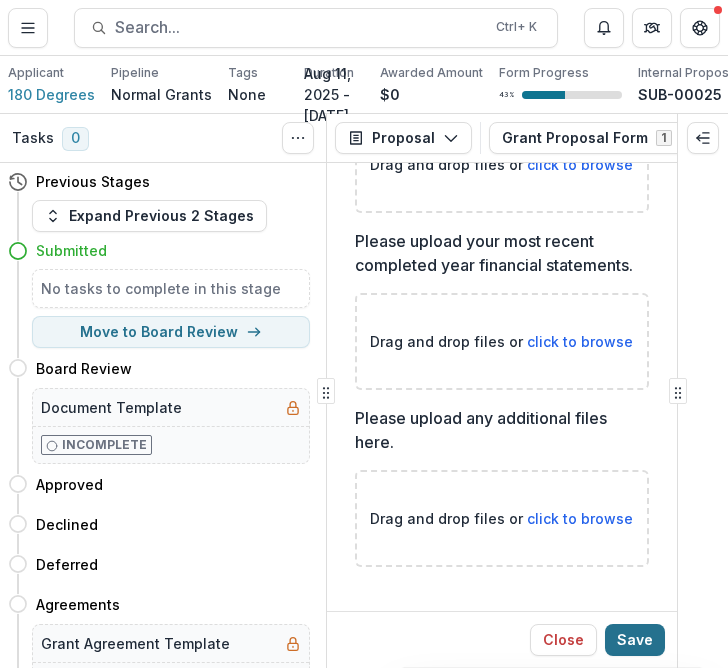 click on "Save" at bounding box center [635, 640] 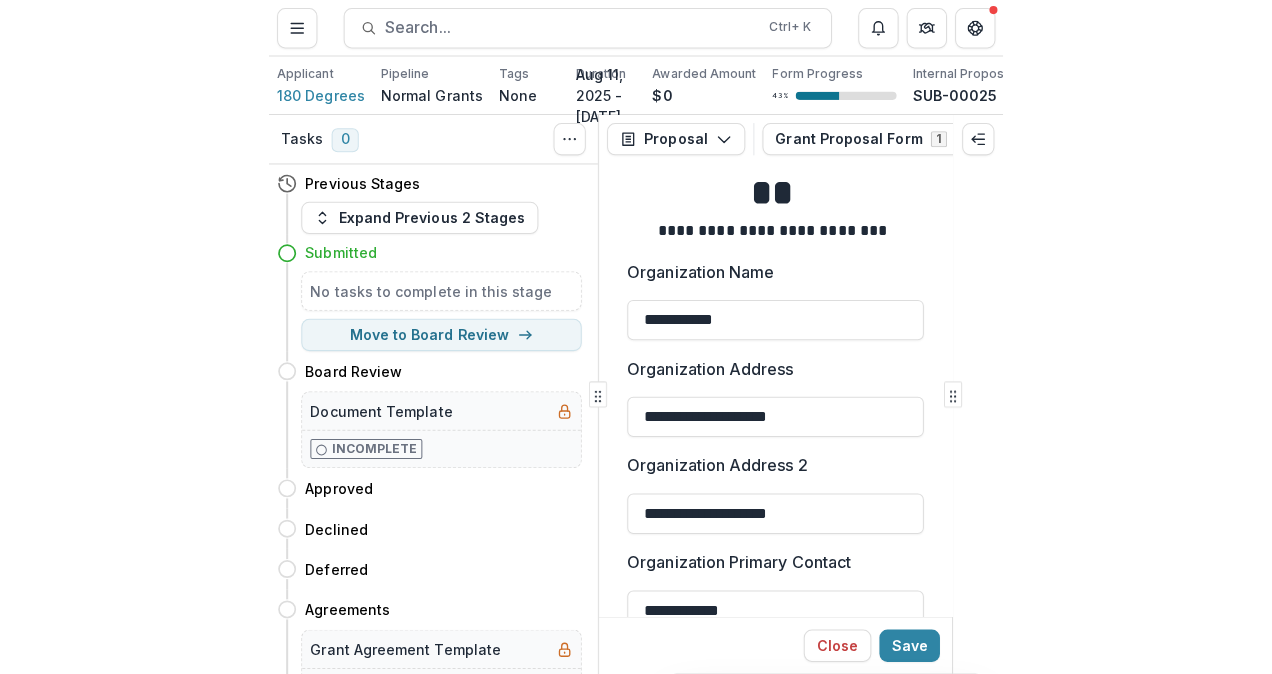 scroll, scrollTop: 0, scrollLeft: 0, axis: both 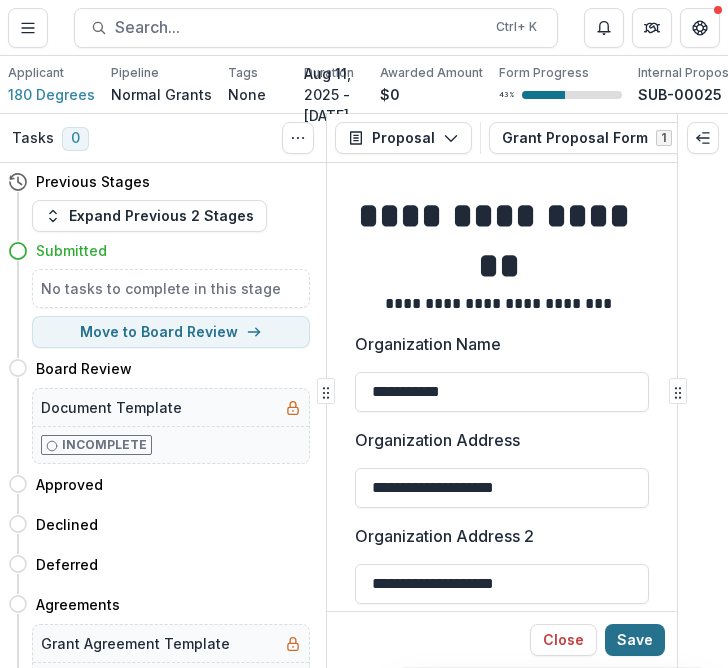 click on "Save" at bounding box center (635, 640) 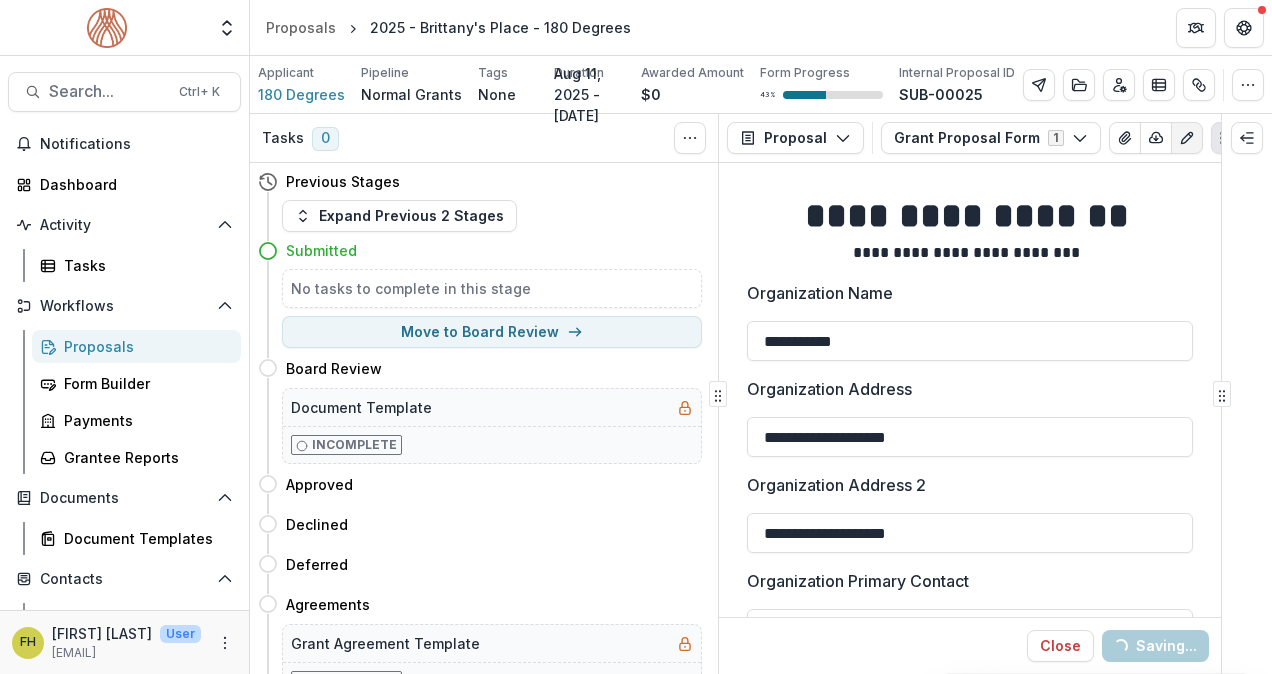 scroll, scrollTop: 223, scrollLeft: 0, axis: vertical 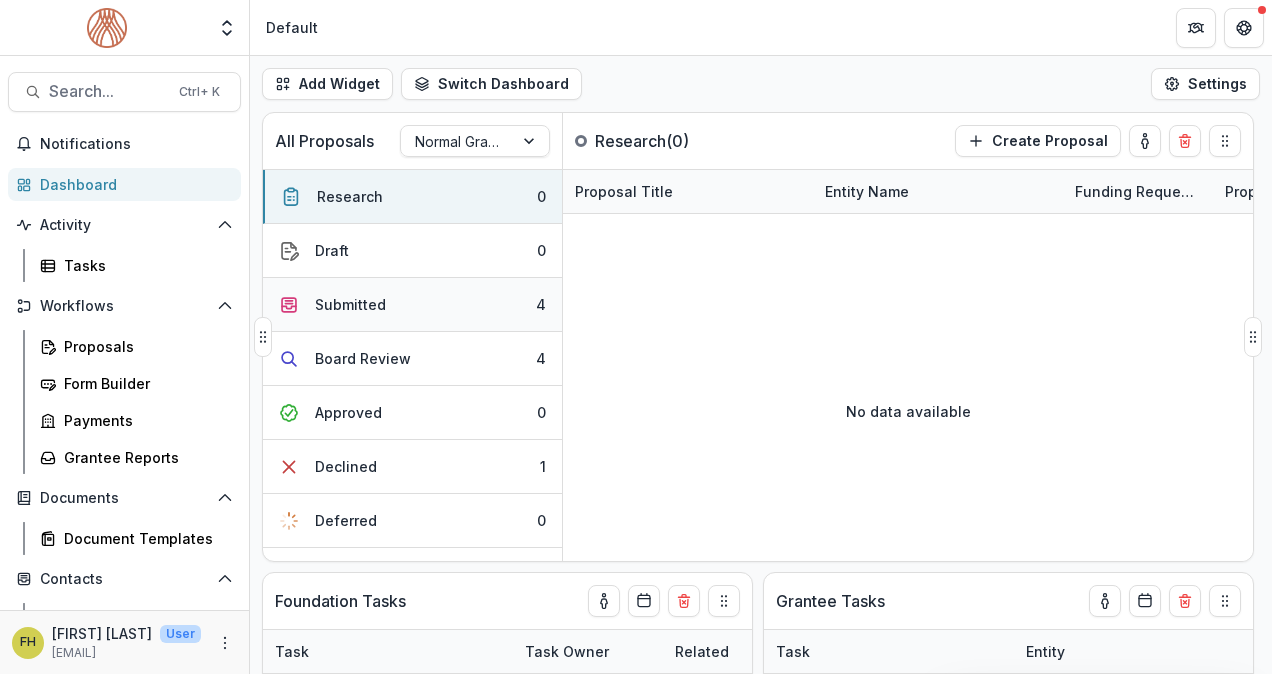 click on "Submitted 4" at bounding box center [412, 305] 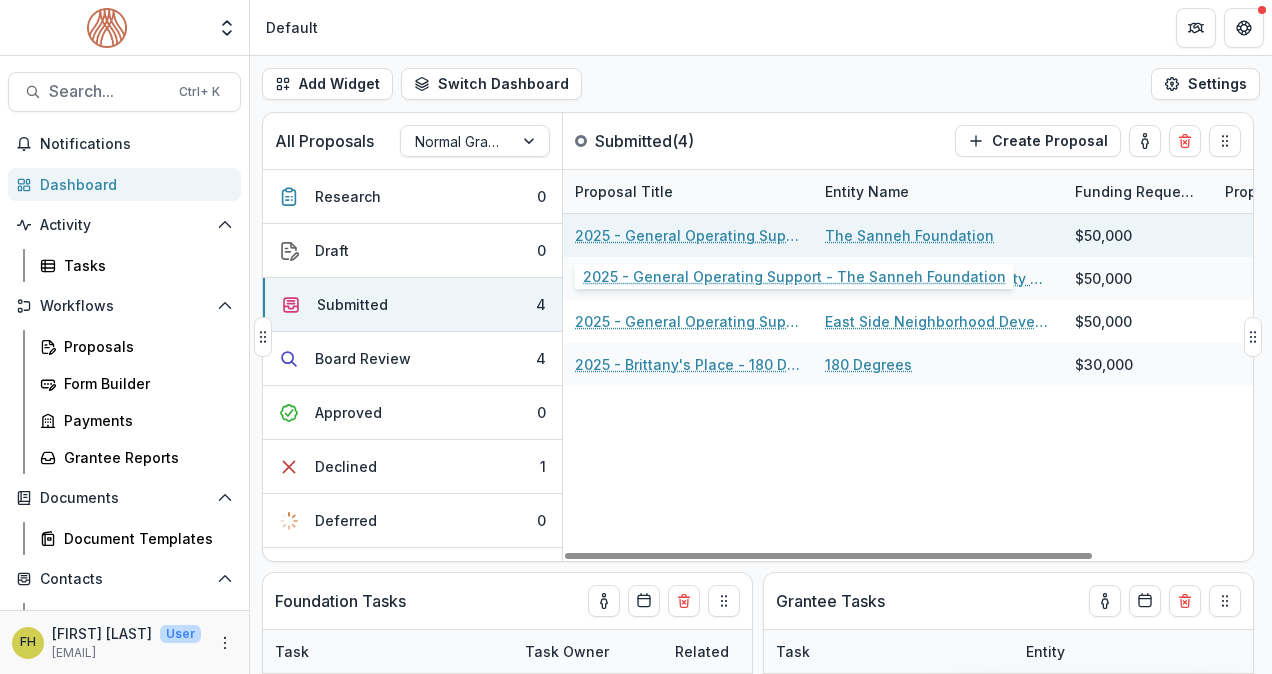 click on "2025 - General Operating Support - The Sanneh Foundation" at bounding box center (688, 235) 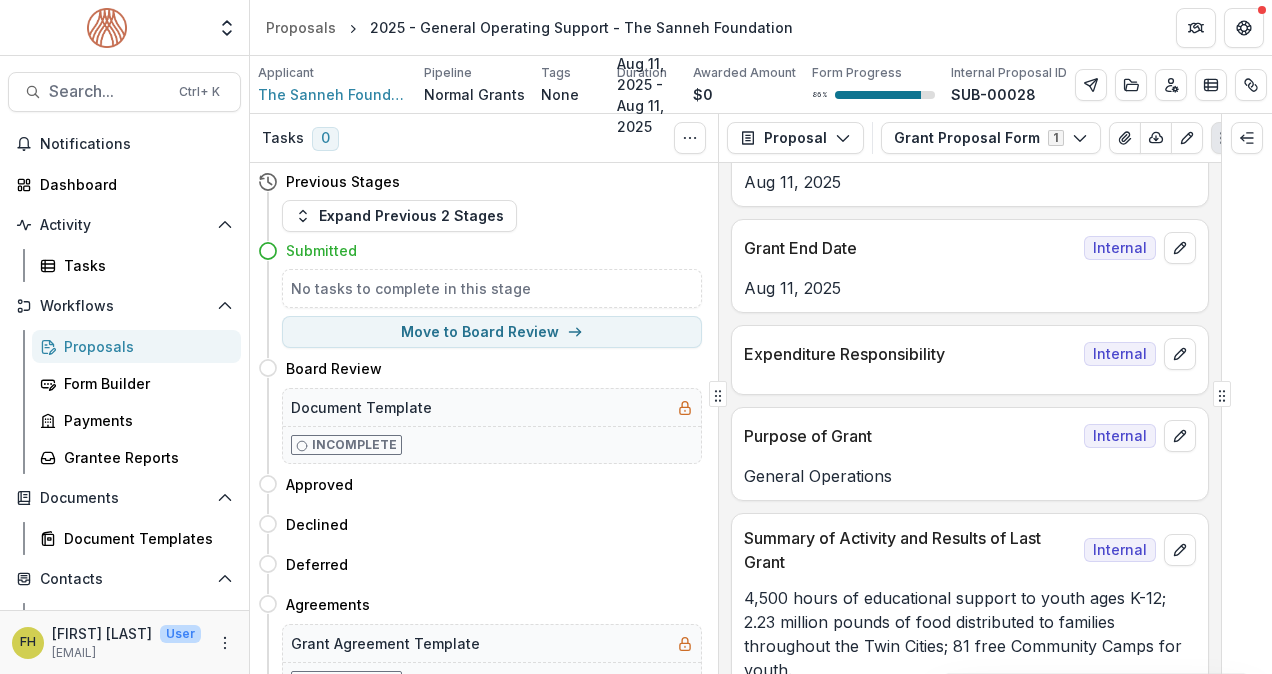 scroll, scrollTop: 1600, scrollLeft: 0, axis: vertical 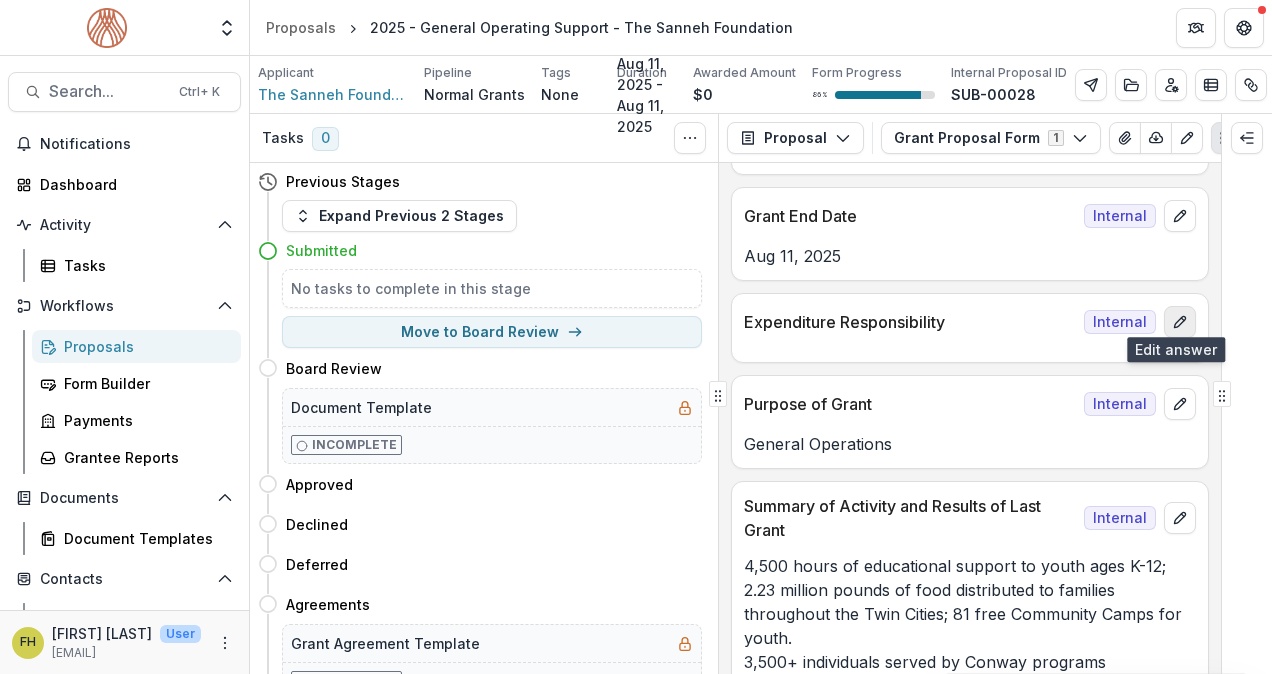 click at bounding box center [1180, 322] 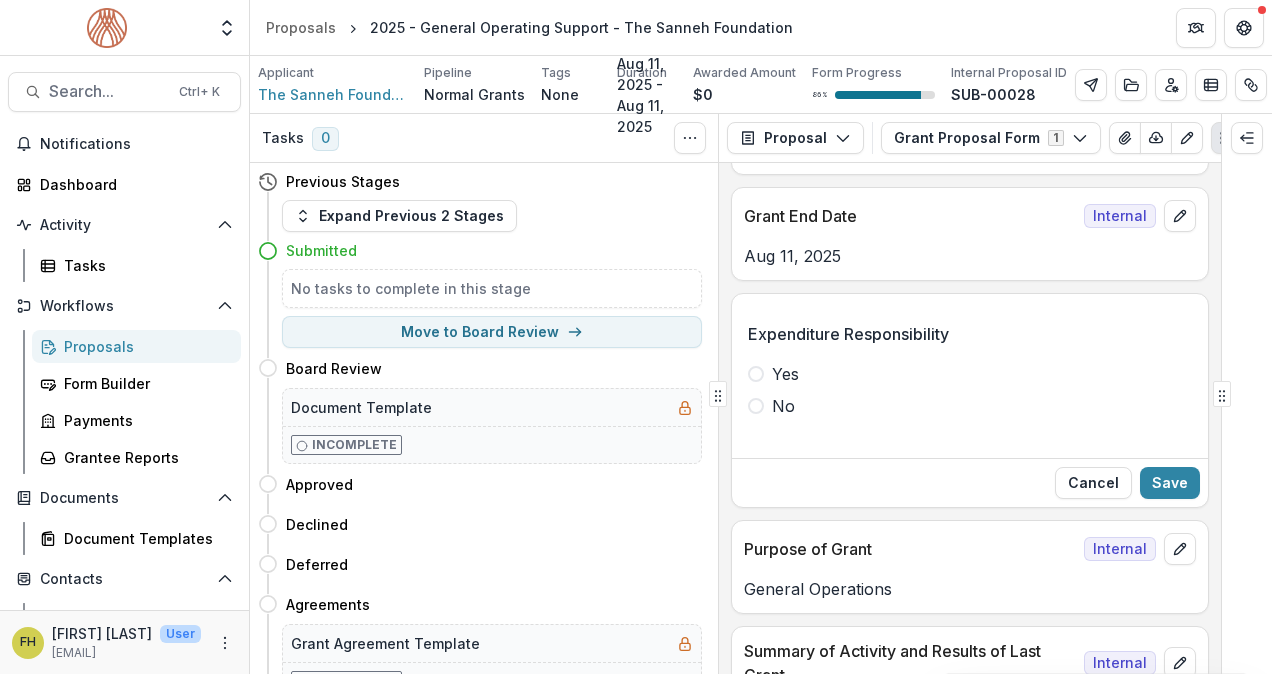click on "No" at bounding box center [970, 406] 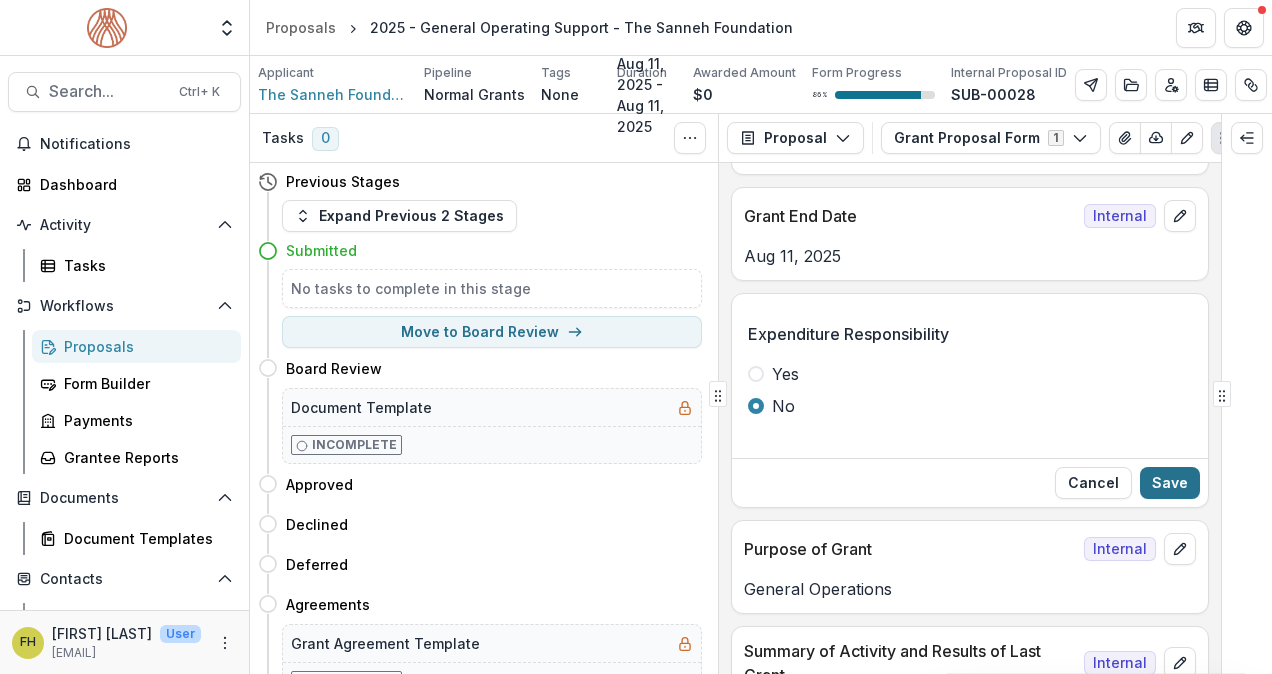 click on "Save" at bounding box center (1170, 483) 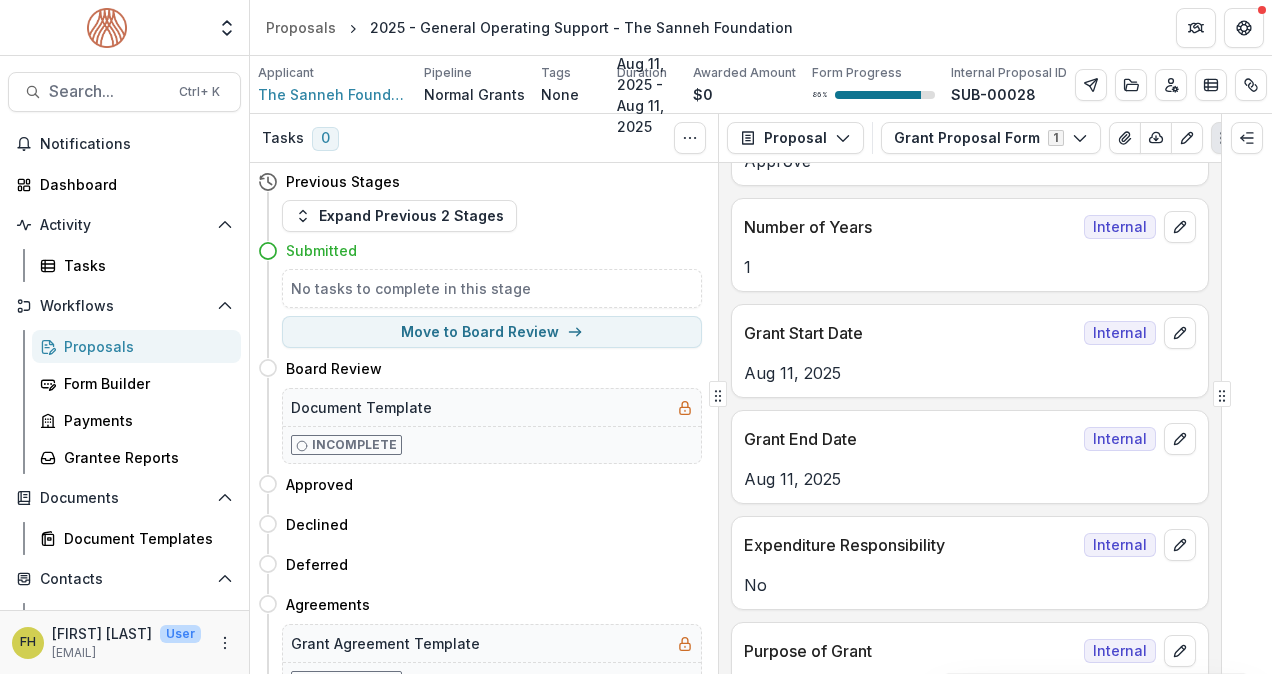 scroll, scrollTop: 1418, scrollLeft: 0, axis: vertical 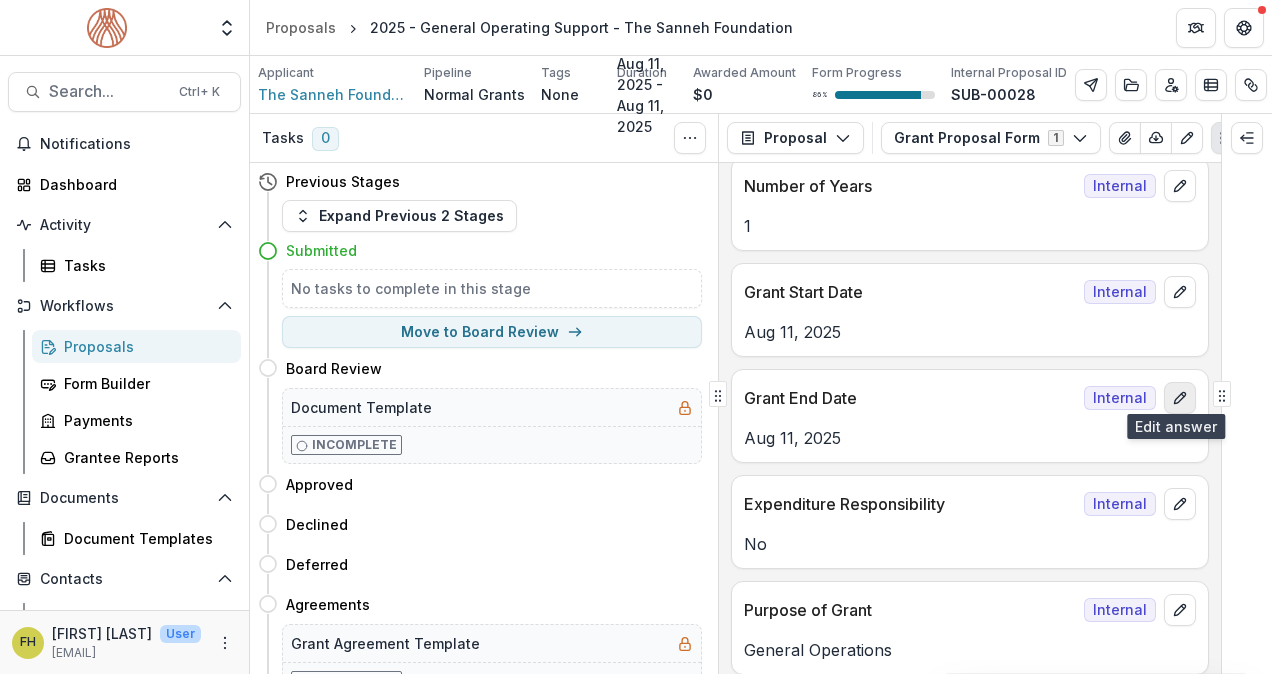 click 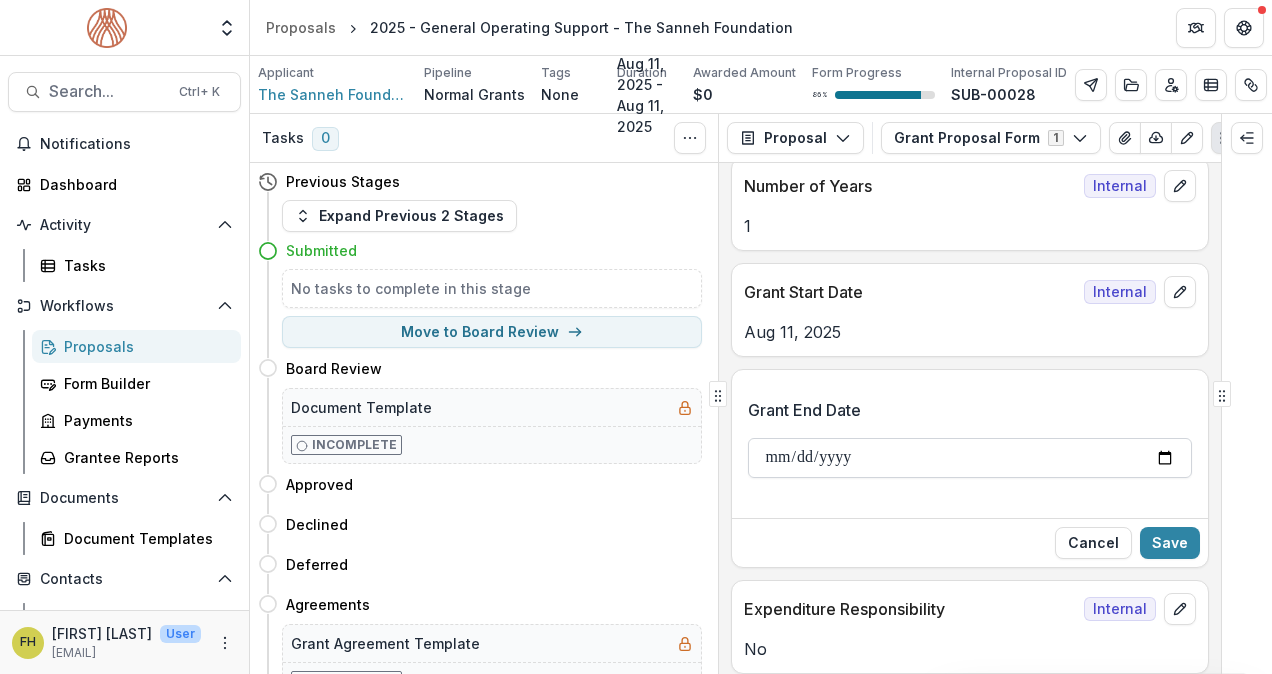 click on "**********" at bounding box center [970, 458] 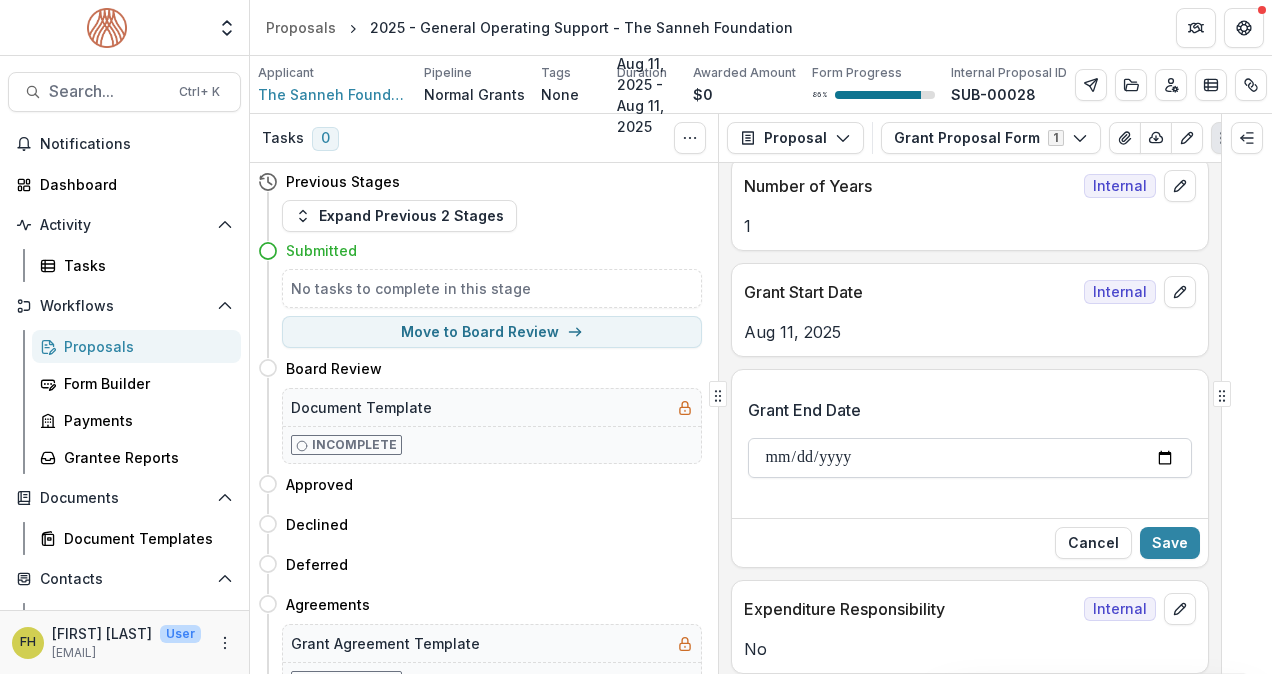 click on "**********" at bounding box center [970, 458] 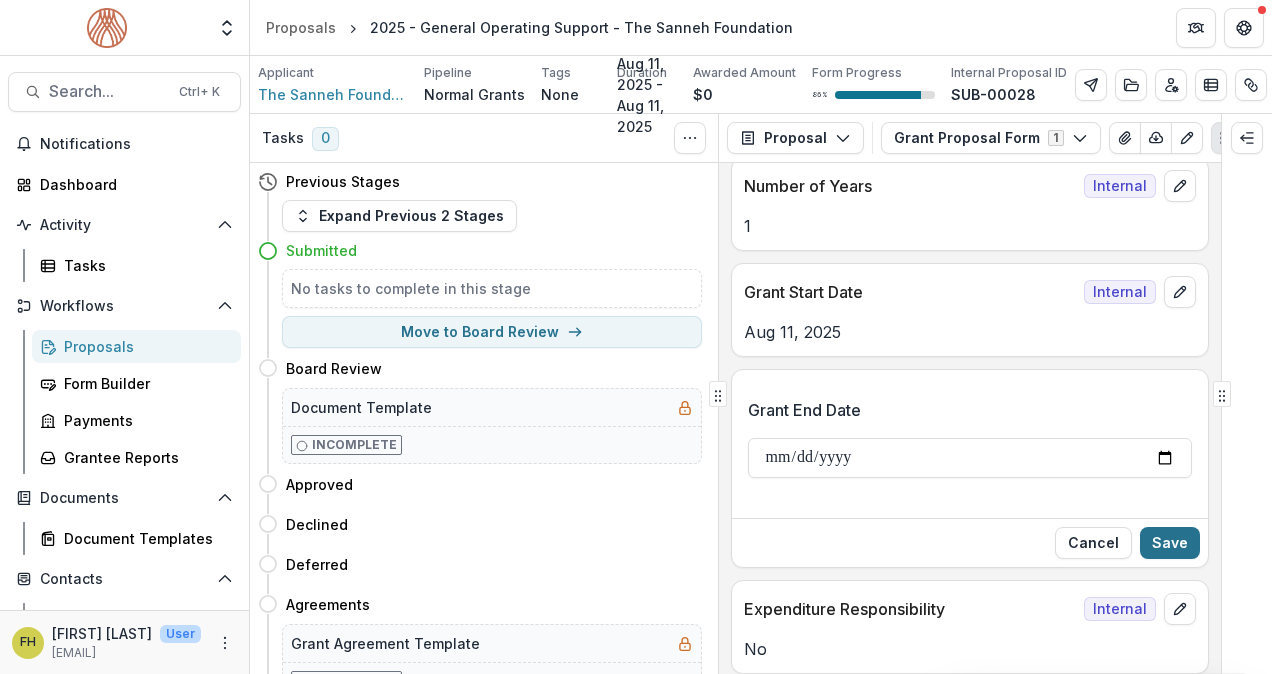 type on "**********" 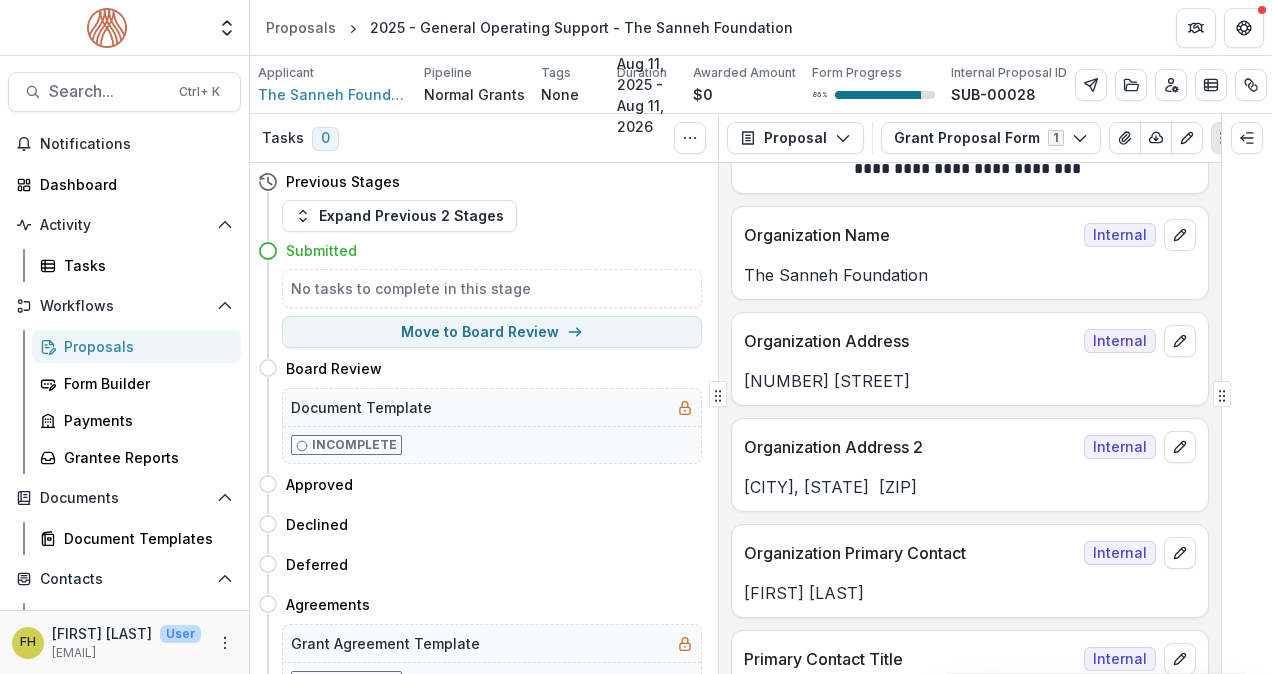 scroll, scrollTop: 0, scrollLeft: 0, axis: both 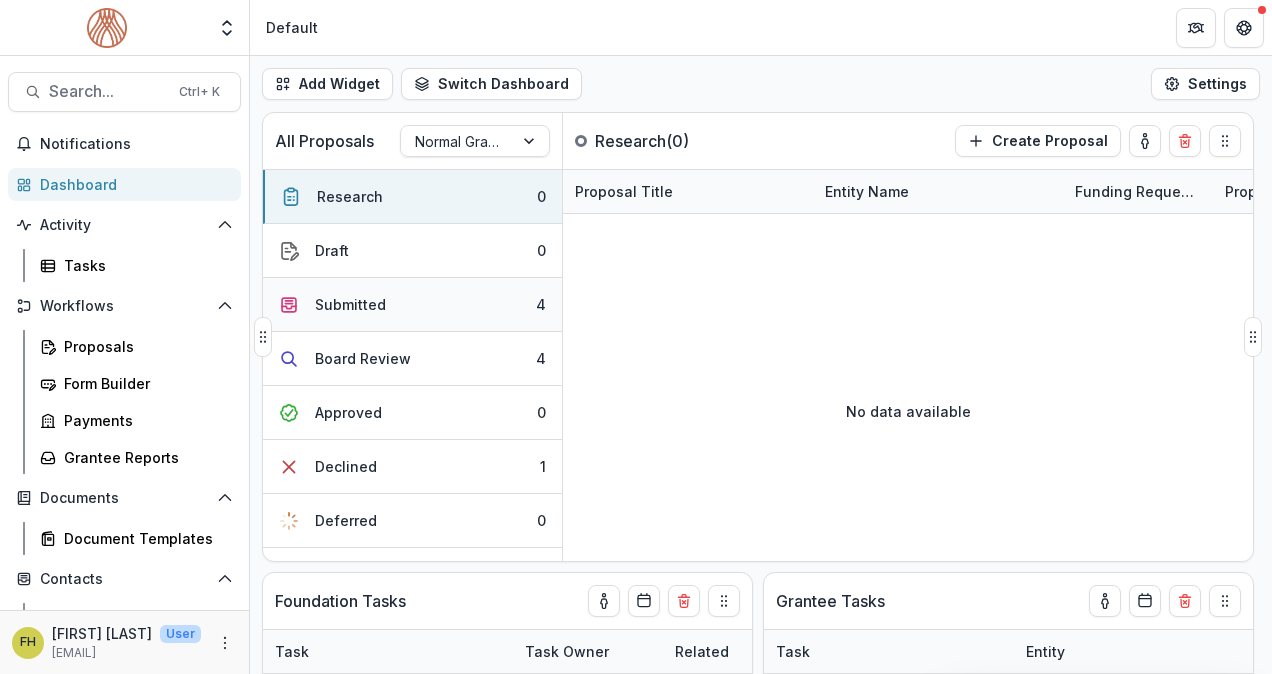 click on "Submitted 4" at bounding box center (412, 305) 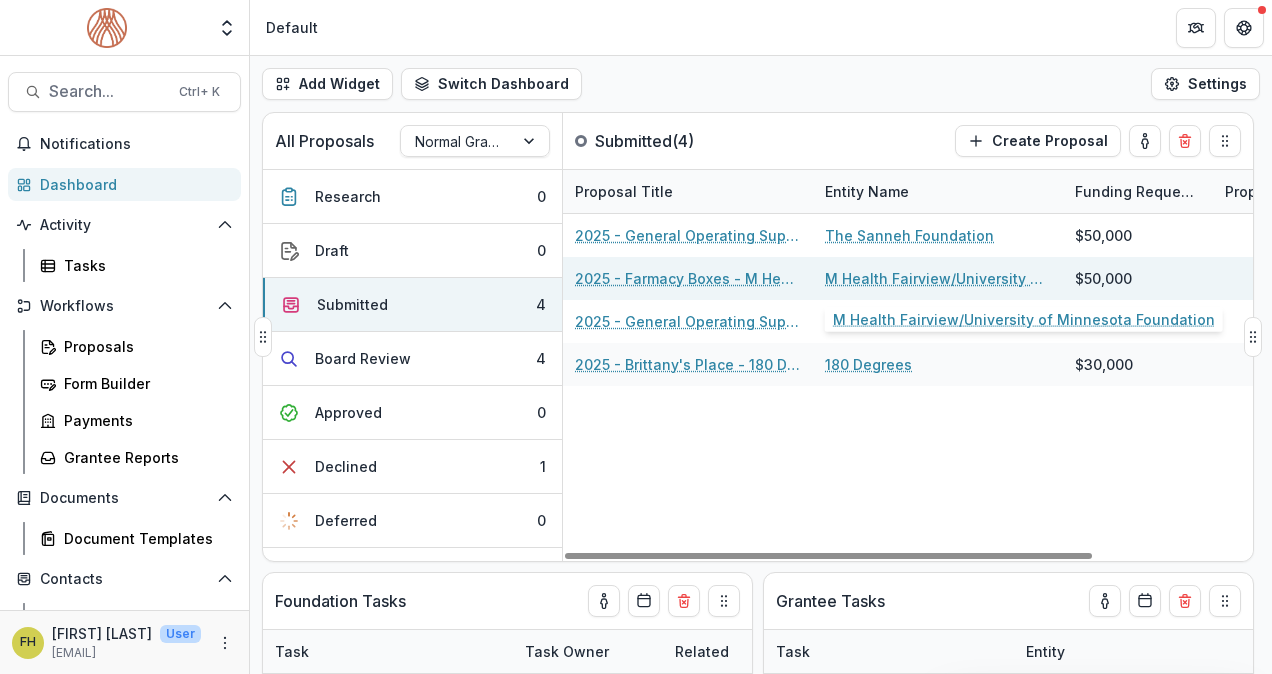 click on "M Health Fairview/University of Minnesota Foundation" at bounding box center (938, 278) 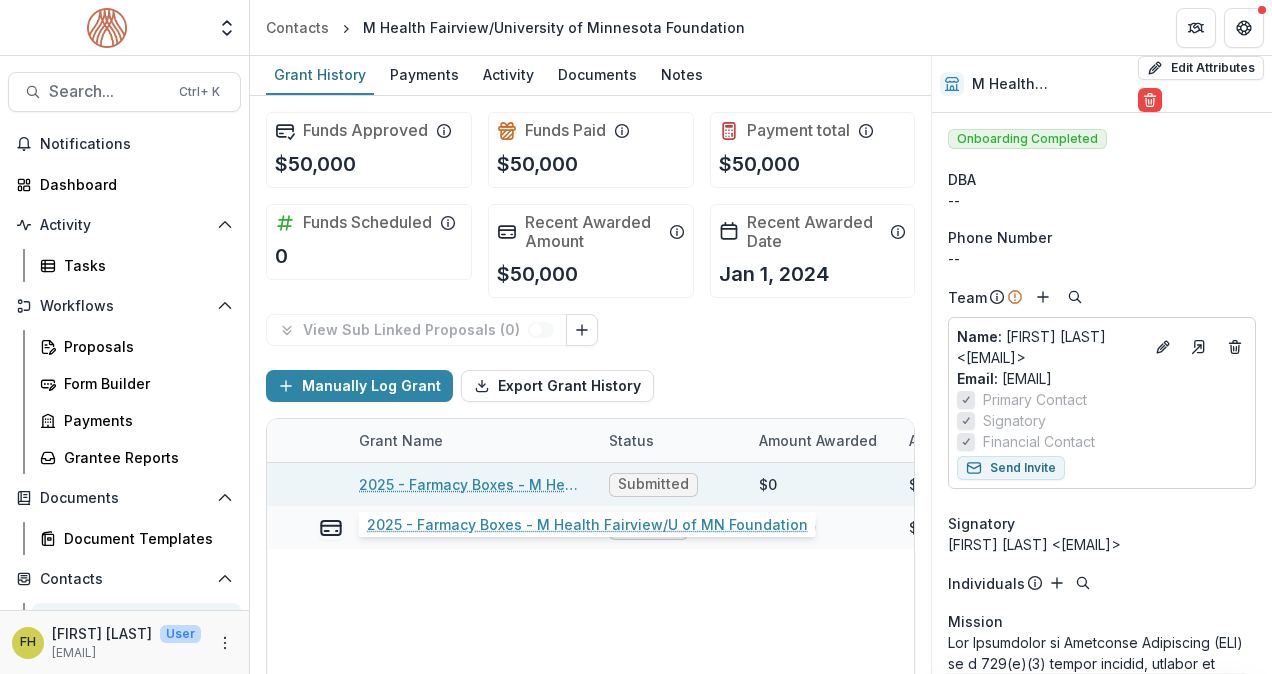 click on "2025 - Farmacy Boxes - M Health Fairview/U of MN Foundation" at bounding box center (472, 484) 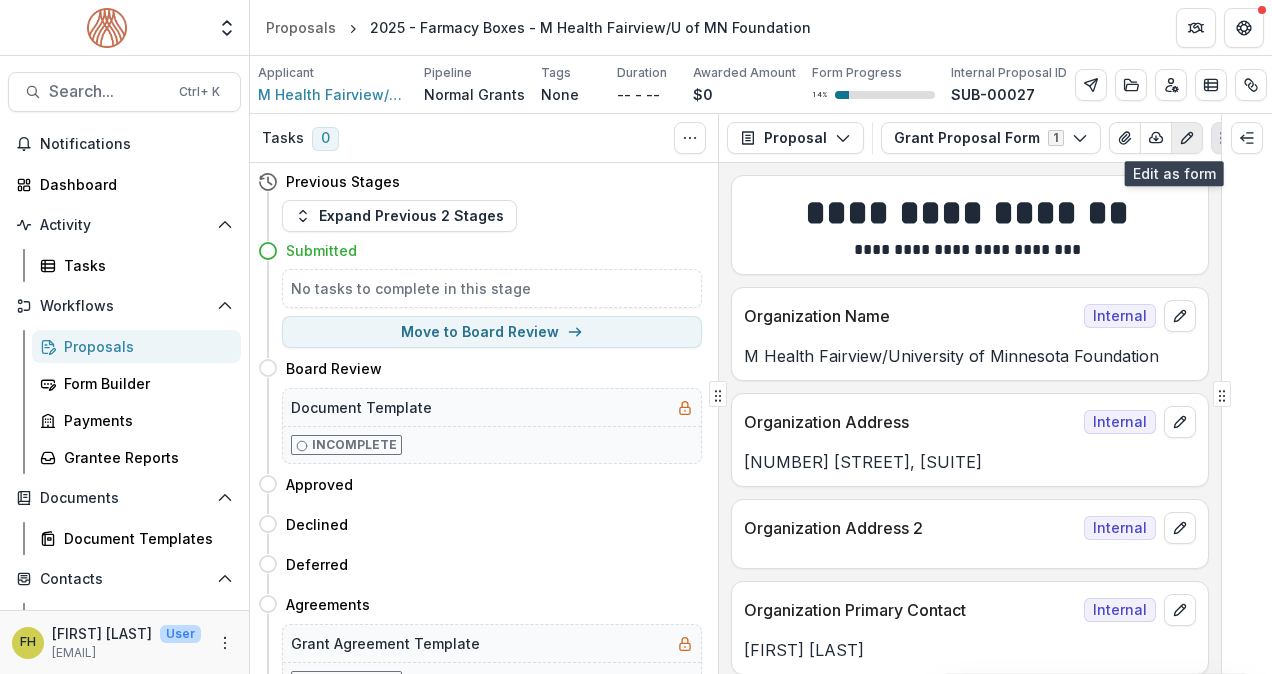 click 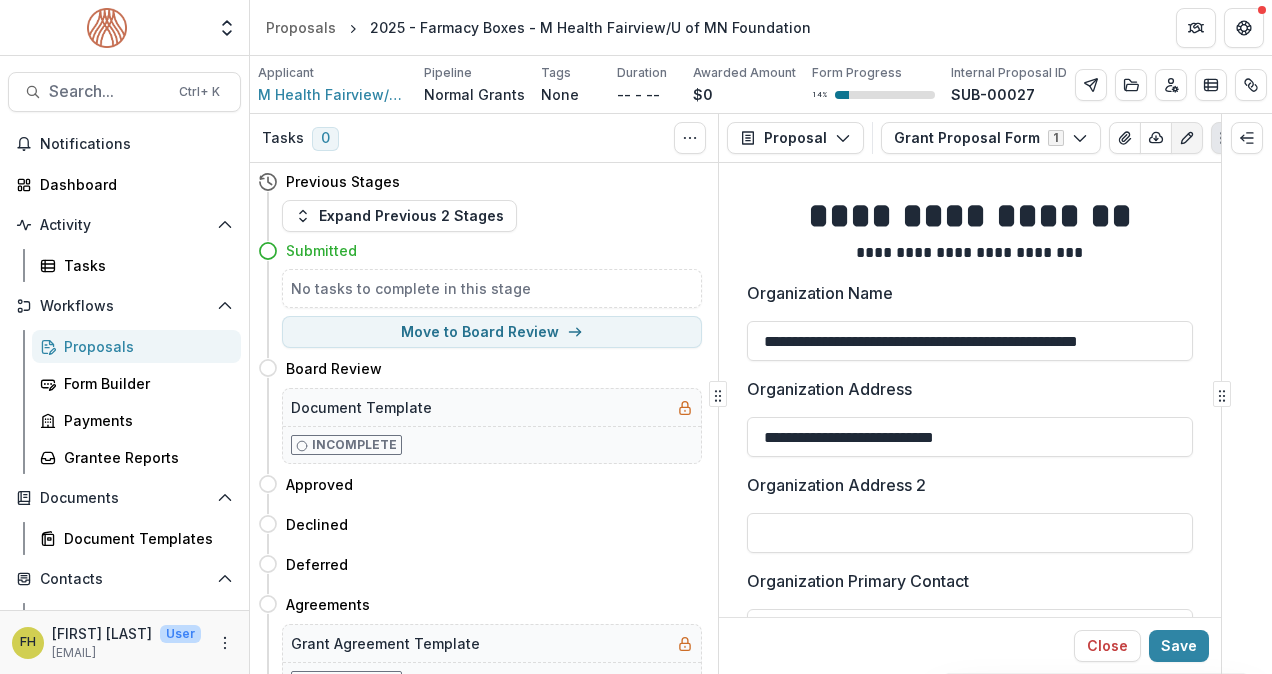 type on "*******" 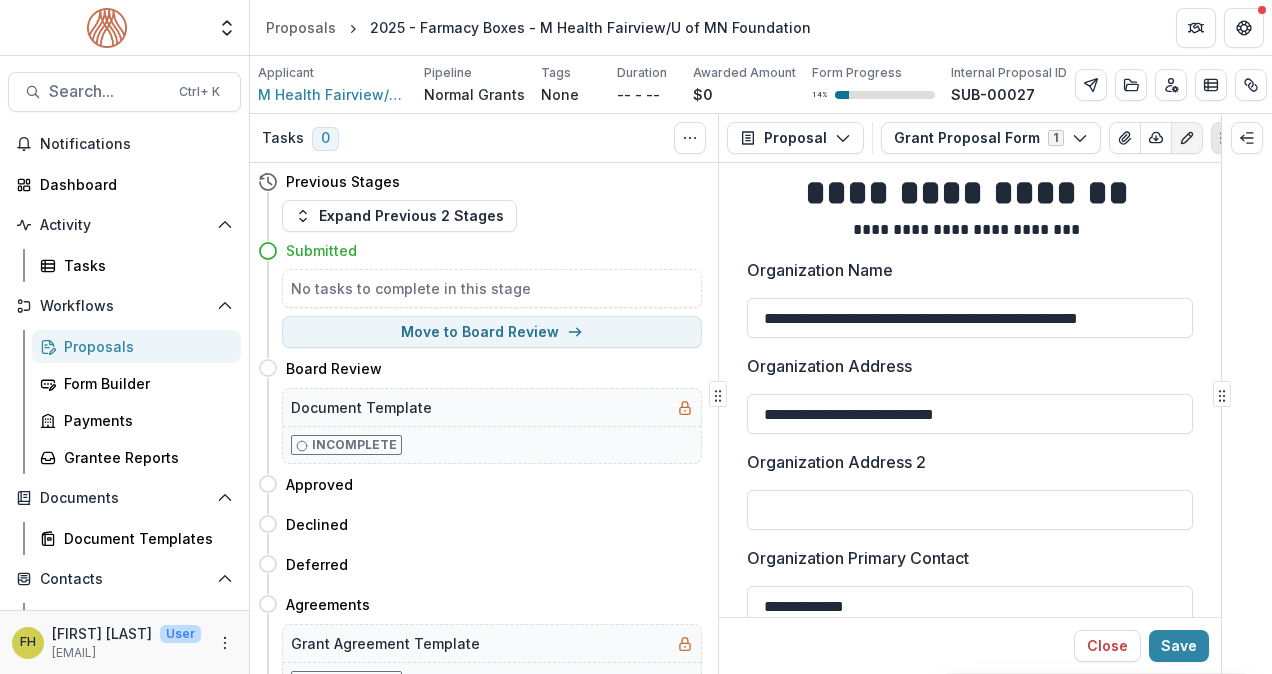 scroll, scrollTop: 0, scrollLeft: 0, axis: both 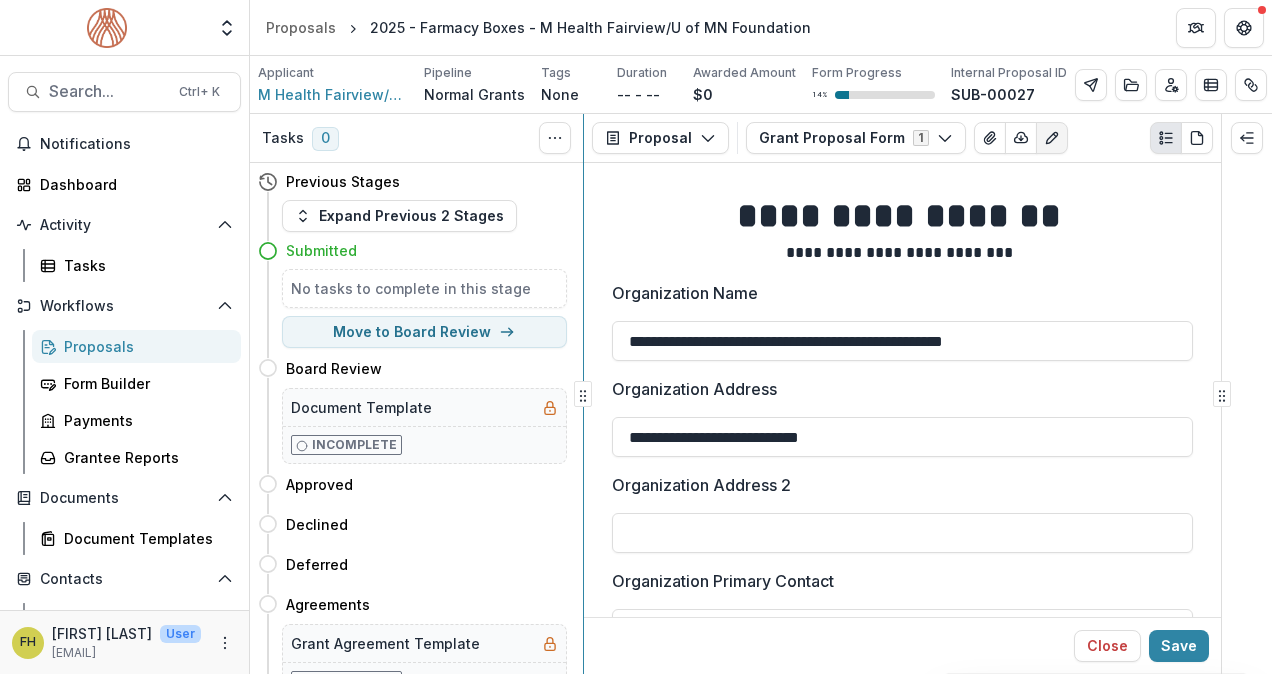 click on "**********" at bounding box center (761, 394) 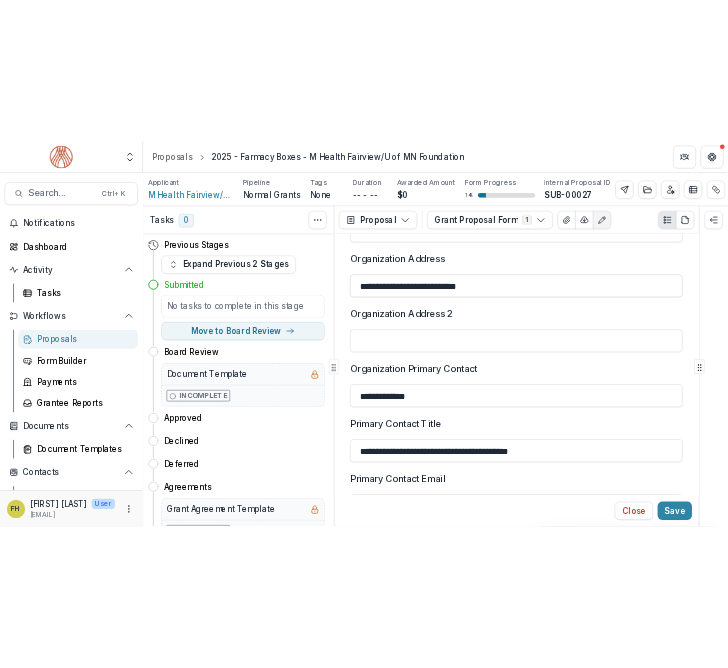 scroll, scrollTop: 200, scrollLeft: 0, axis: vertical 